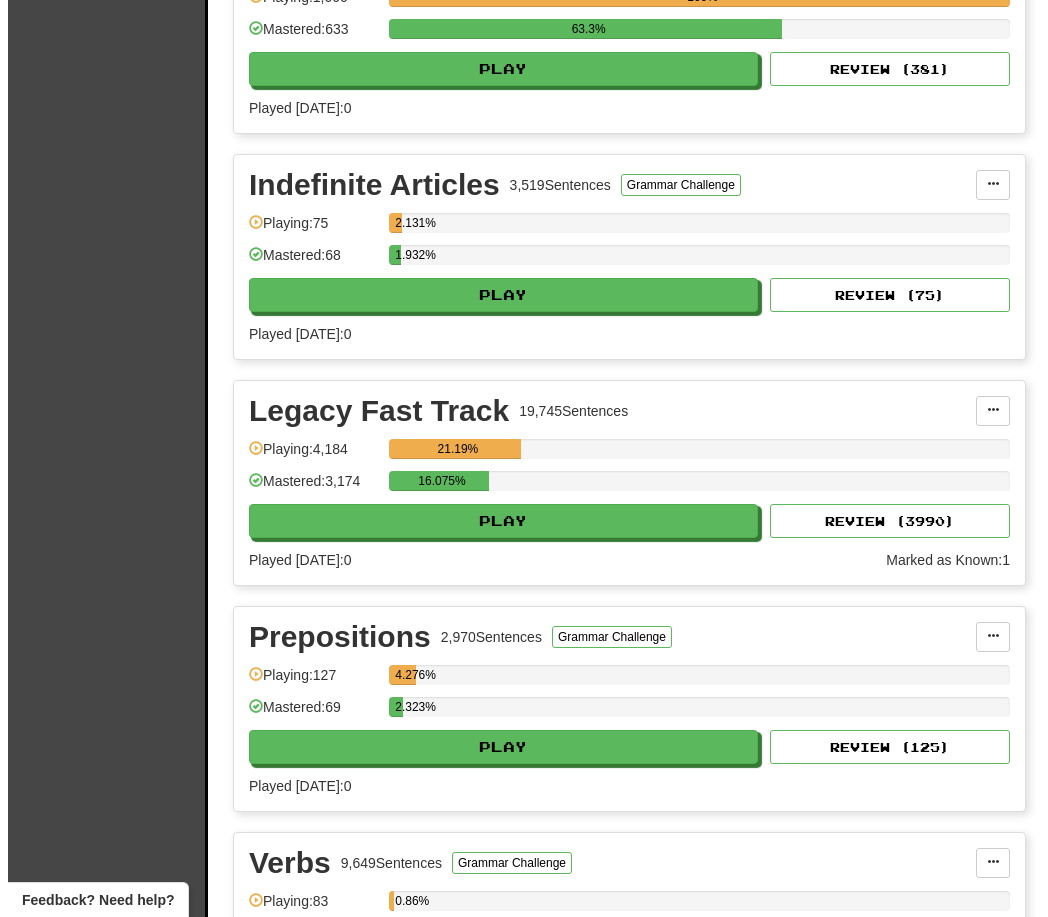 scroll, scrollTop: 1800, scrollLeft: 0, axis: vertical 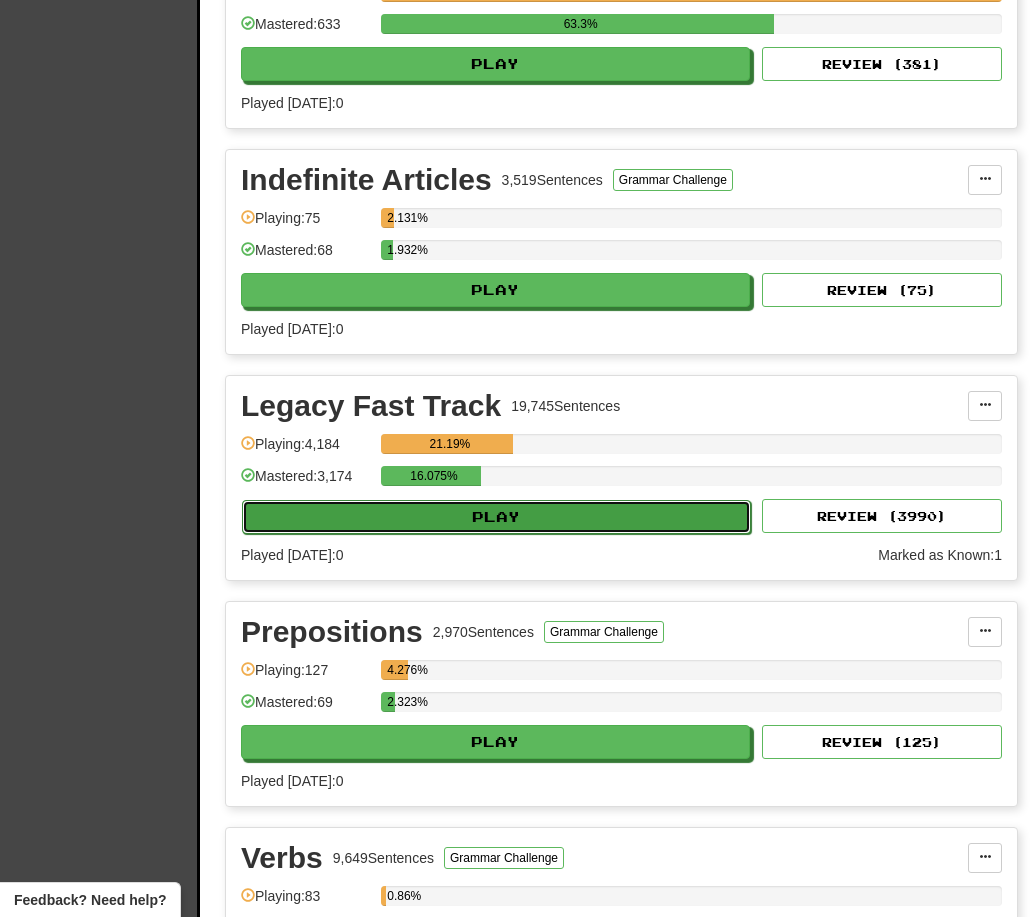 click on "Play" at bounding box center [496, 517] 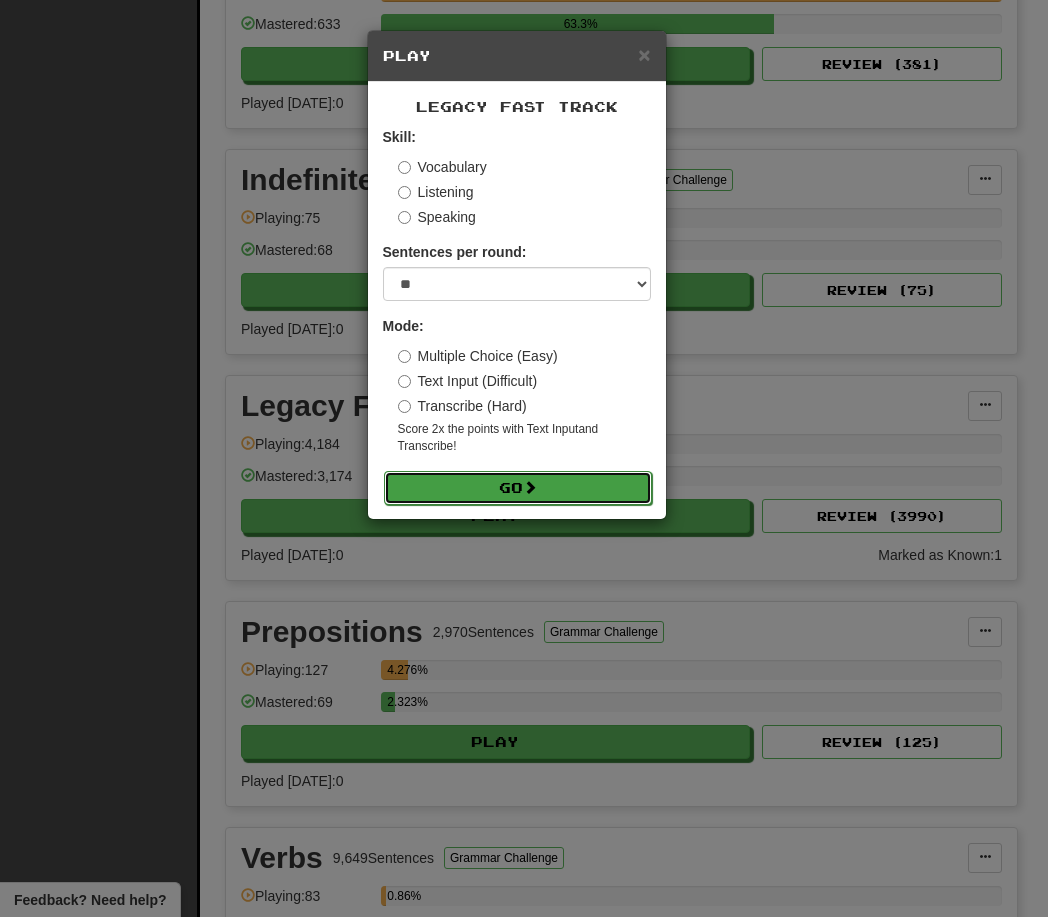 click on "Go" at bounding box center [518, 488] 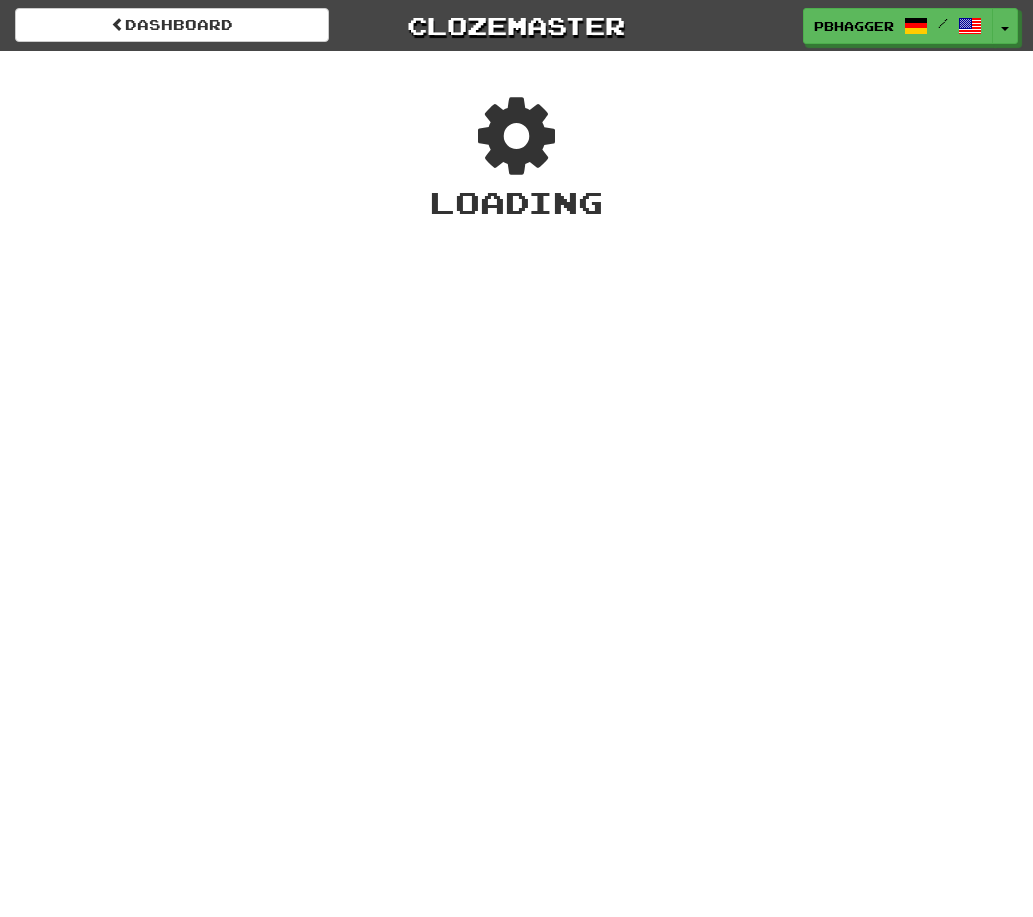 scroll, scrollTop: 0, scrollLeft: 0, axis: both 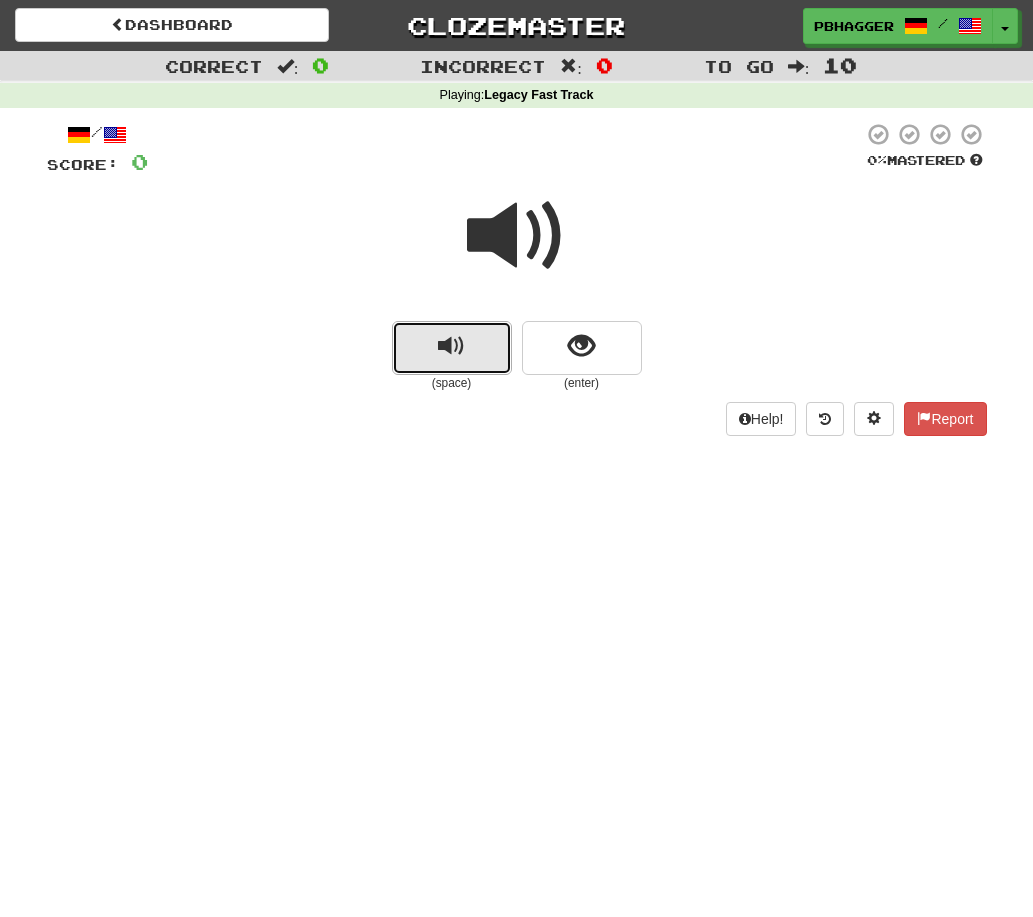 click at bounding box center (451, 346) 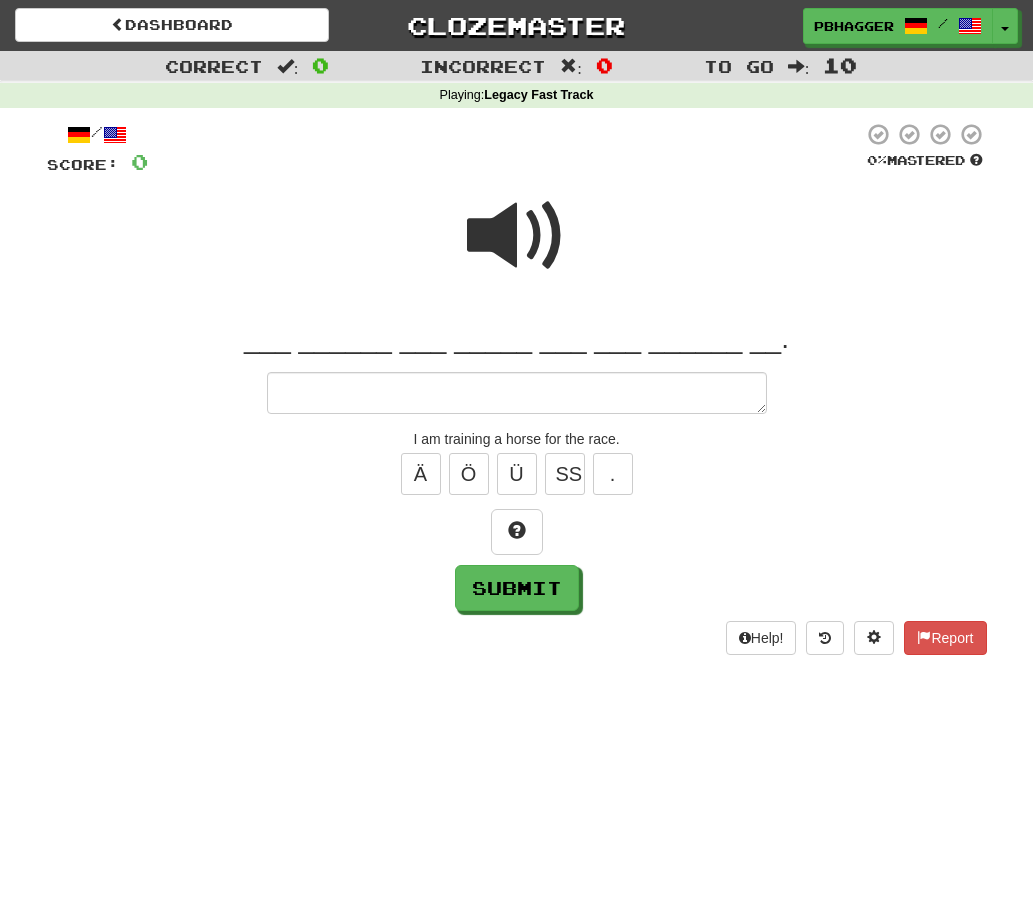 type on "*" 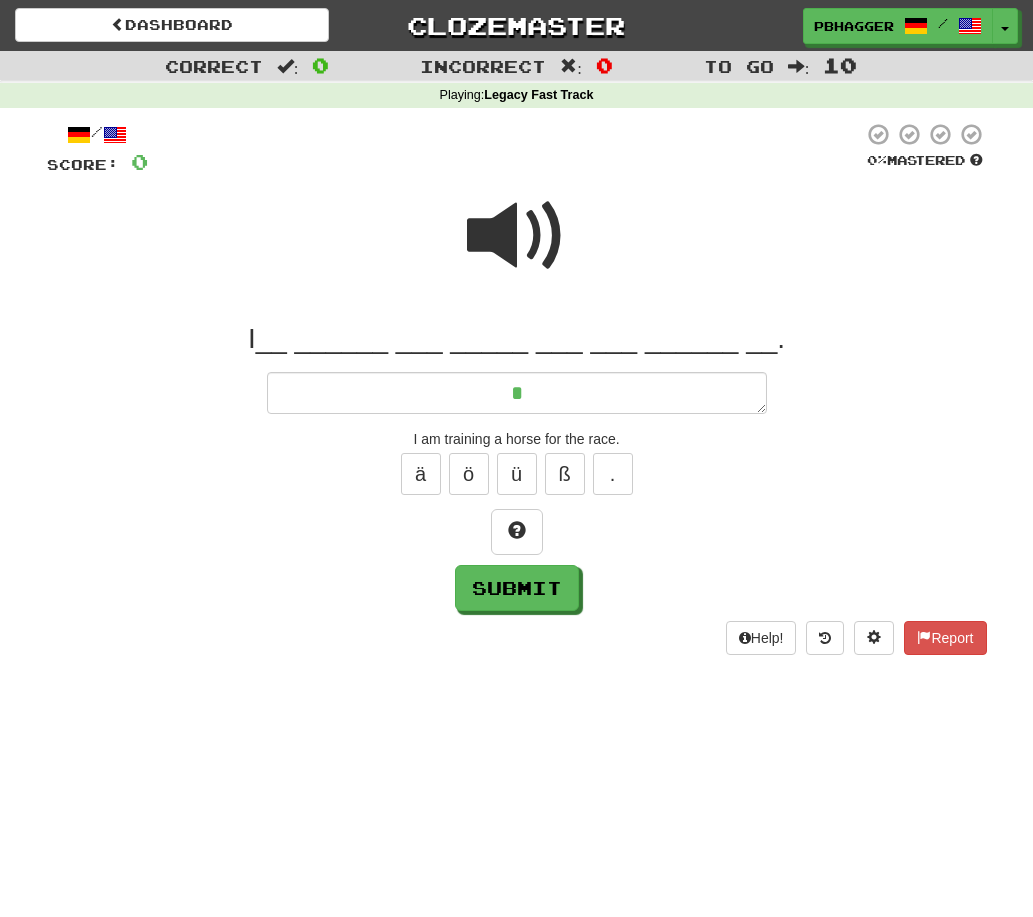 type on "*" 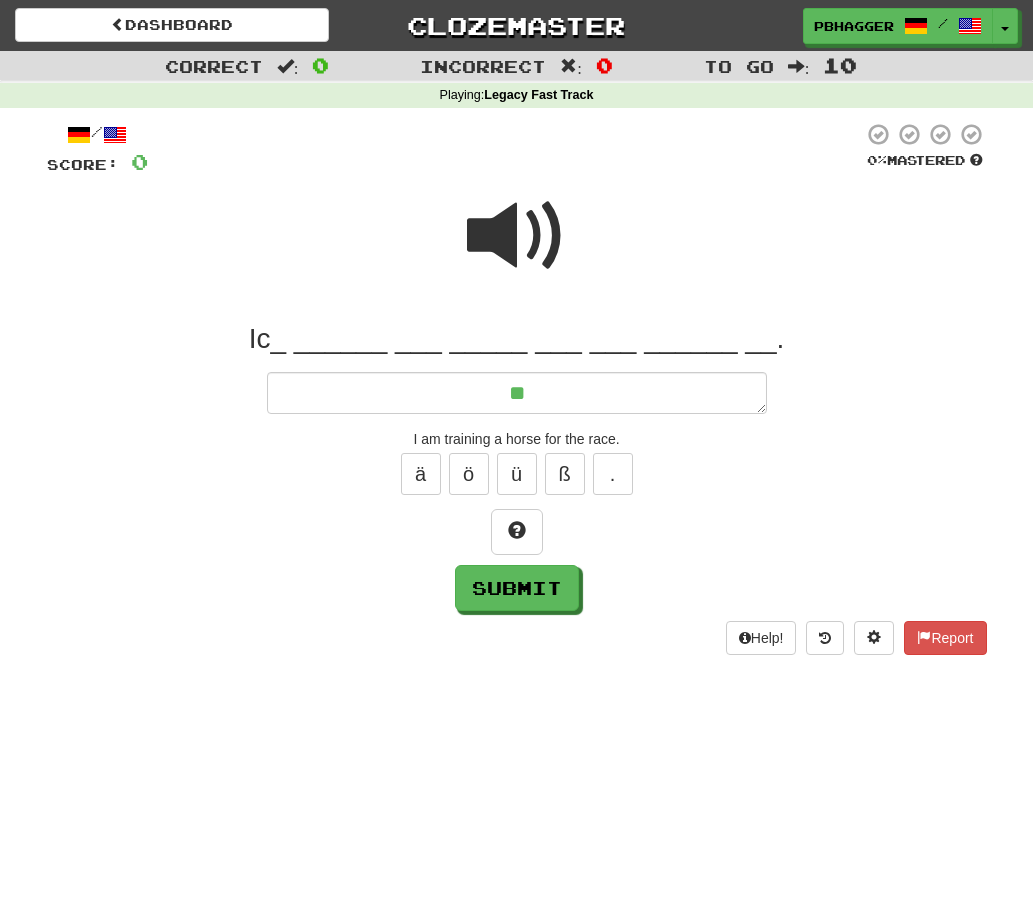 type on "*" 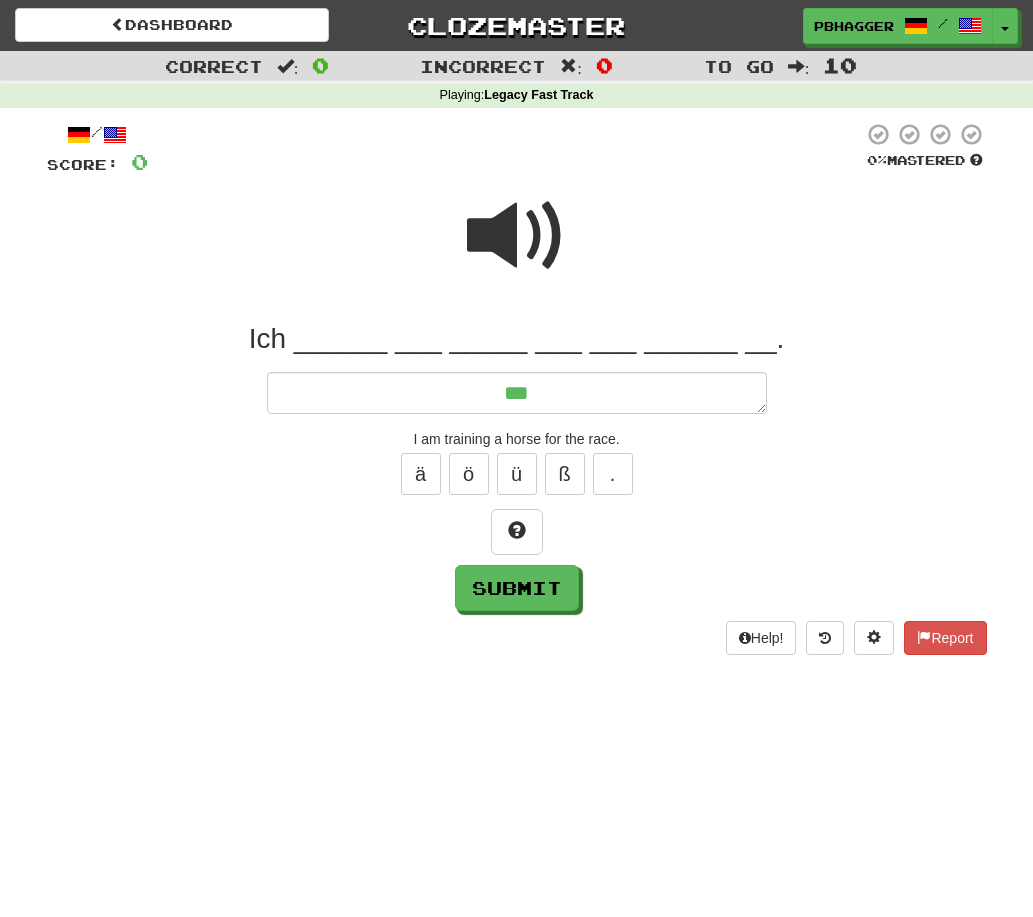 type on "*" 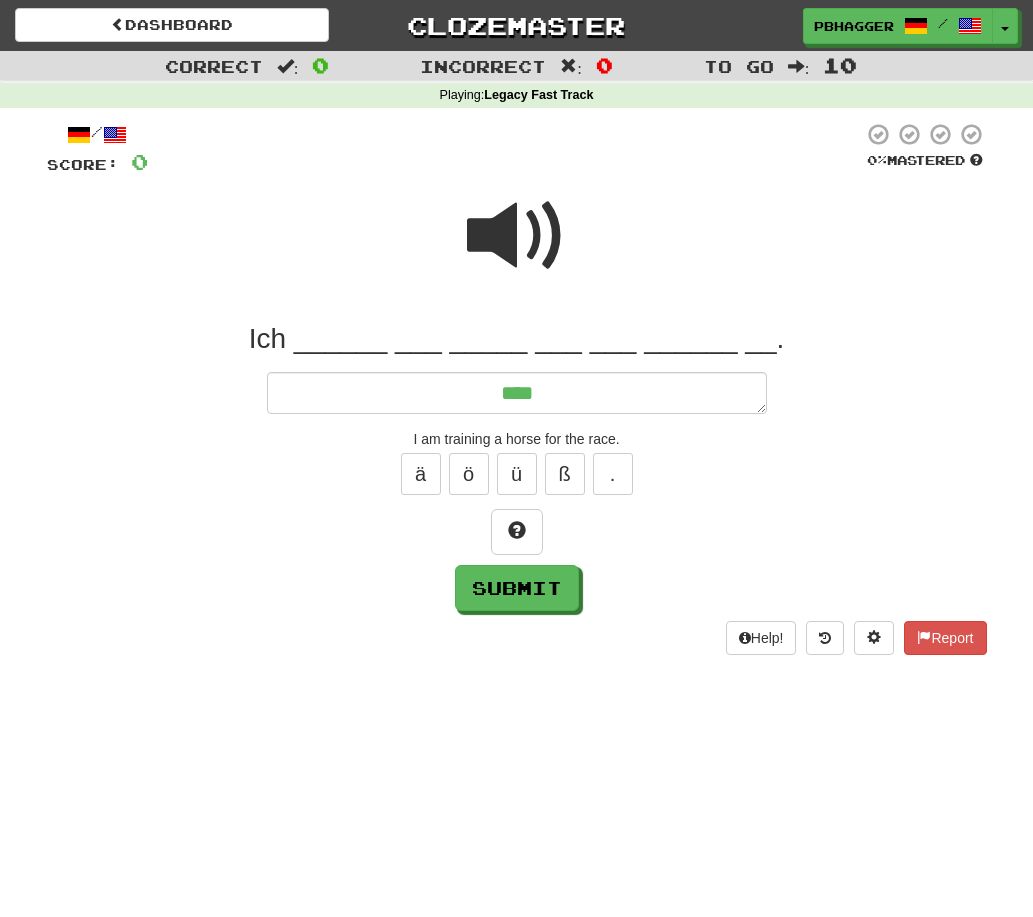 type on "***" 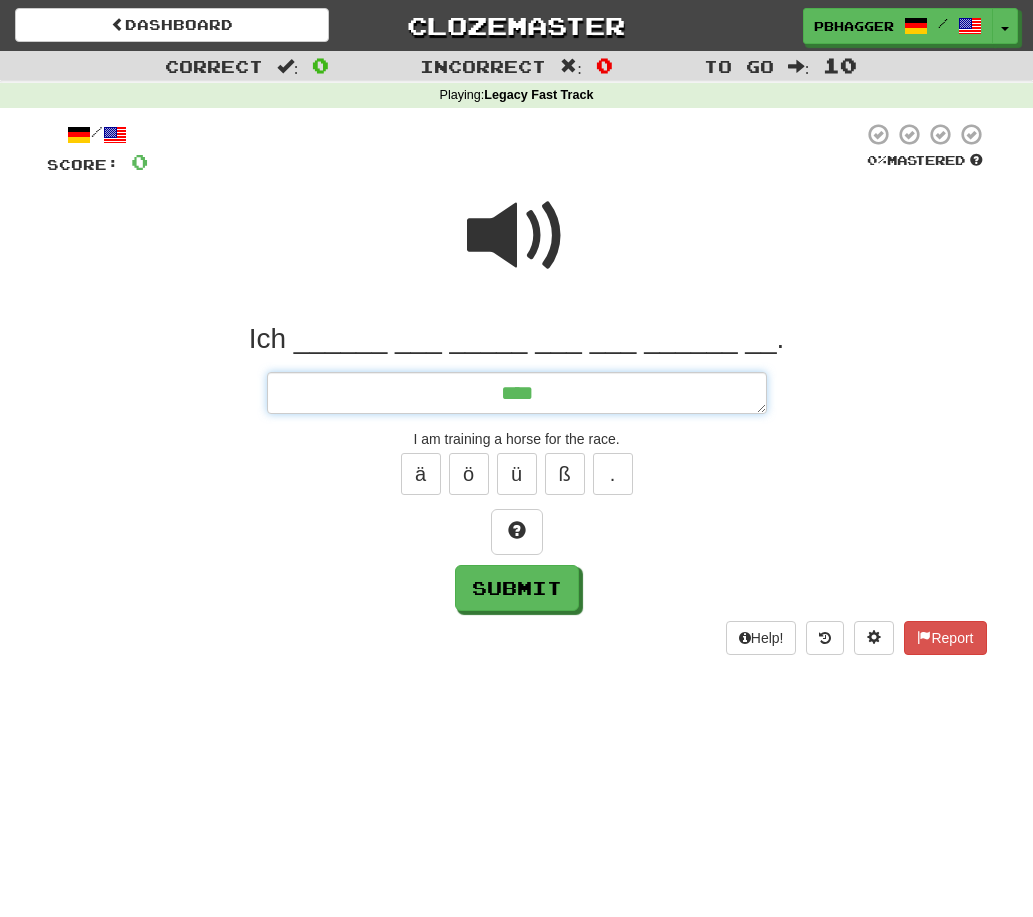 click on "***" at bounding box center (517, 393) 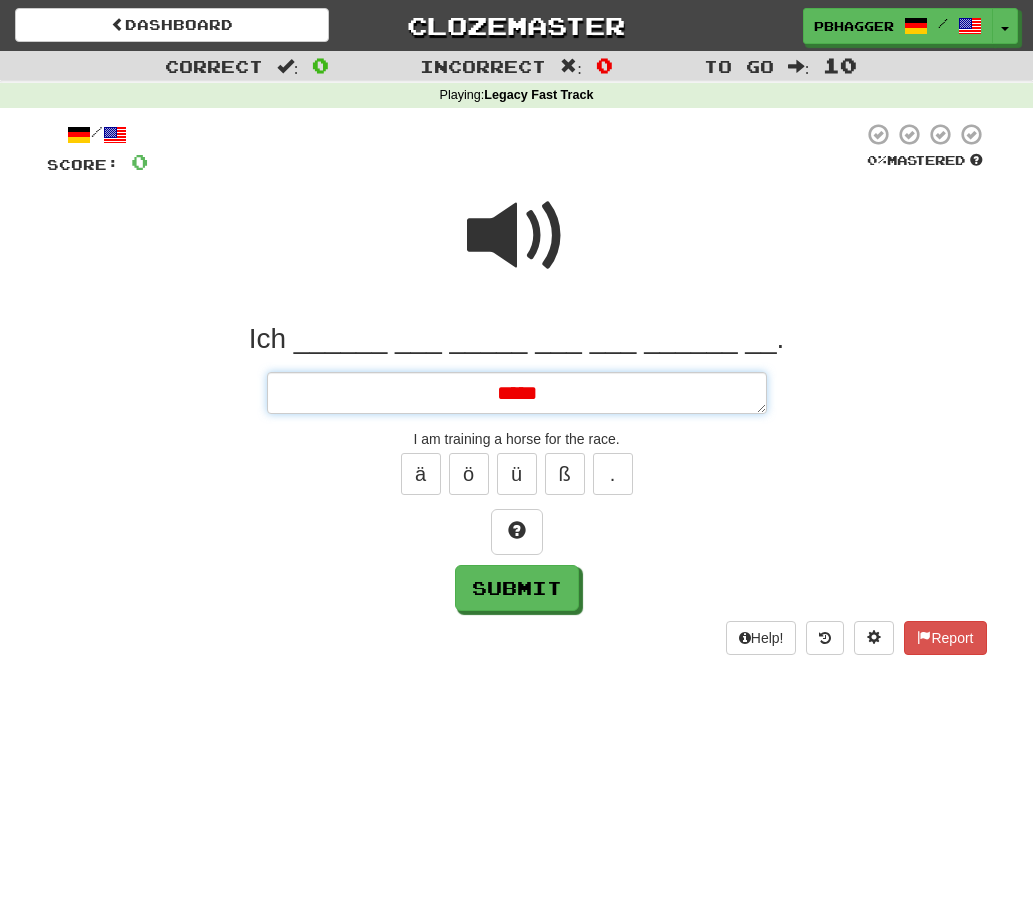 type on "*" 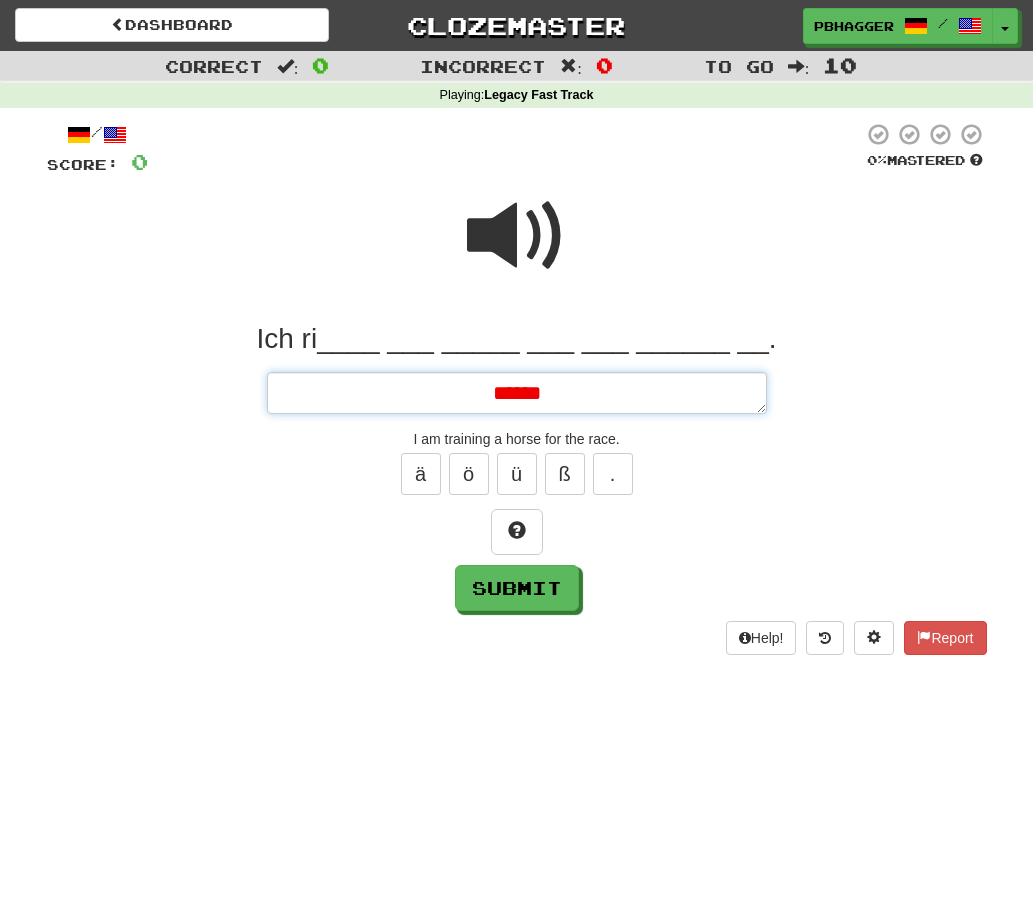 type on "*" 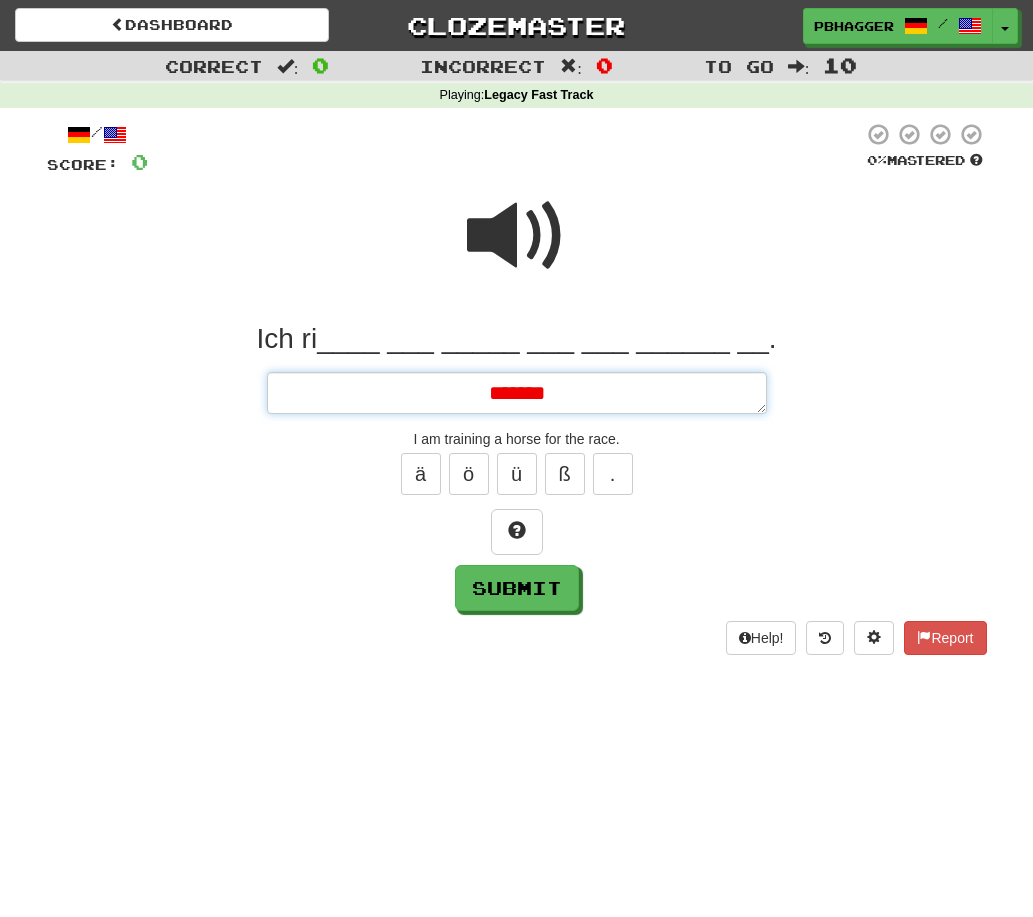 type on "*" 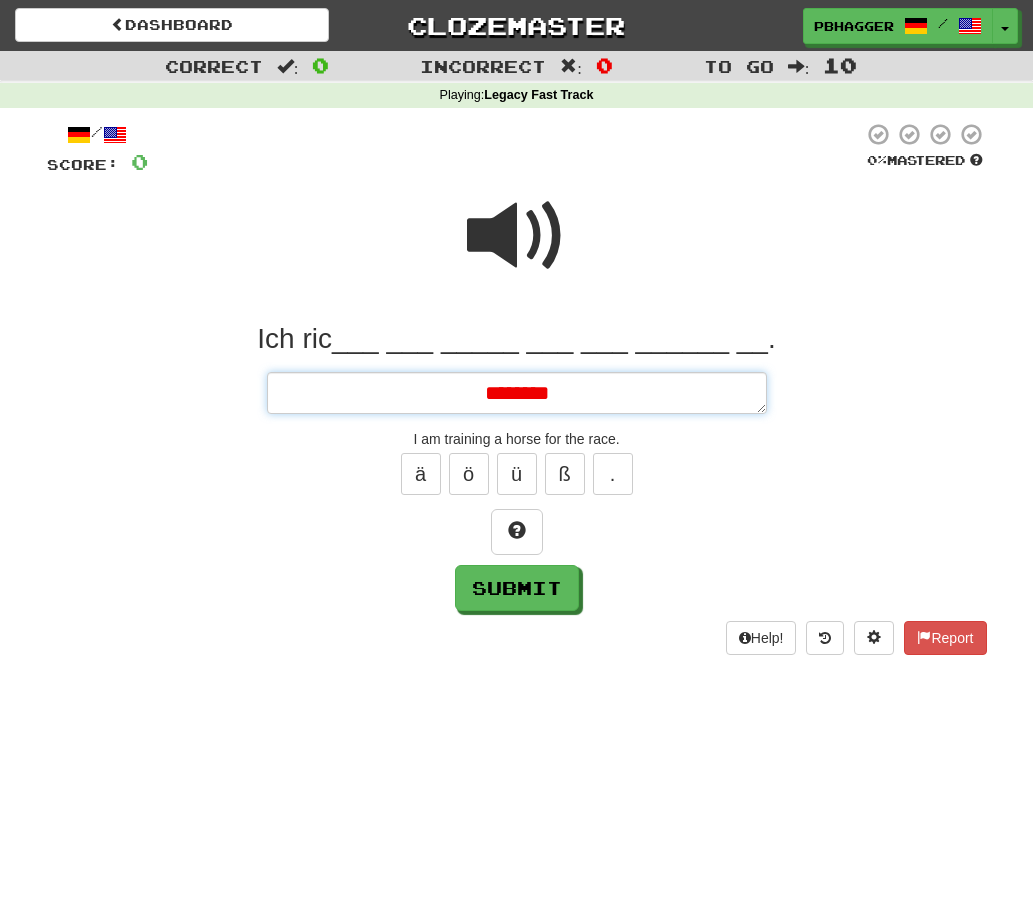 type on "*" 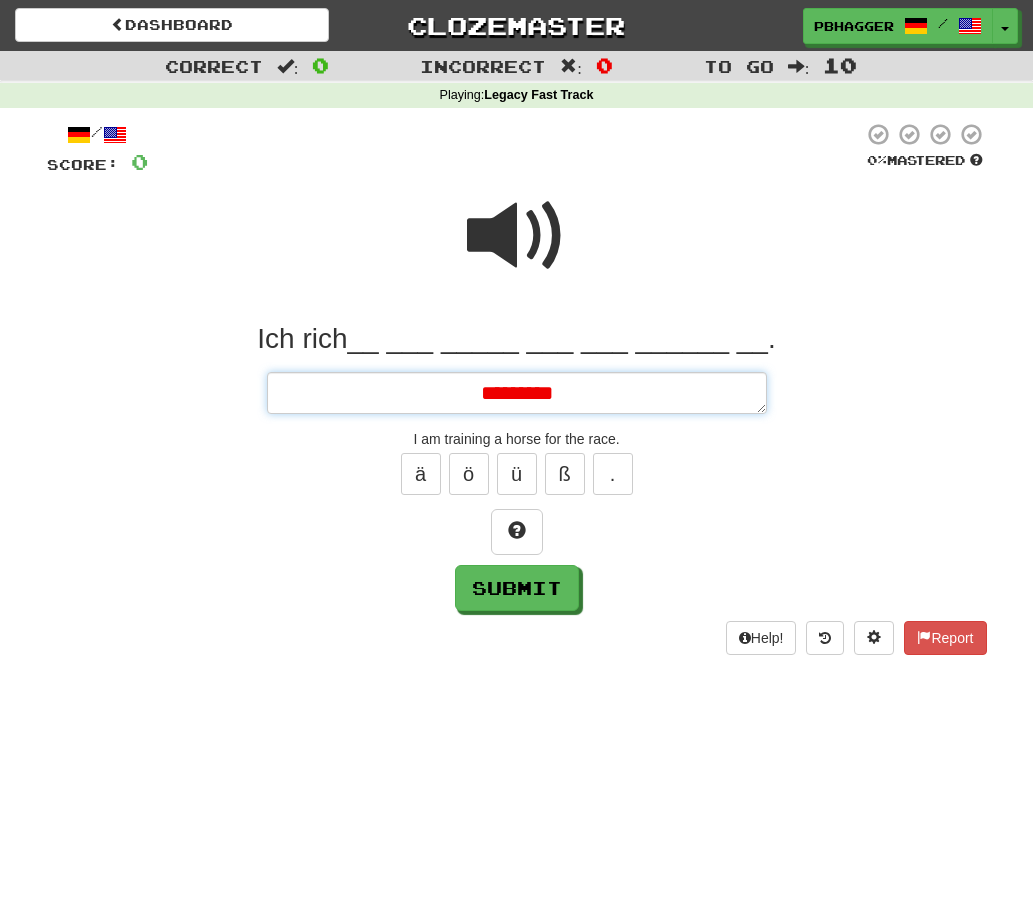 type on "*" 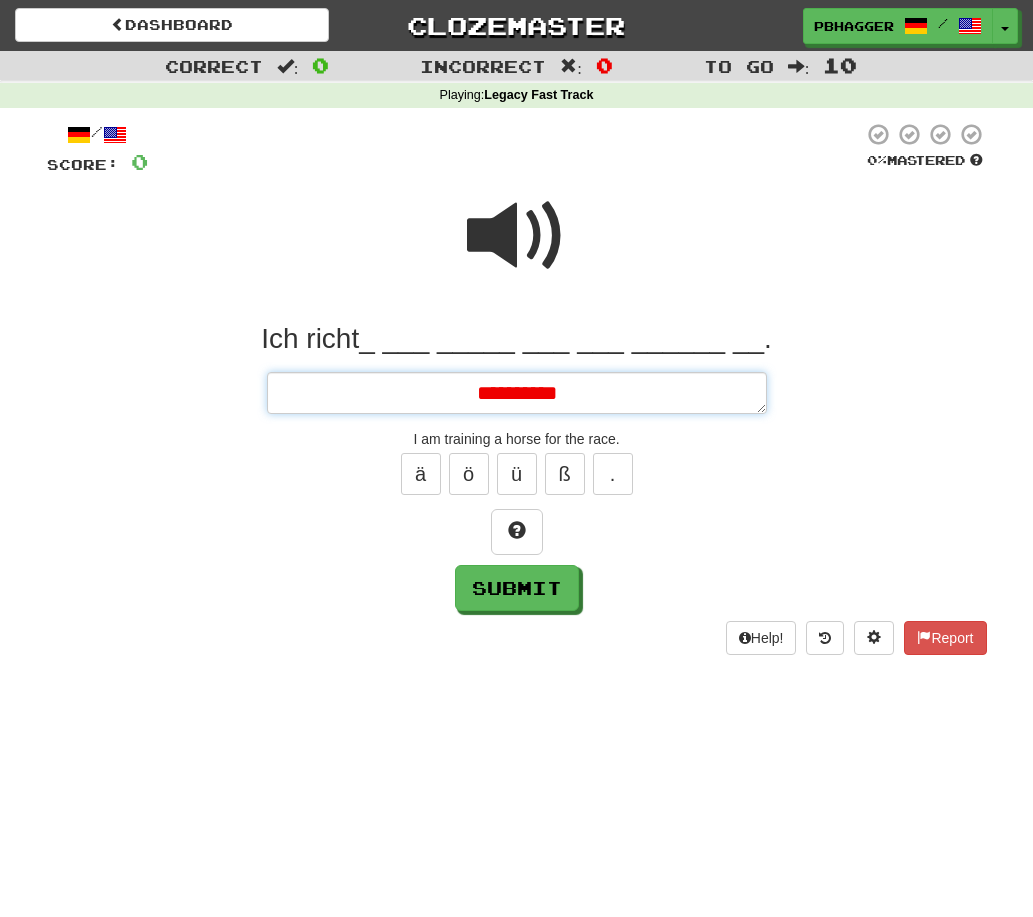 type on "*" 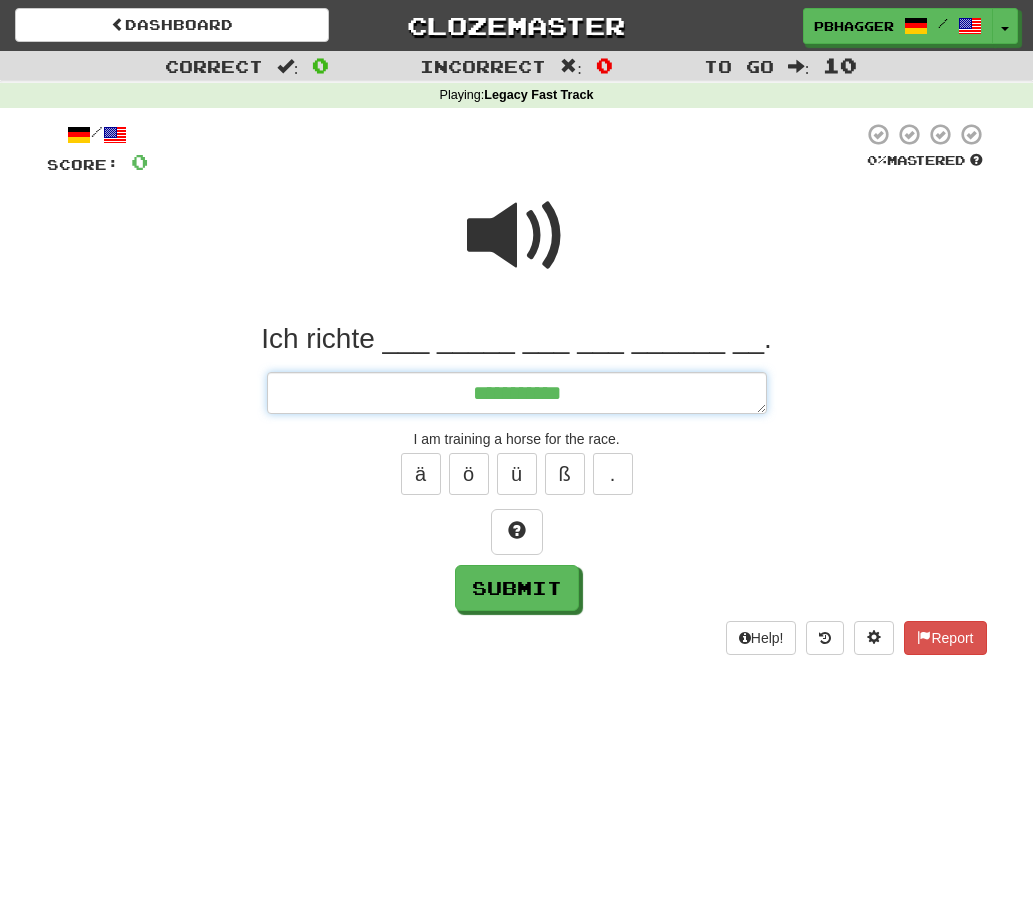 type on "*" 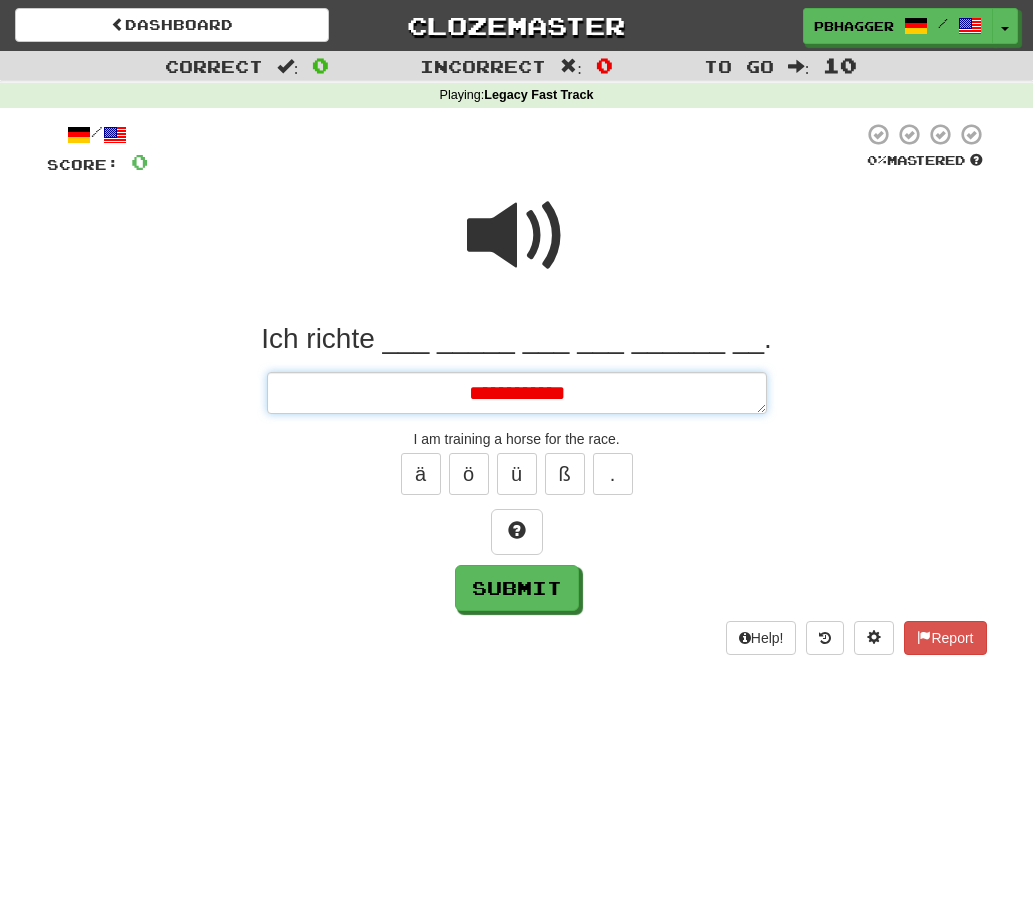 type on "*" 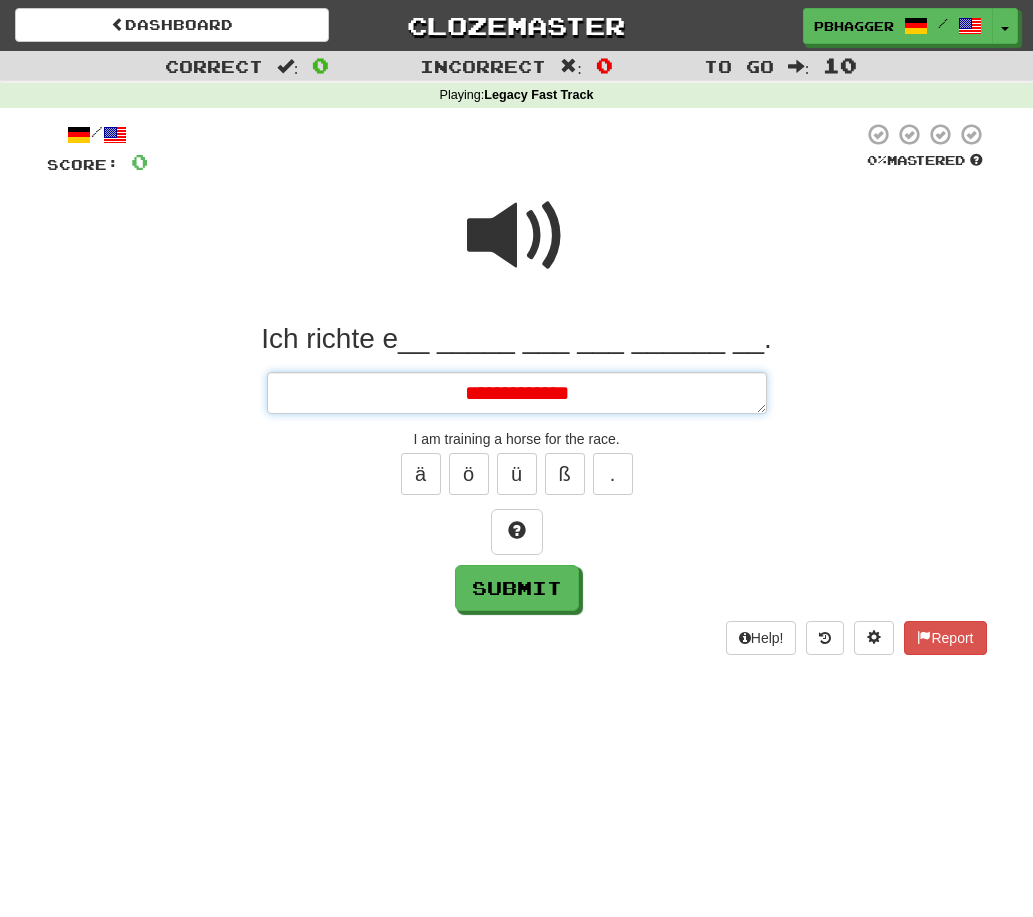 type on "*" 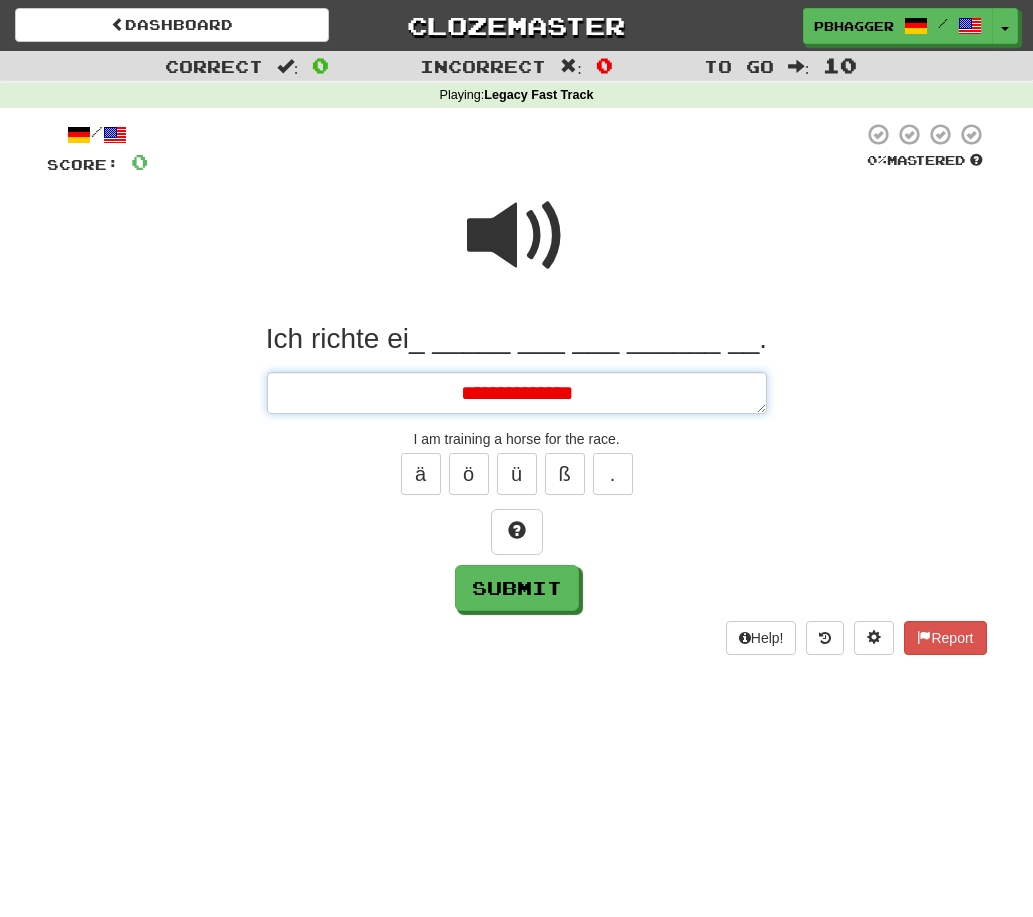type on "*" 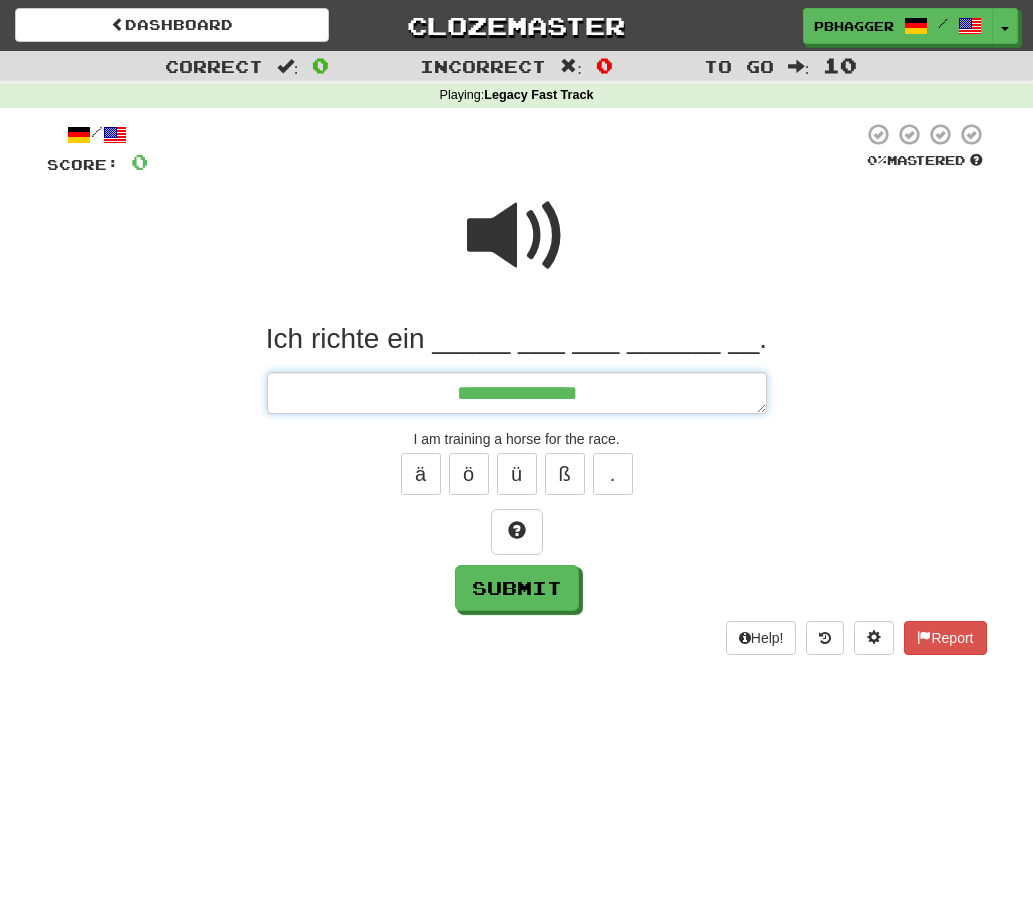 type on "*" 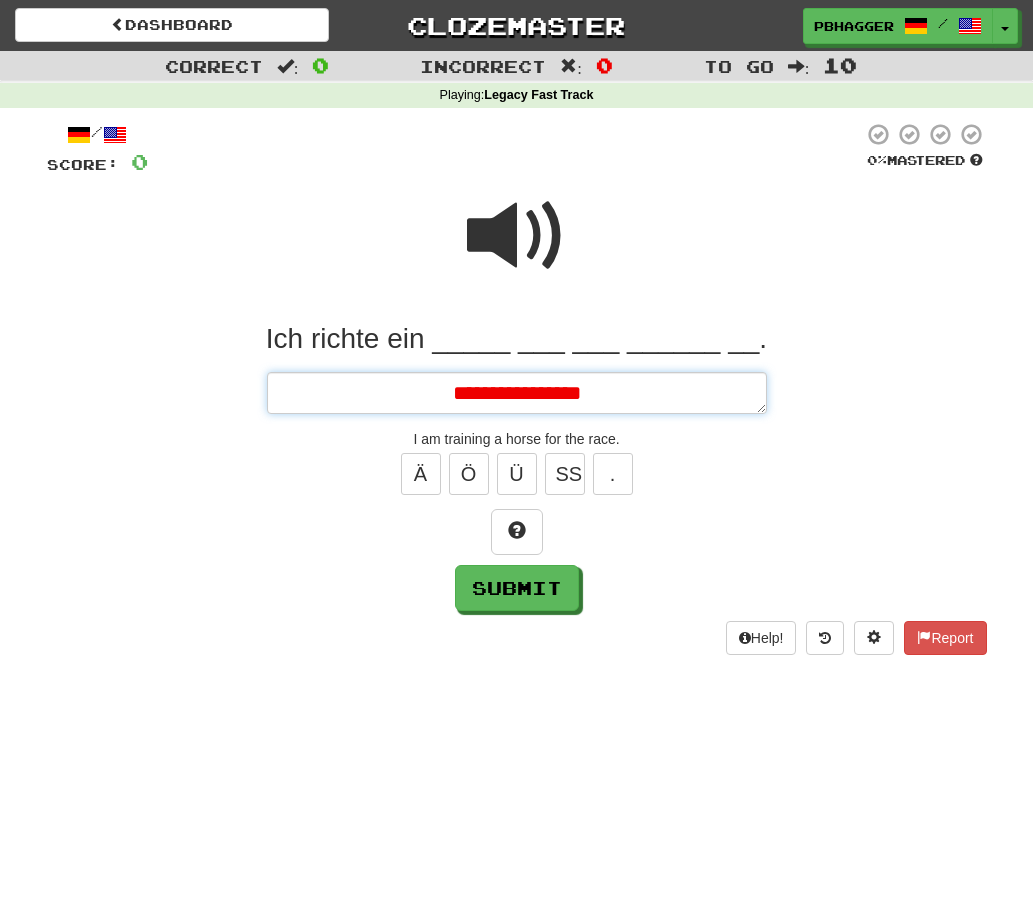 type on "*" 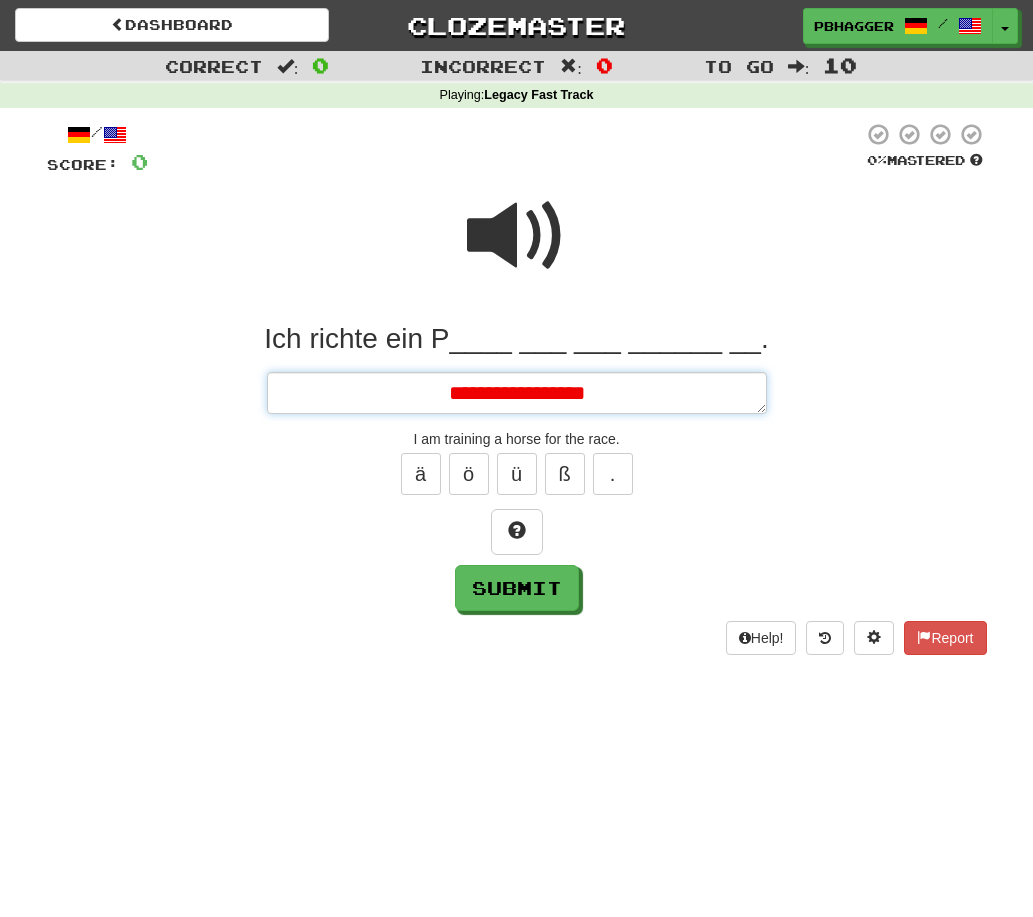 type on "*" 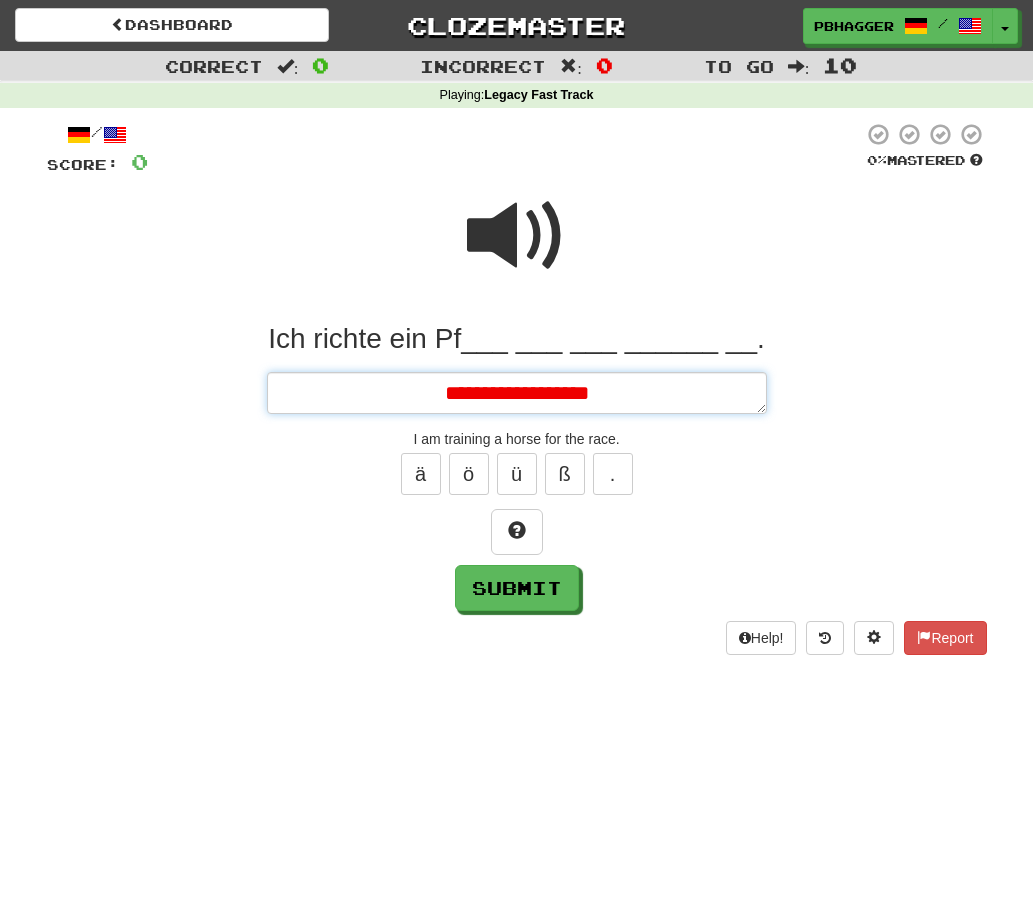 type on "*" 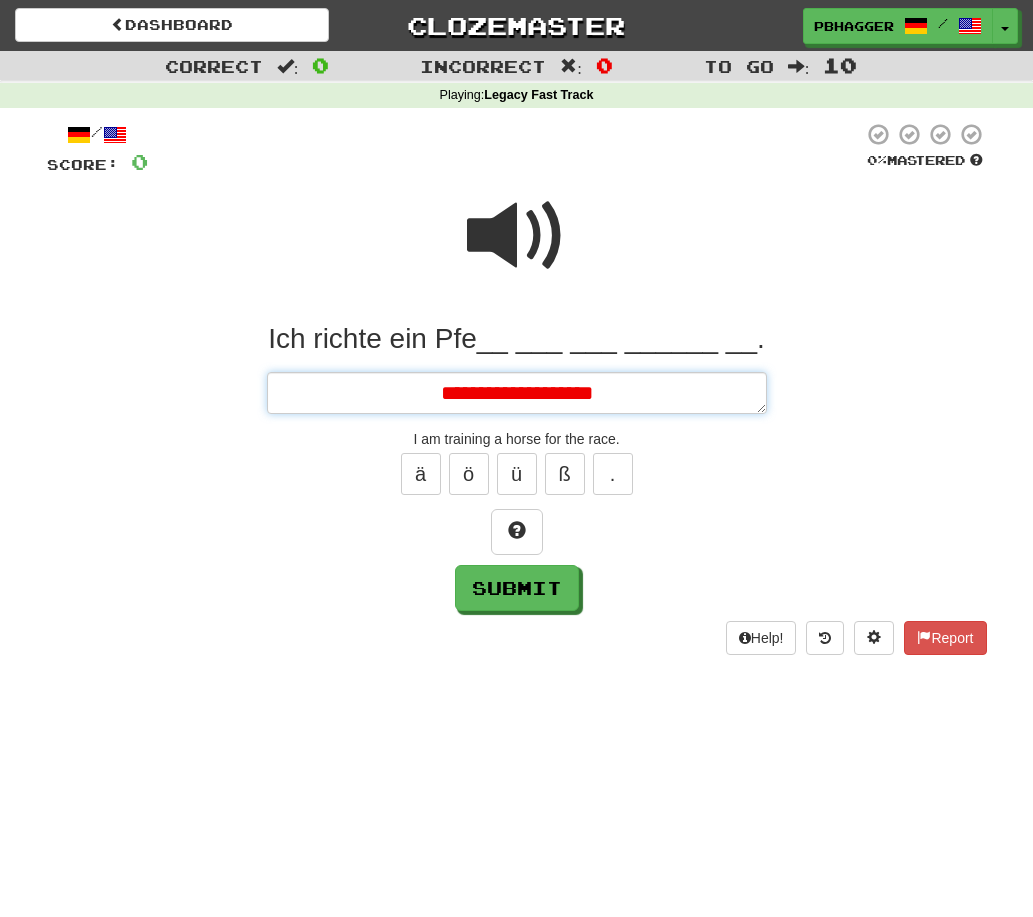 type on "*" 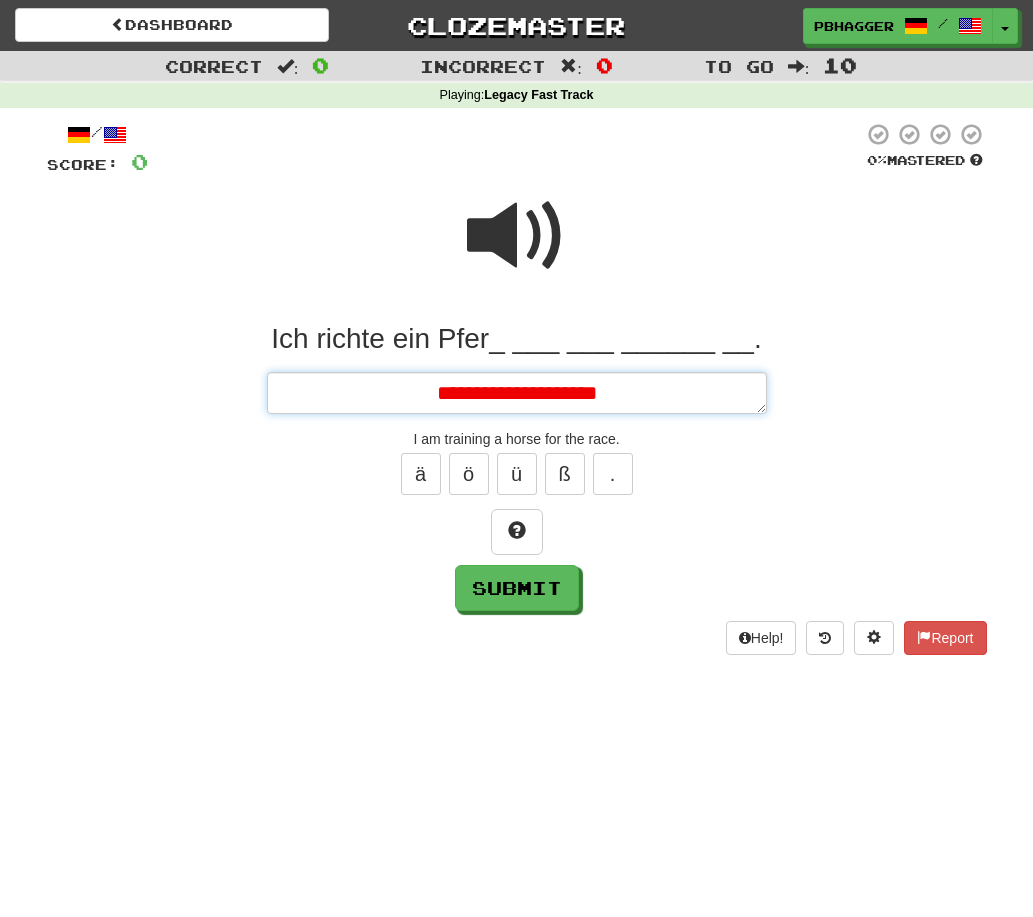 type on "*" 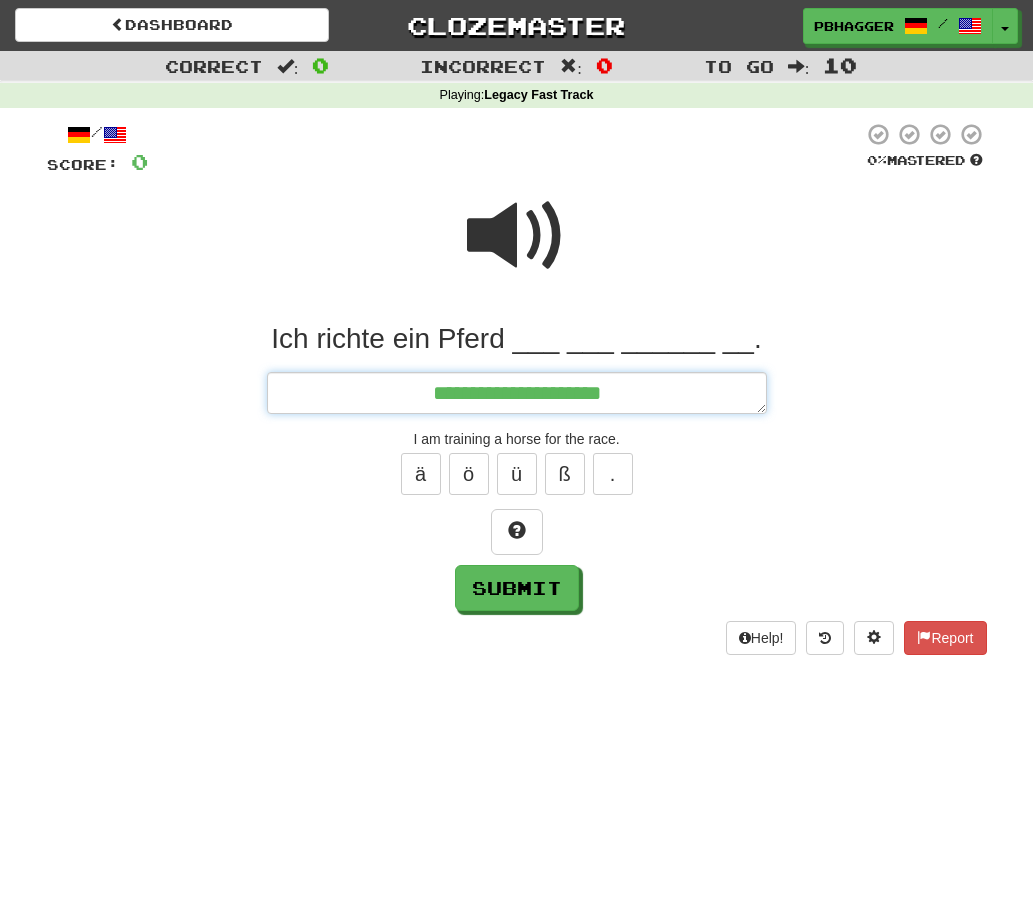type on "*" 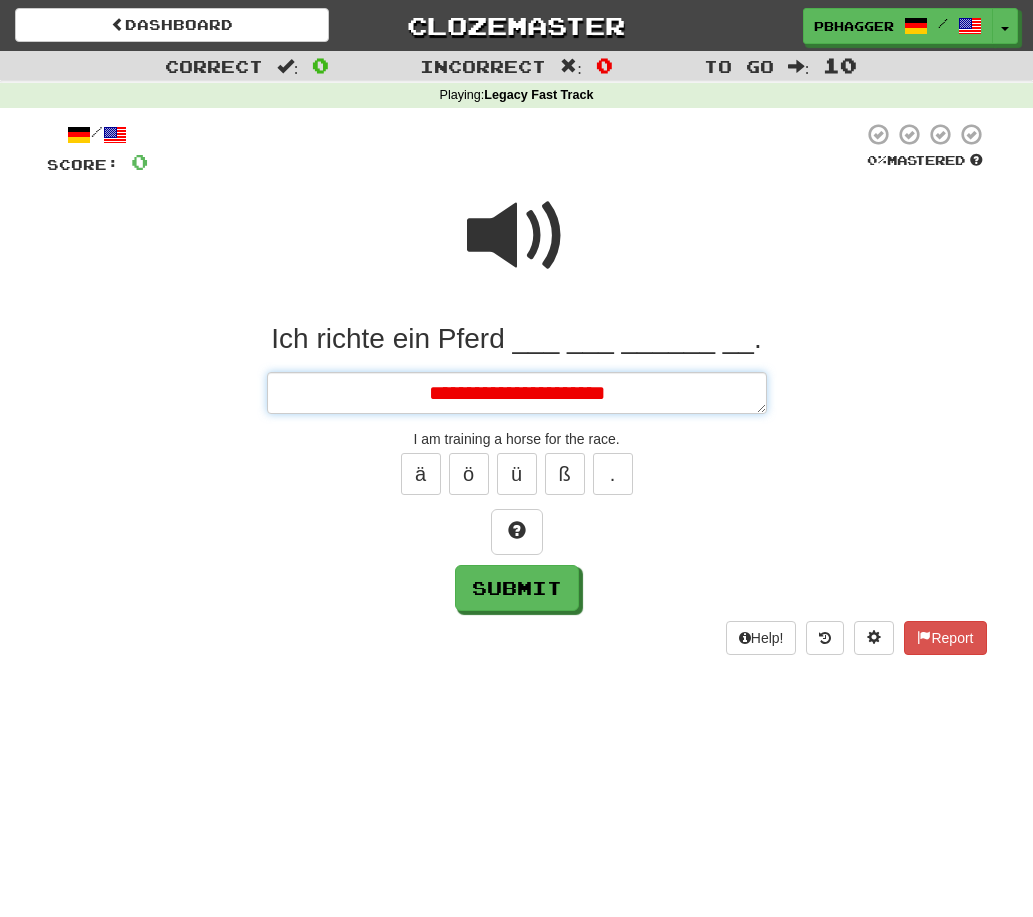 type on "*" 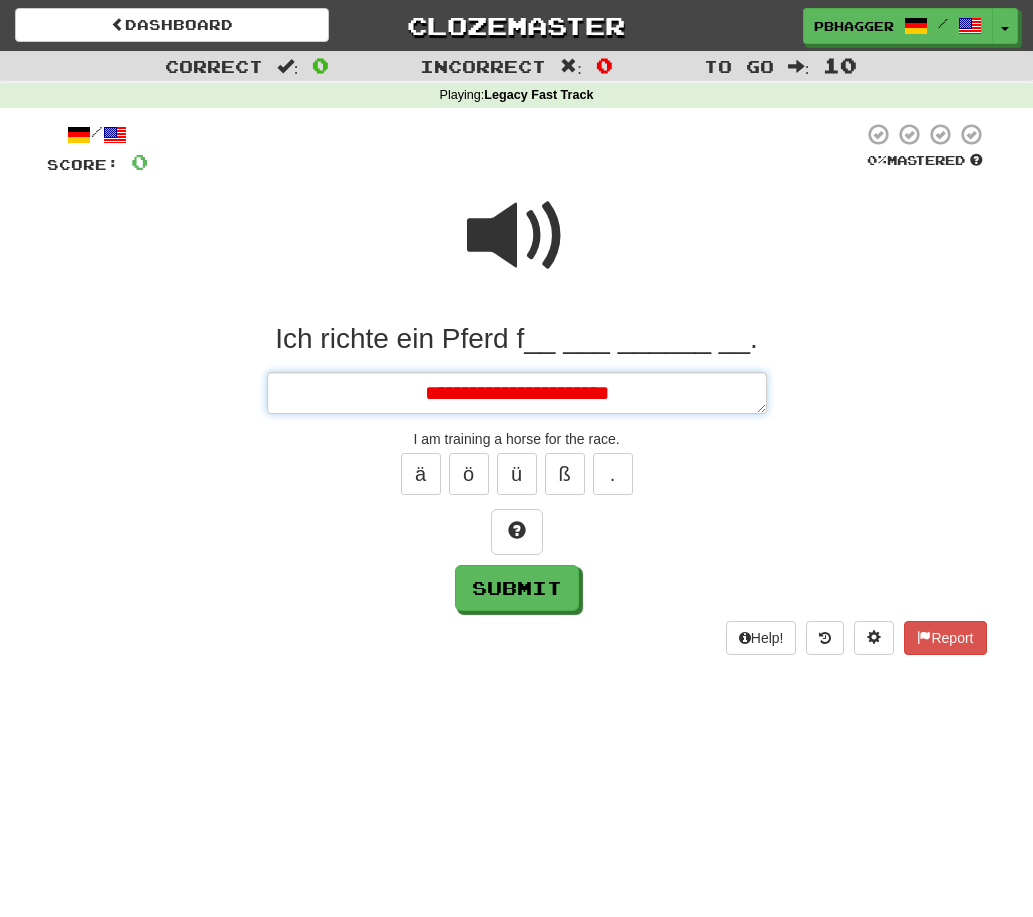 type on "*" 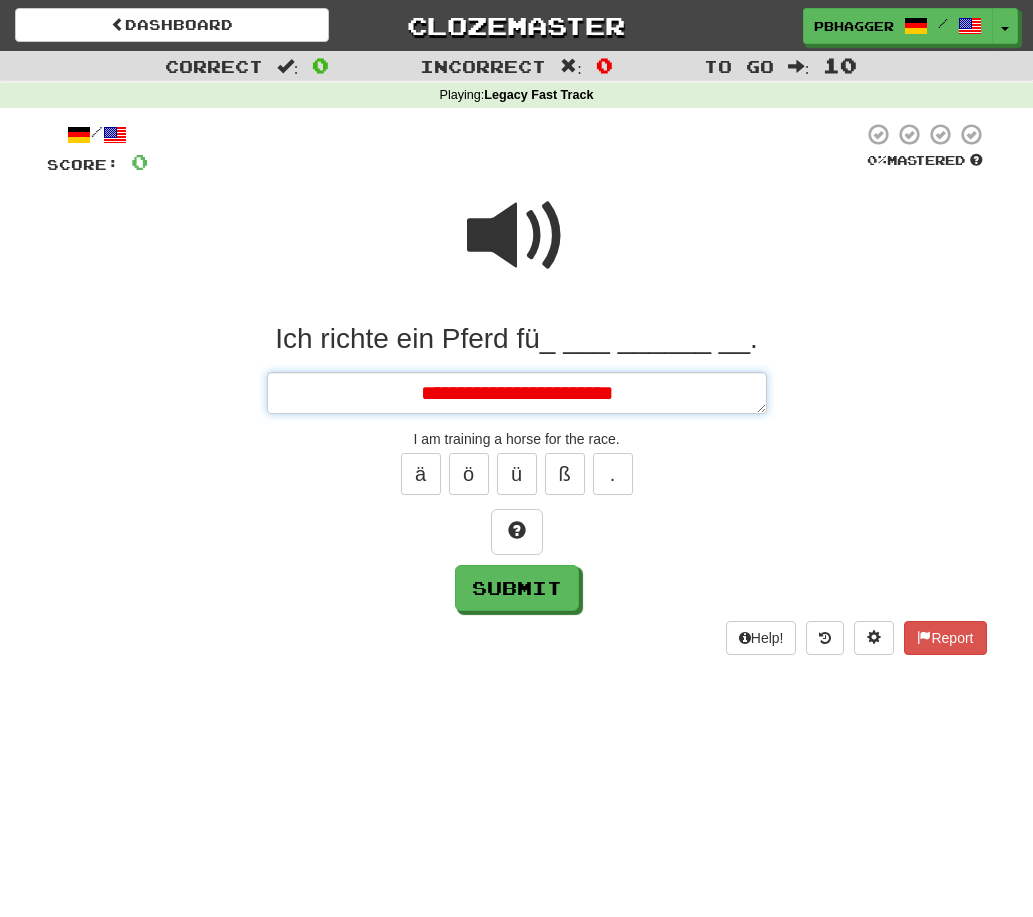 type on "*" 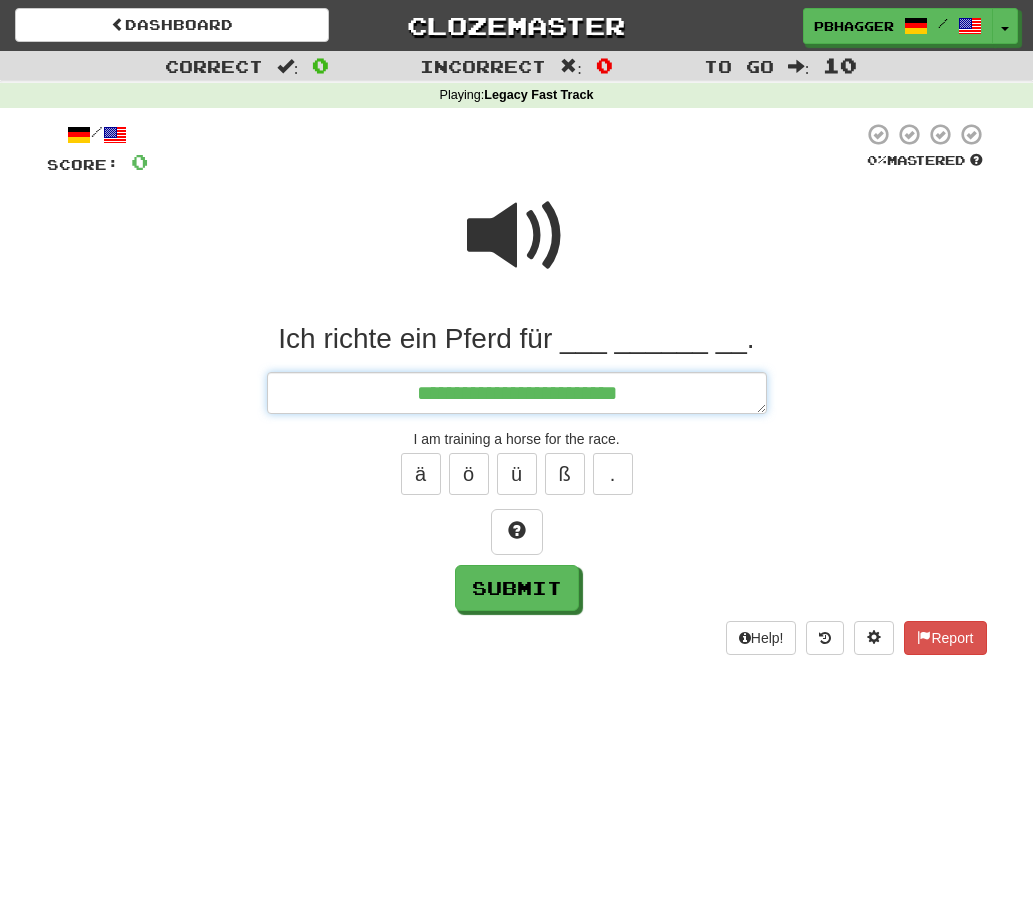 type on "*" 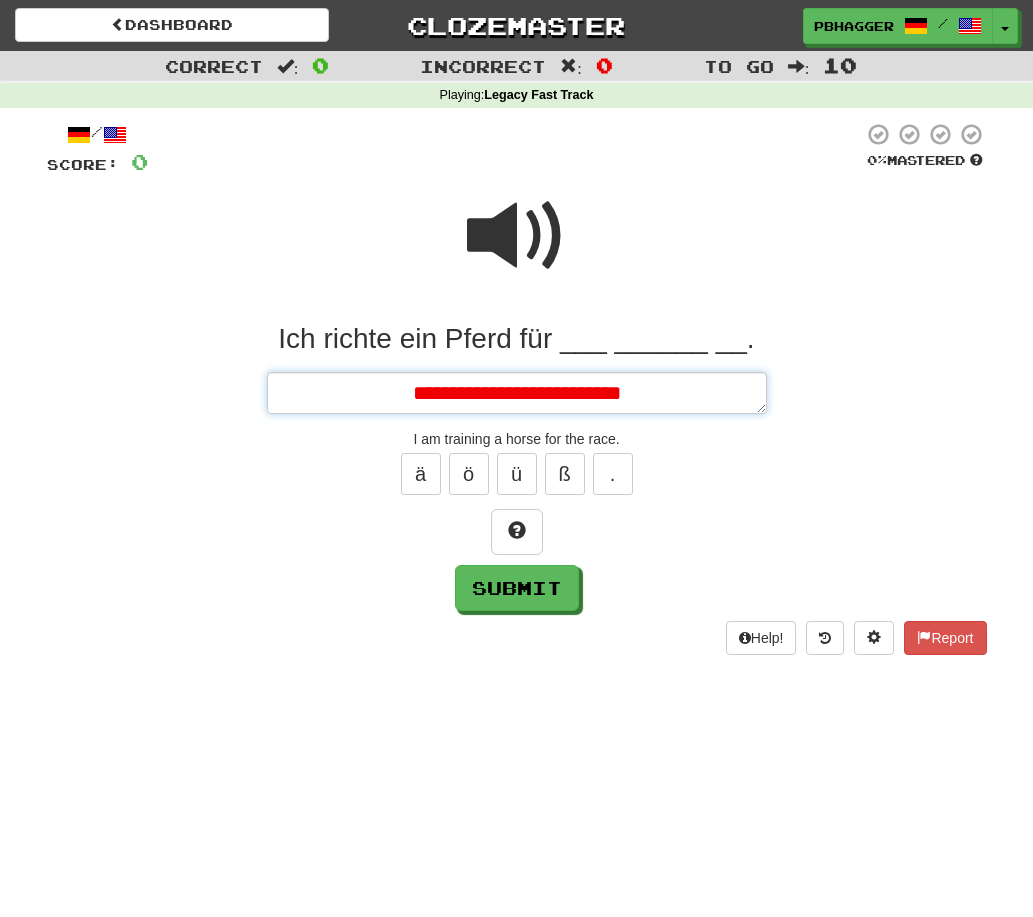 type on "*" 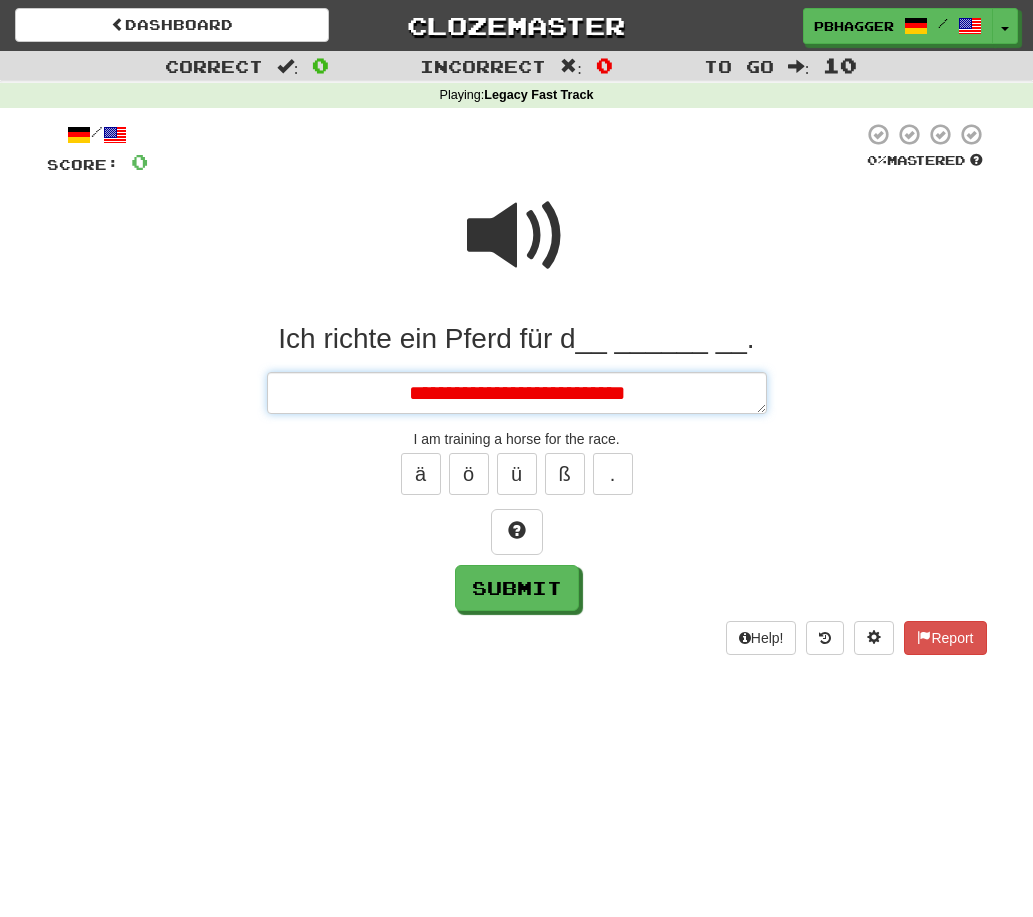 type on "*" 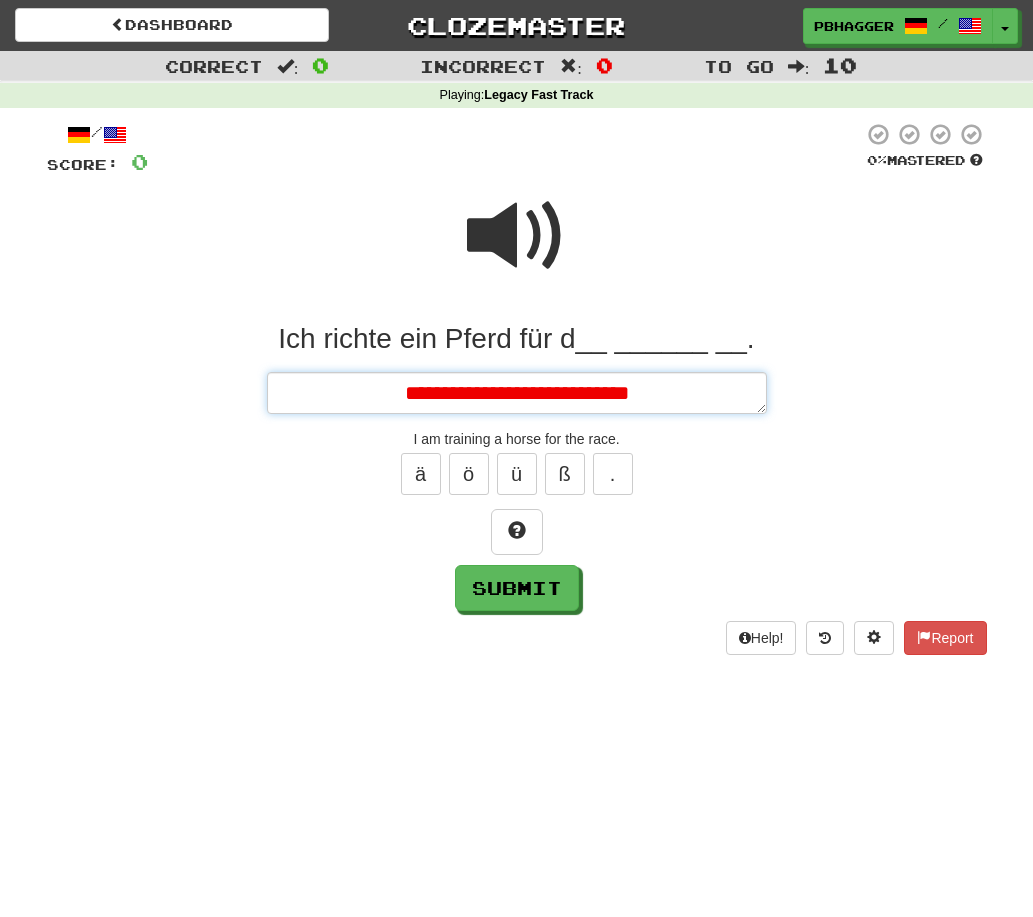 type on "*" 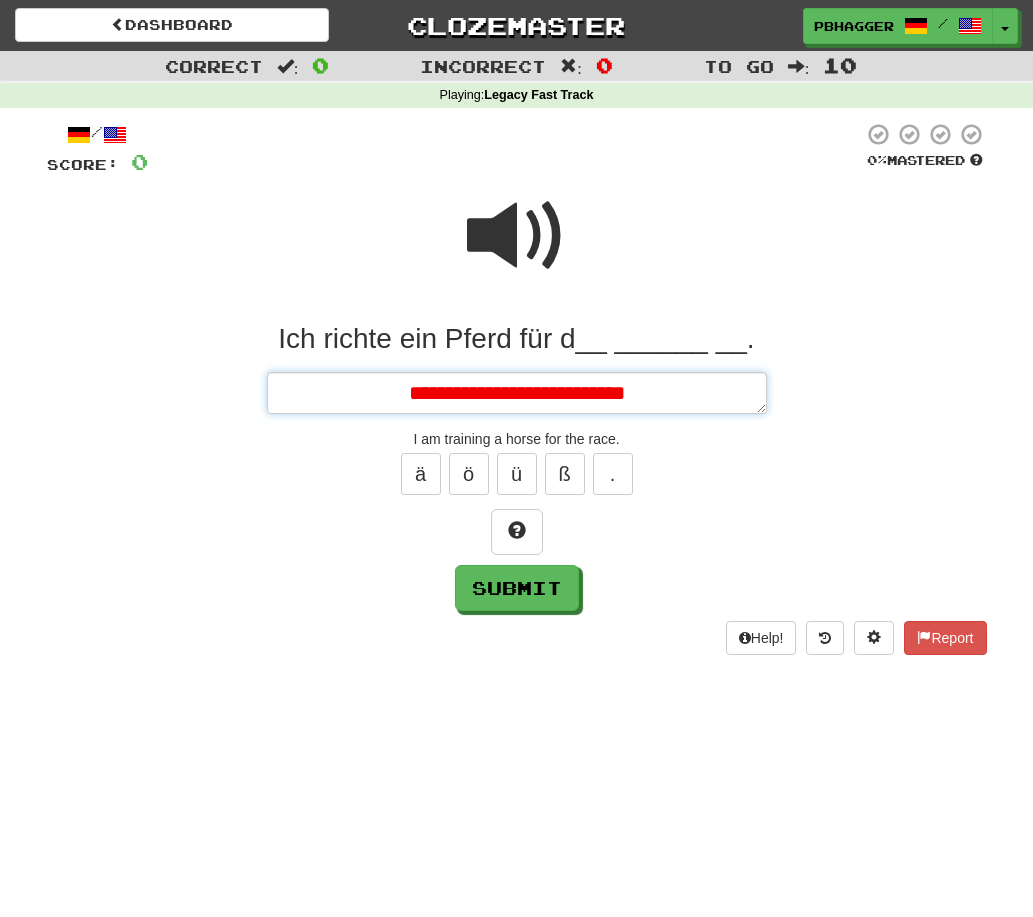 type on "*" 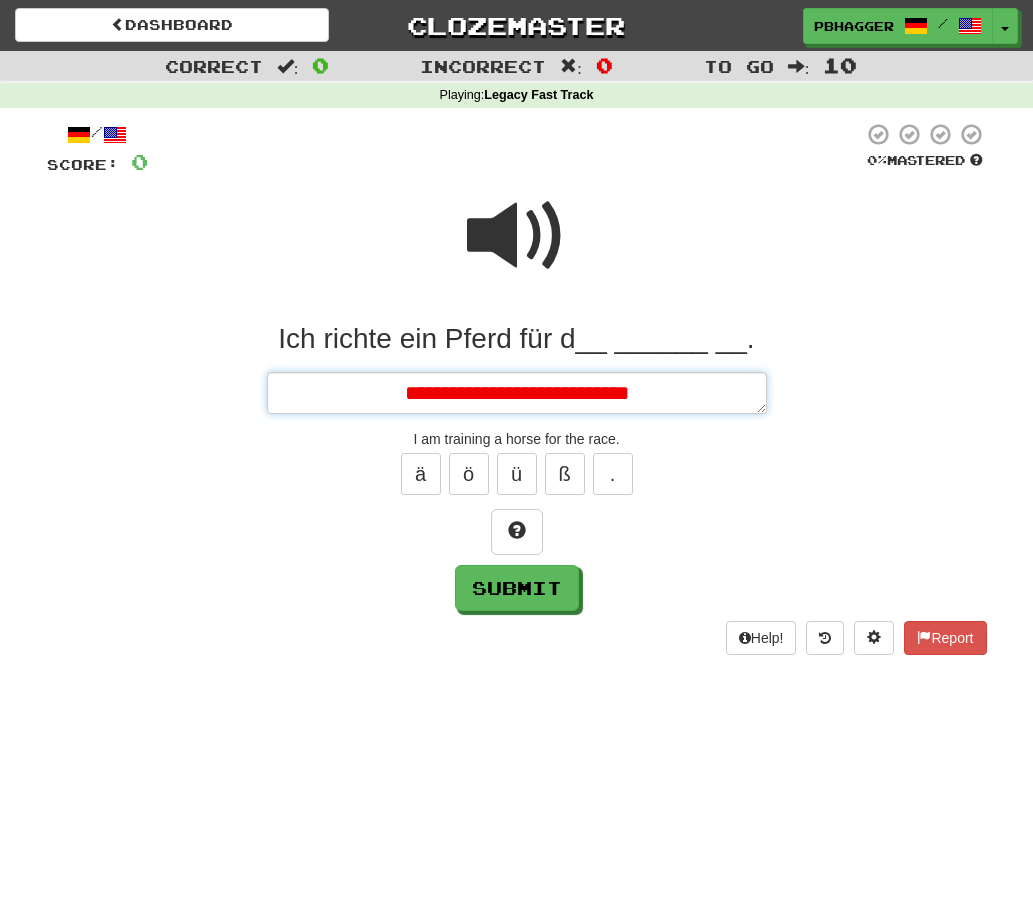 type on "*" 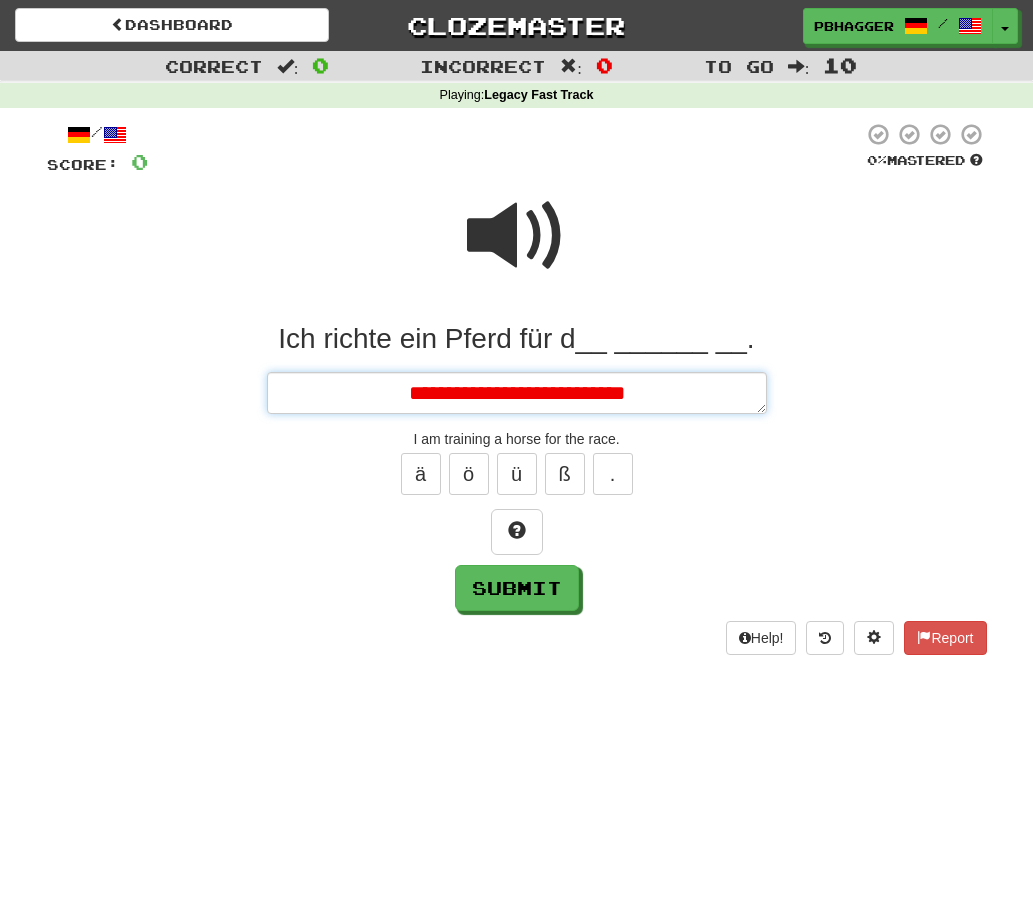 type on "*" 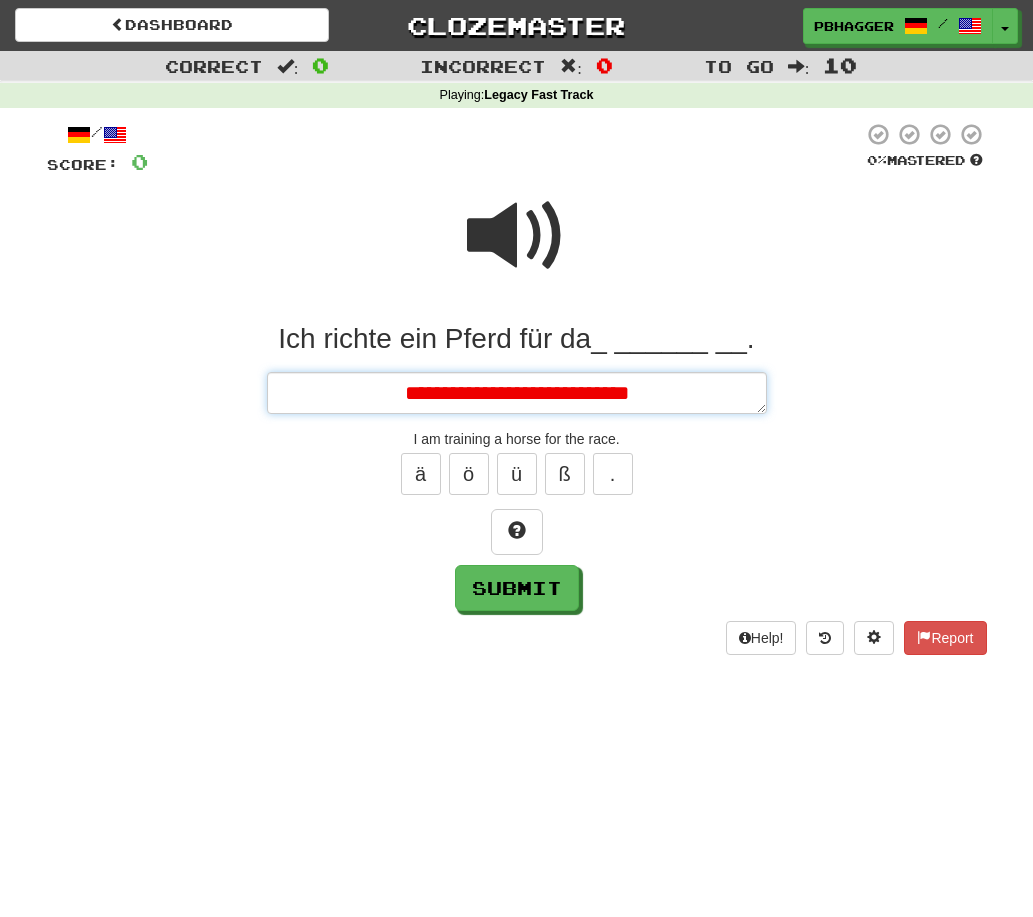 type on "*" 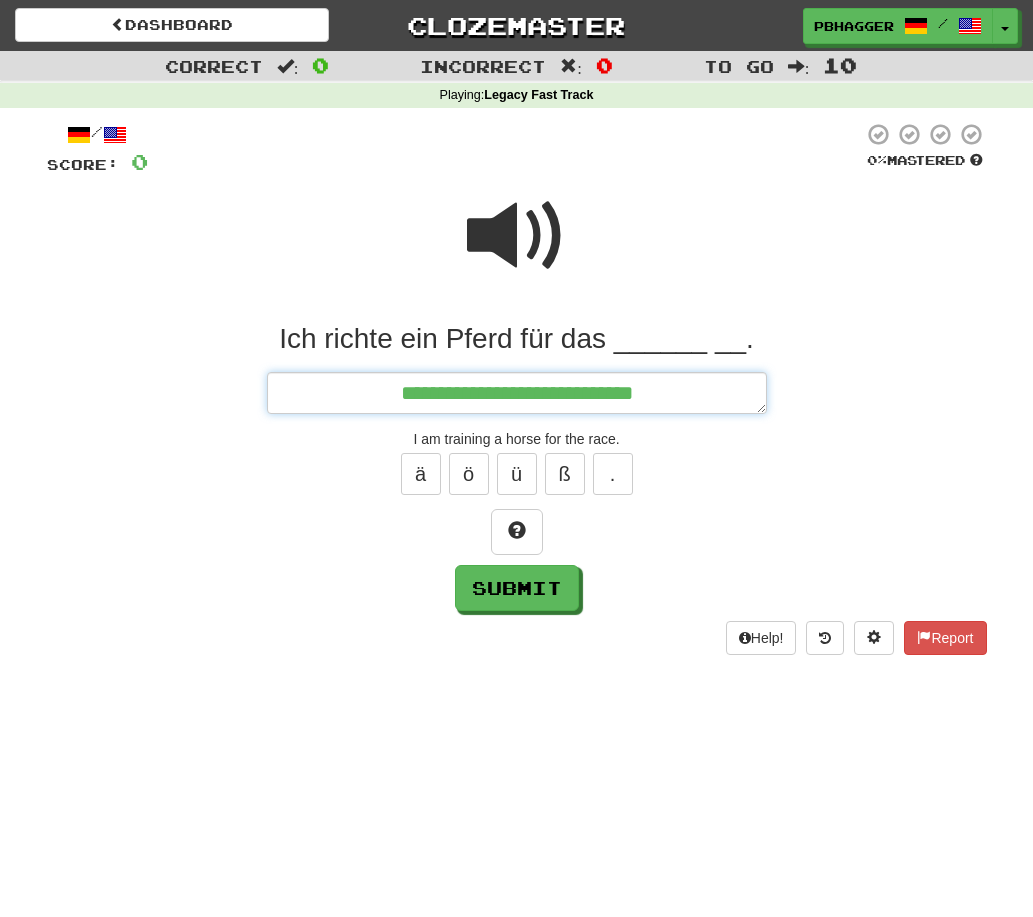 type on "*" 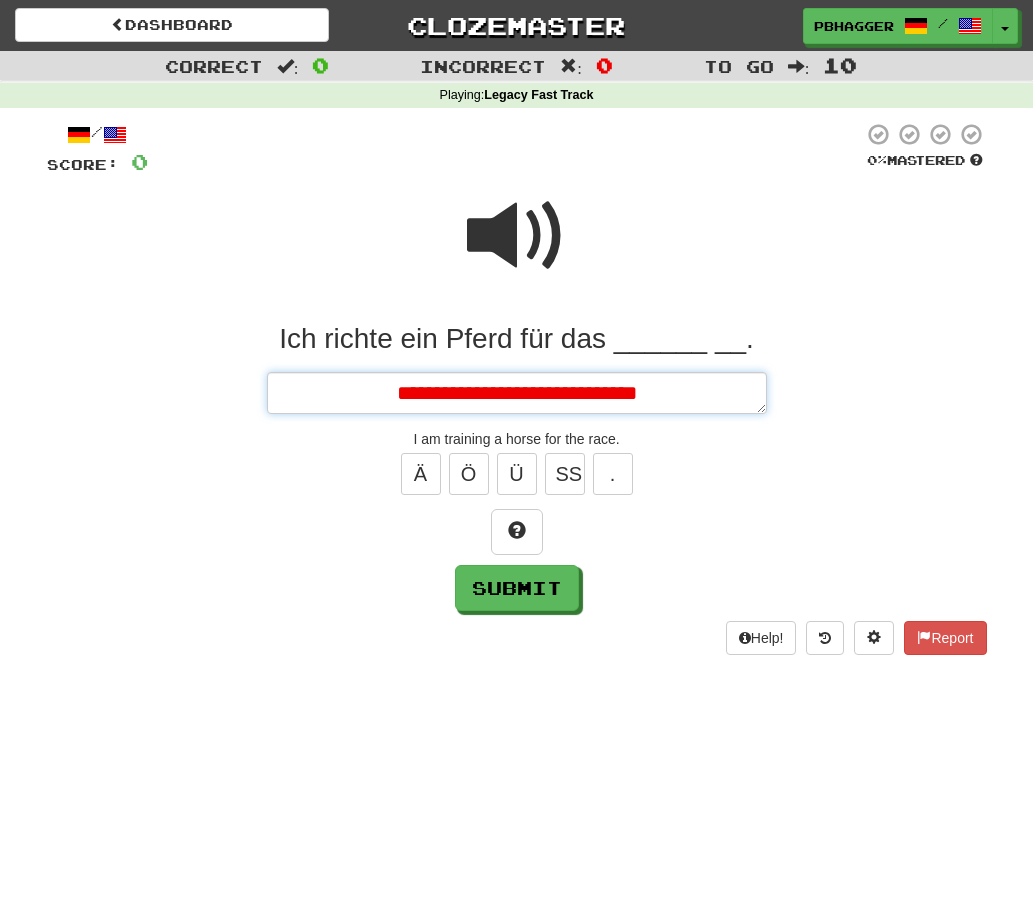 type on "*" 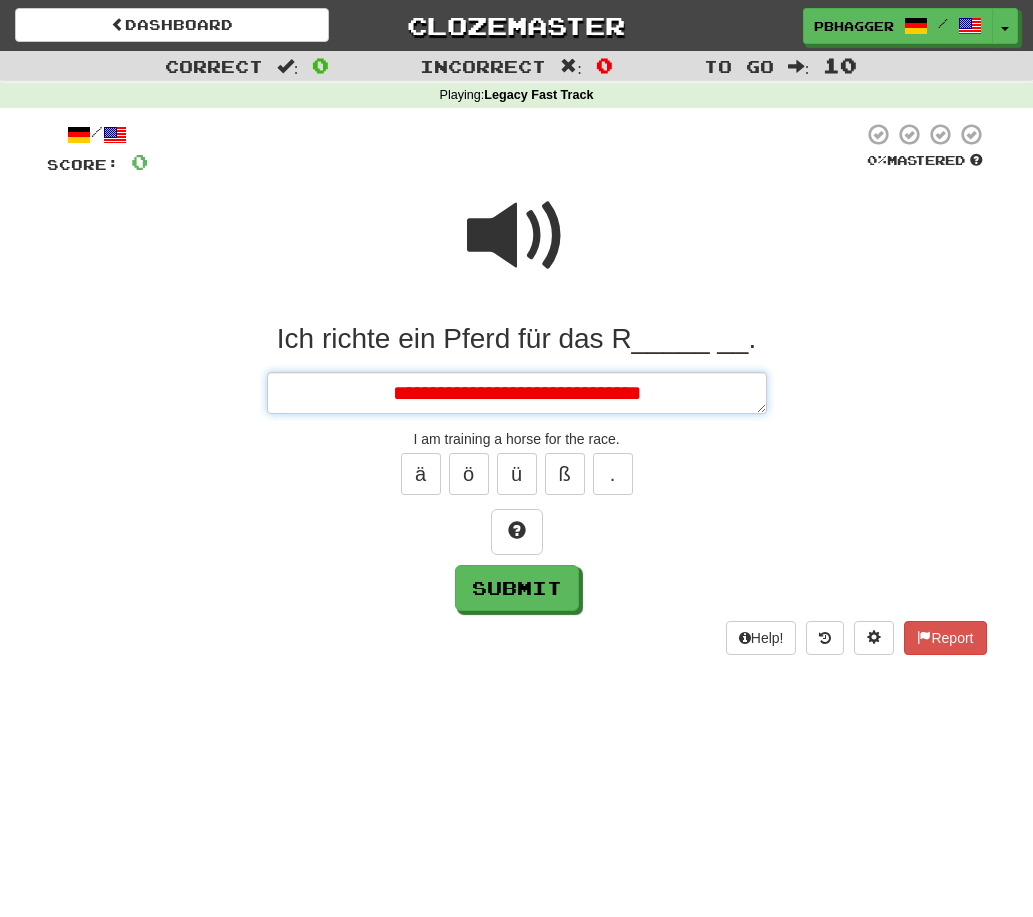 type on "*" 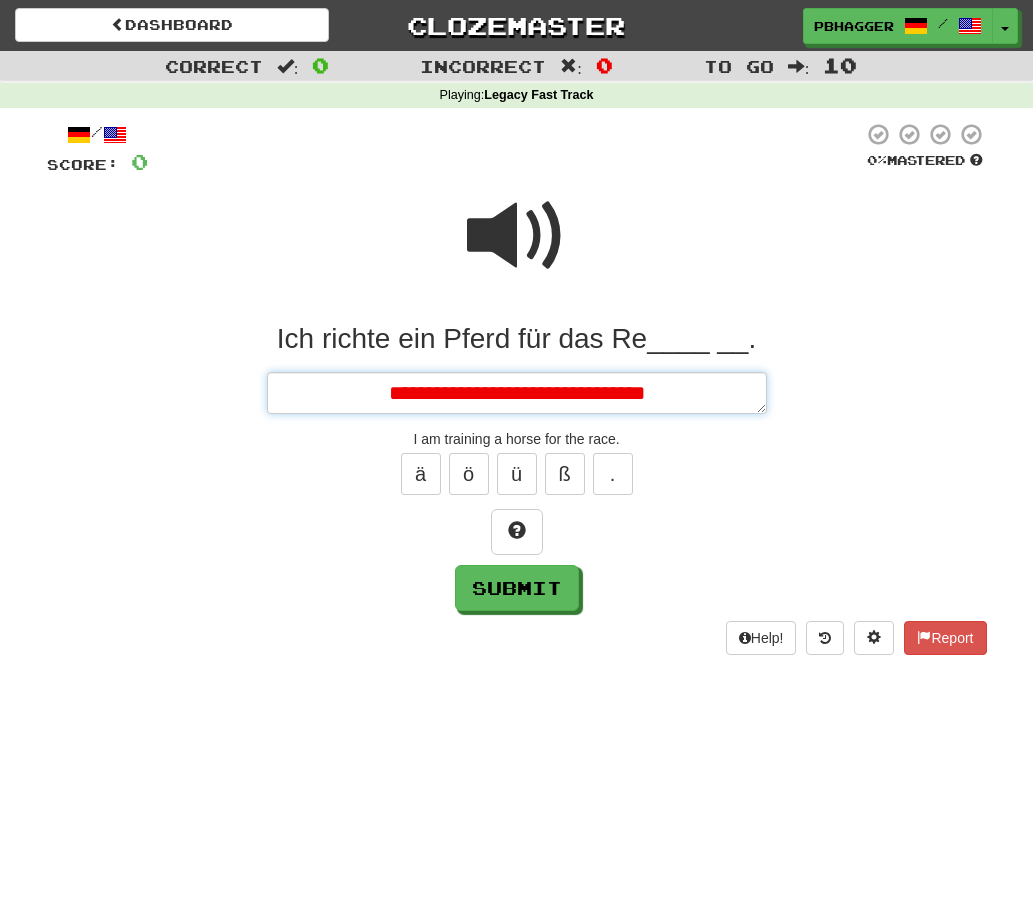 type on "*" 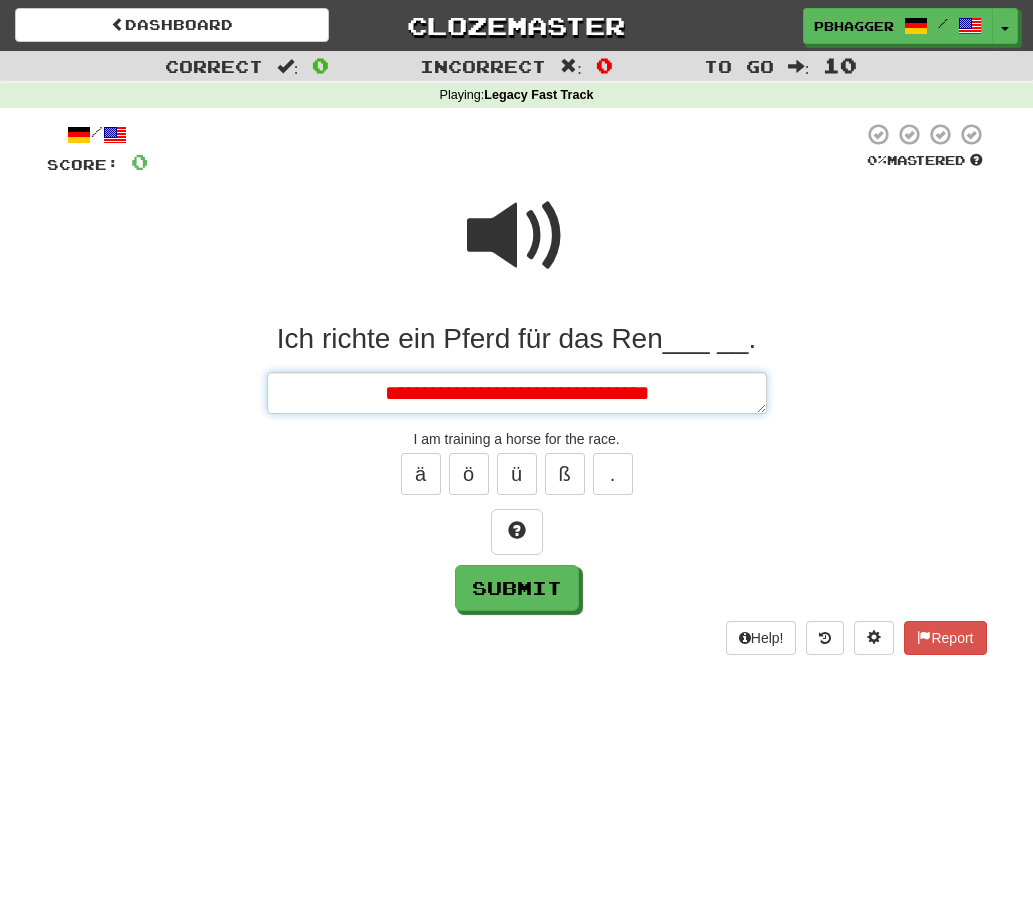 type on "*" 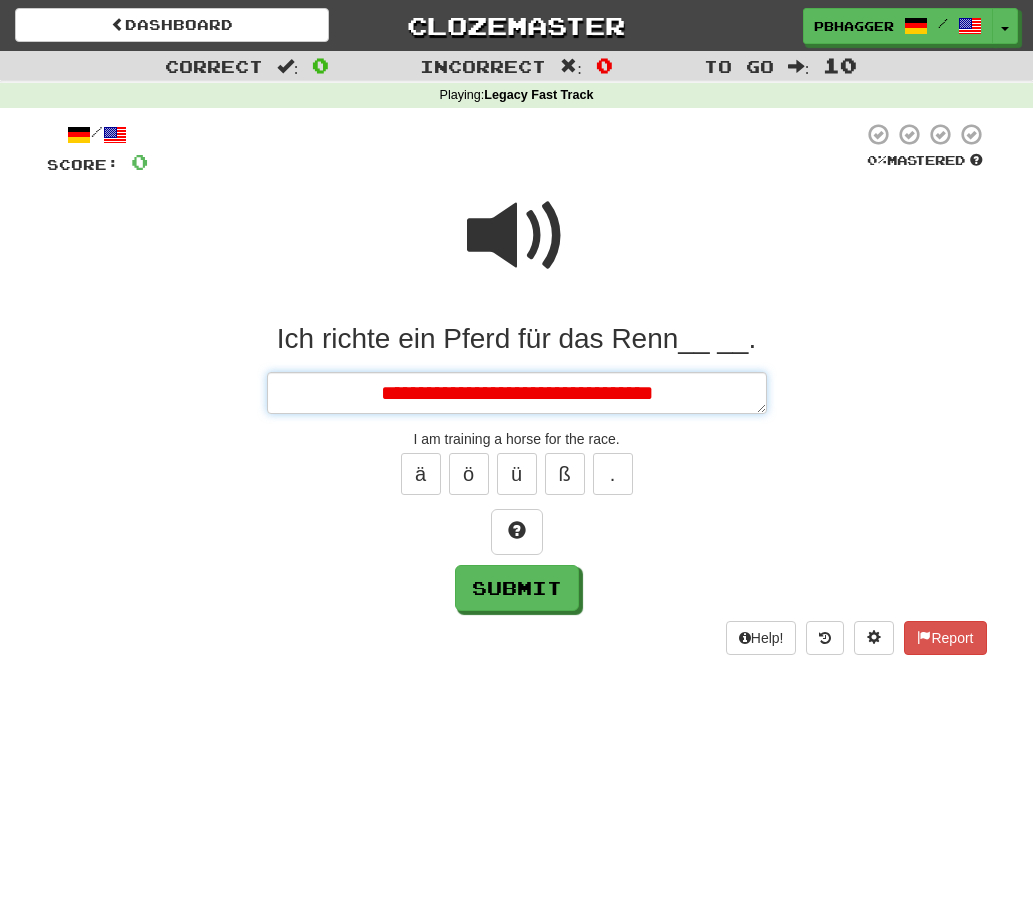 type on "*" 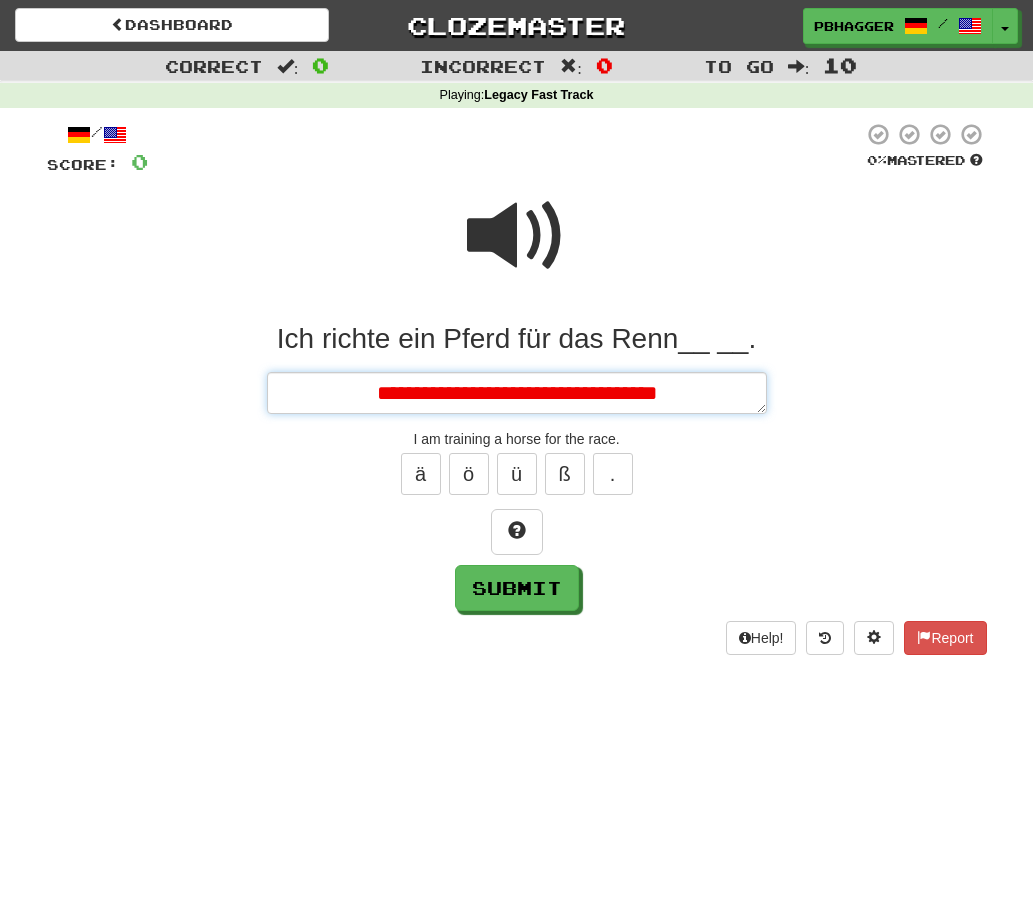 type on "*" 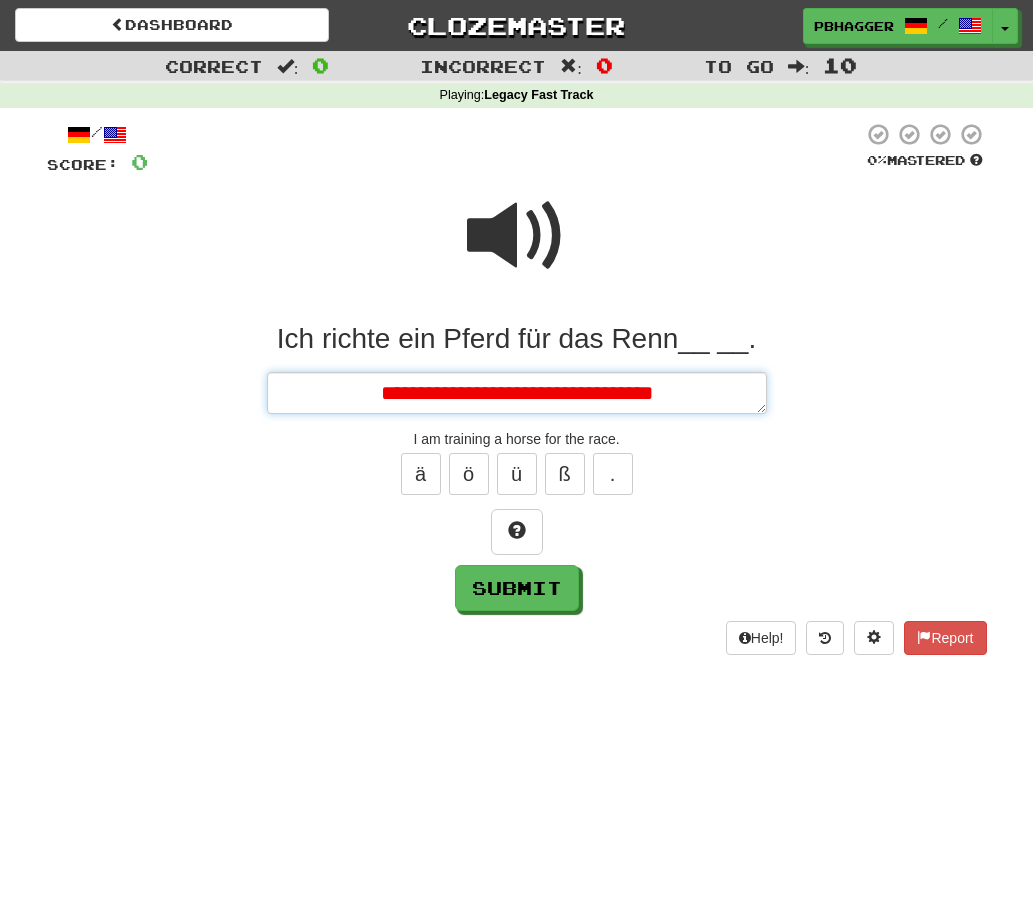 type on "*" 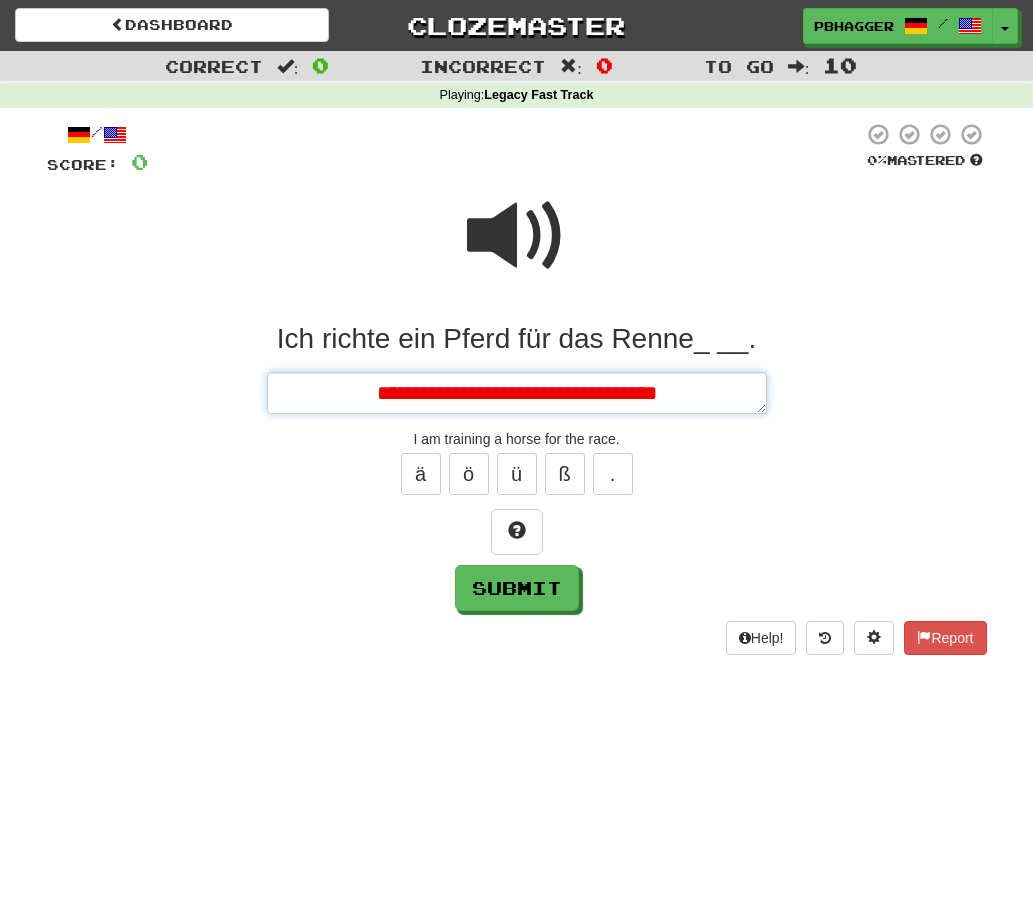 type on "*" 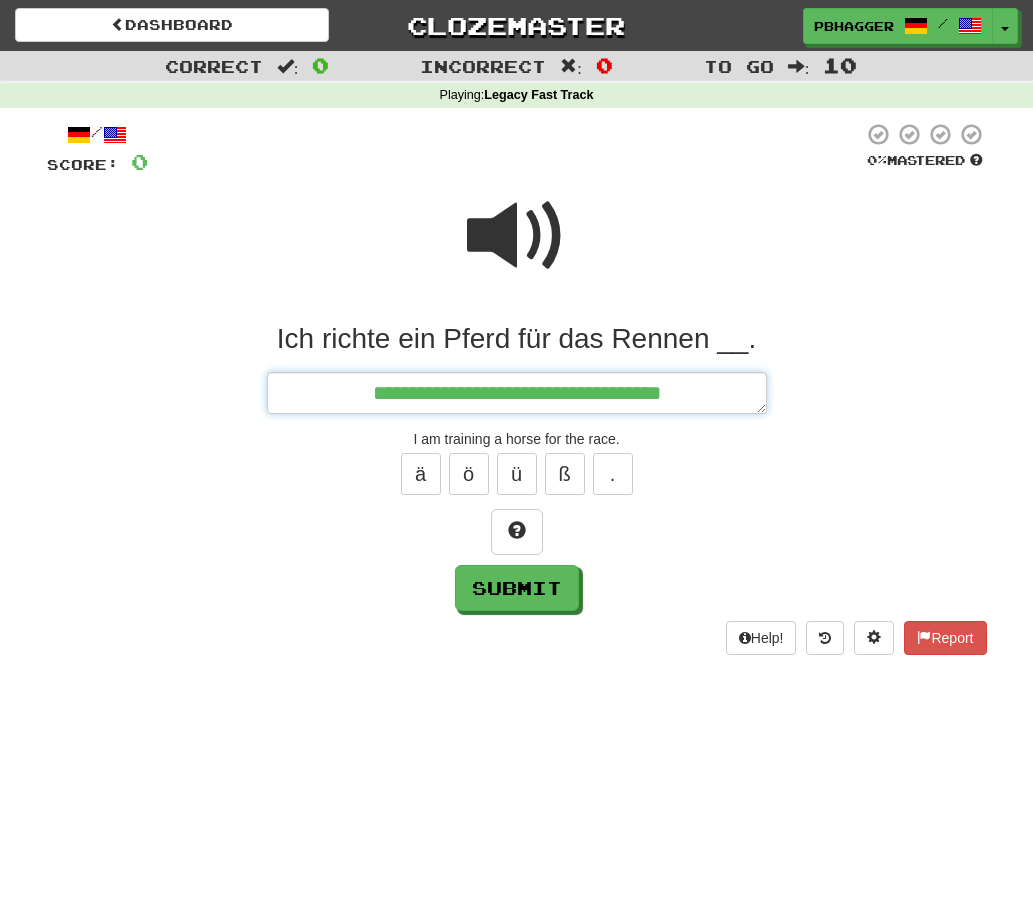 type on "*" 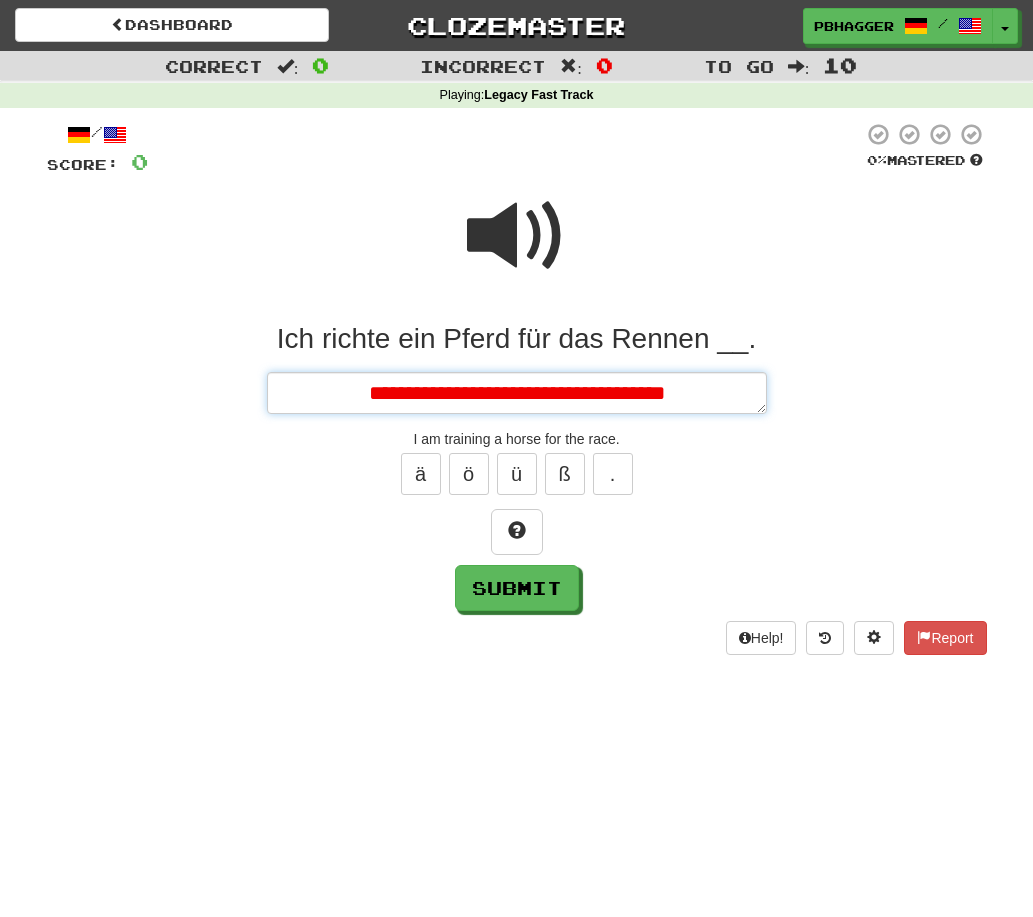 type on "*" 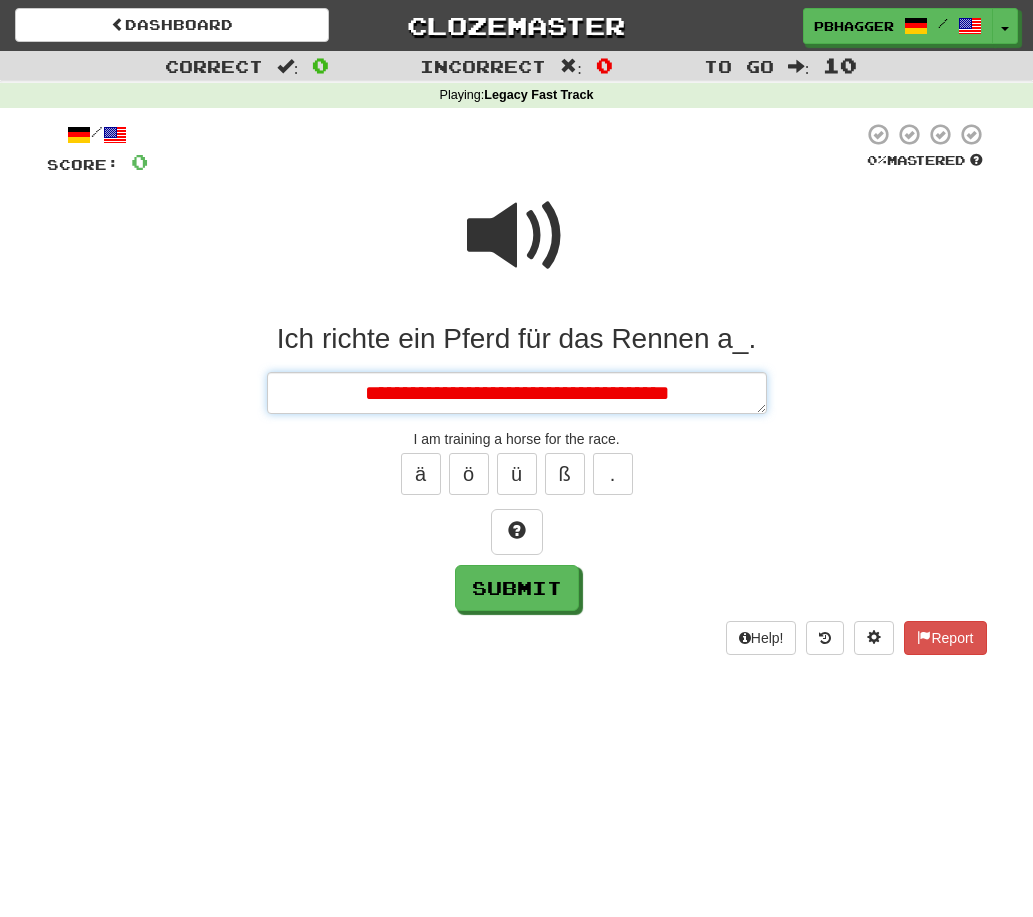 type on "*" 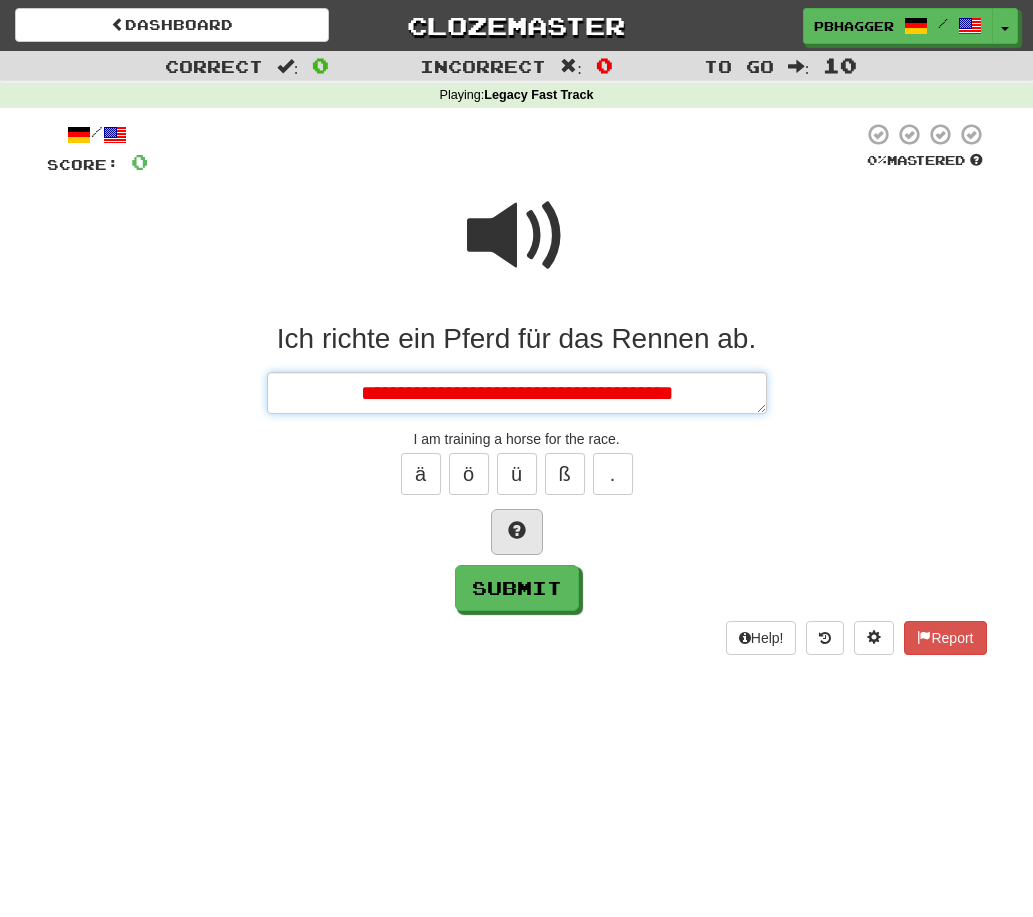 type on "**********" 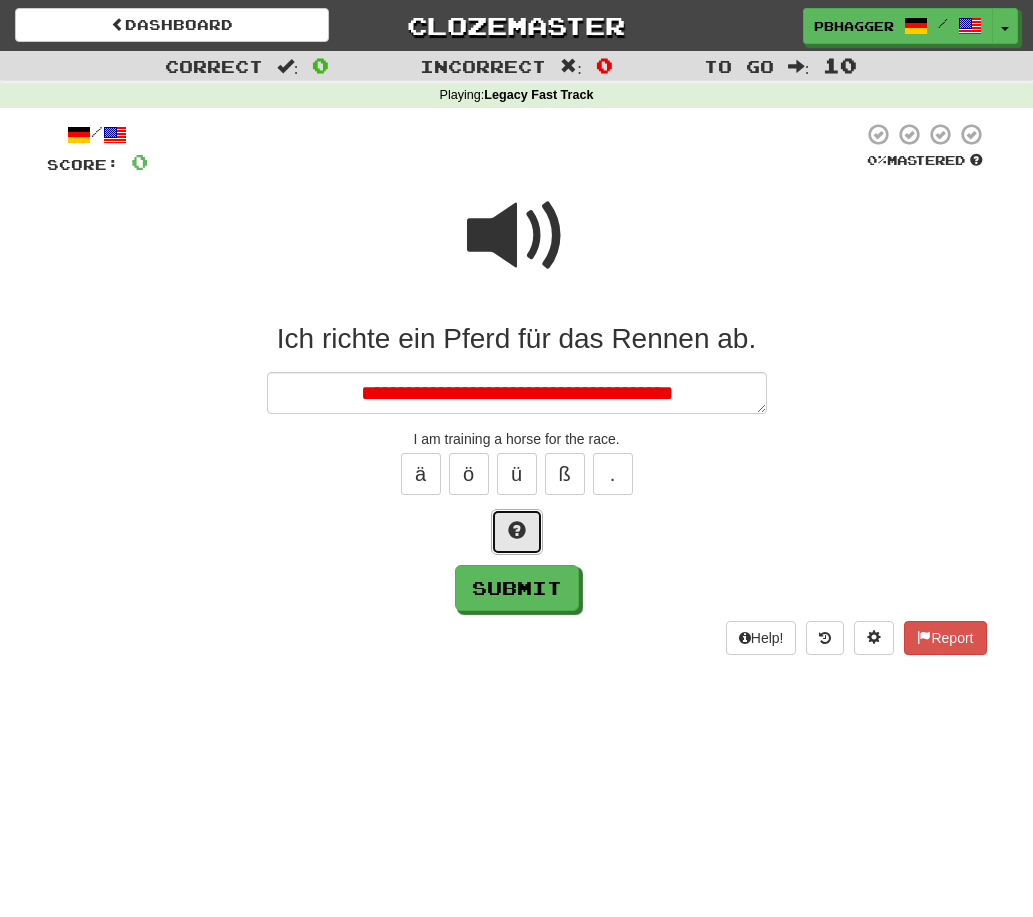 click at bounding box center [517, 530] 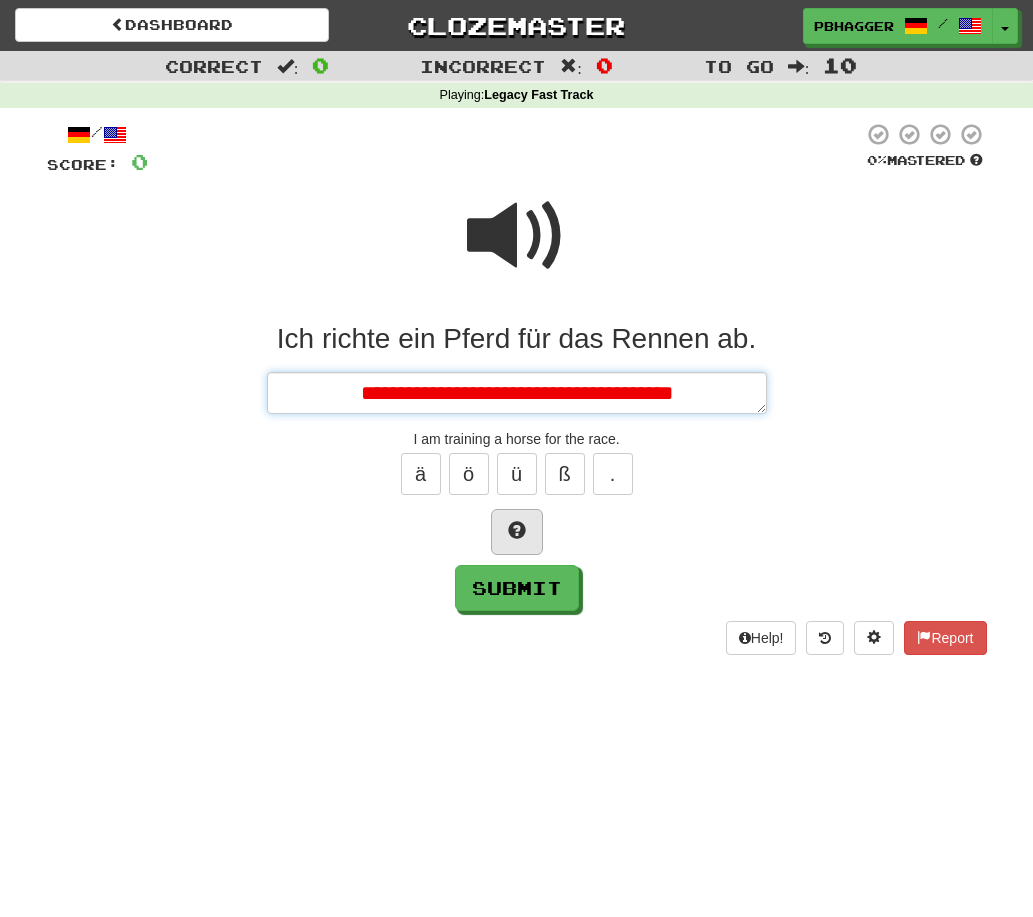 type on "*" 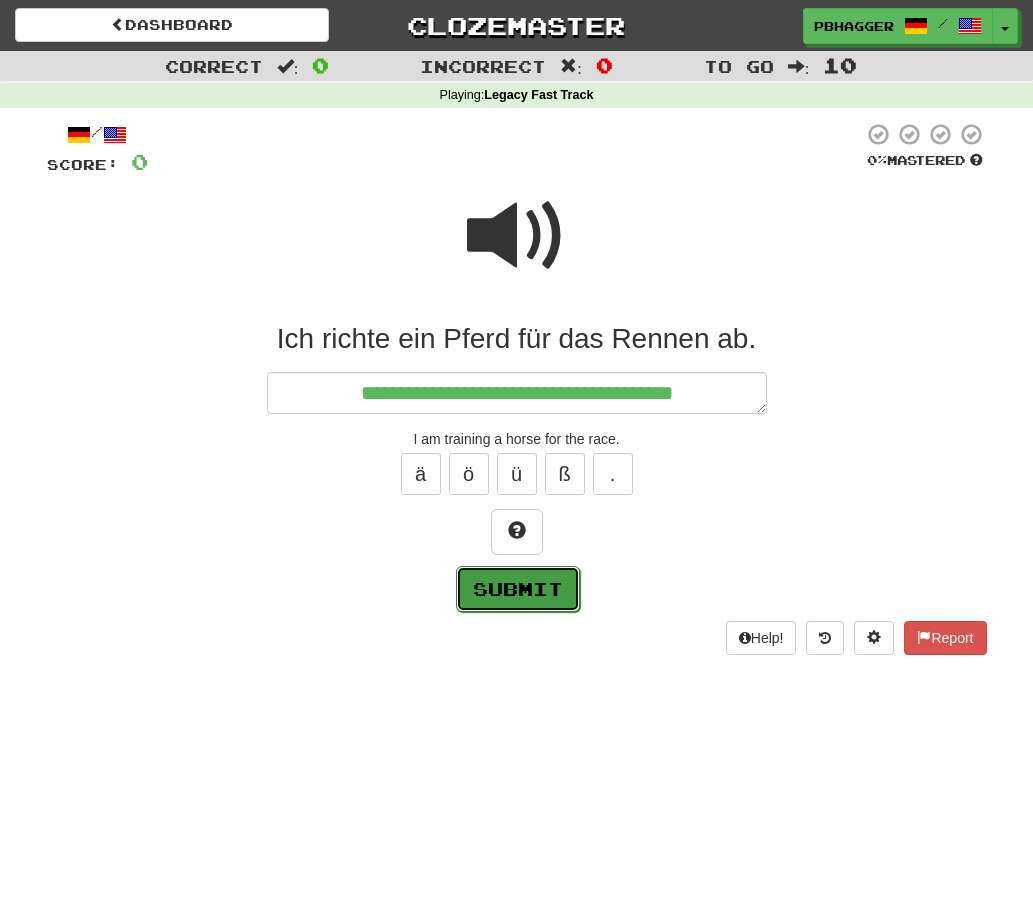 click on "Submit" at bounding box center (518, 589) 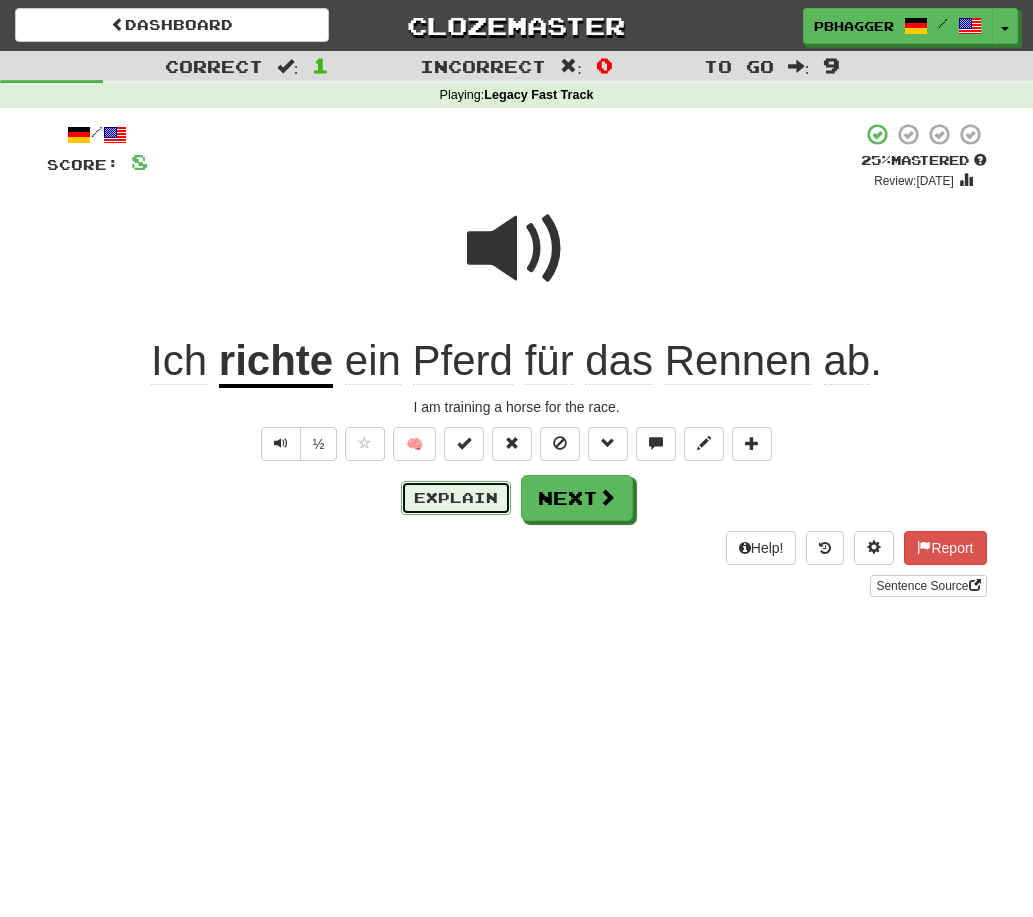 click on "Explain" at bounding box center [456, 498] 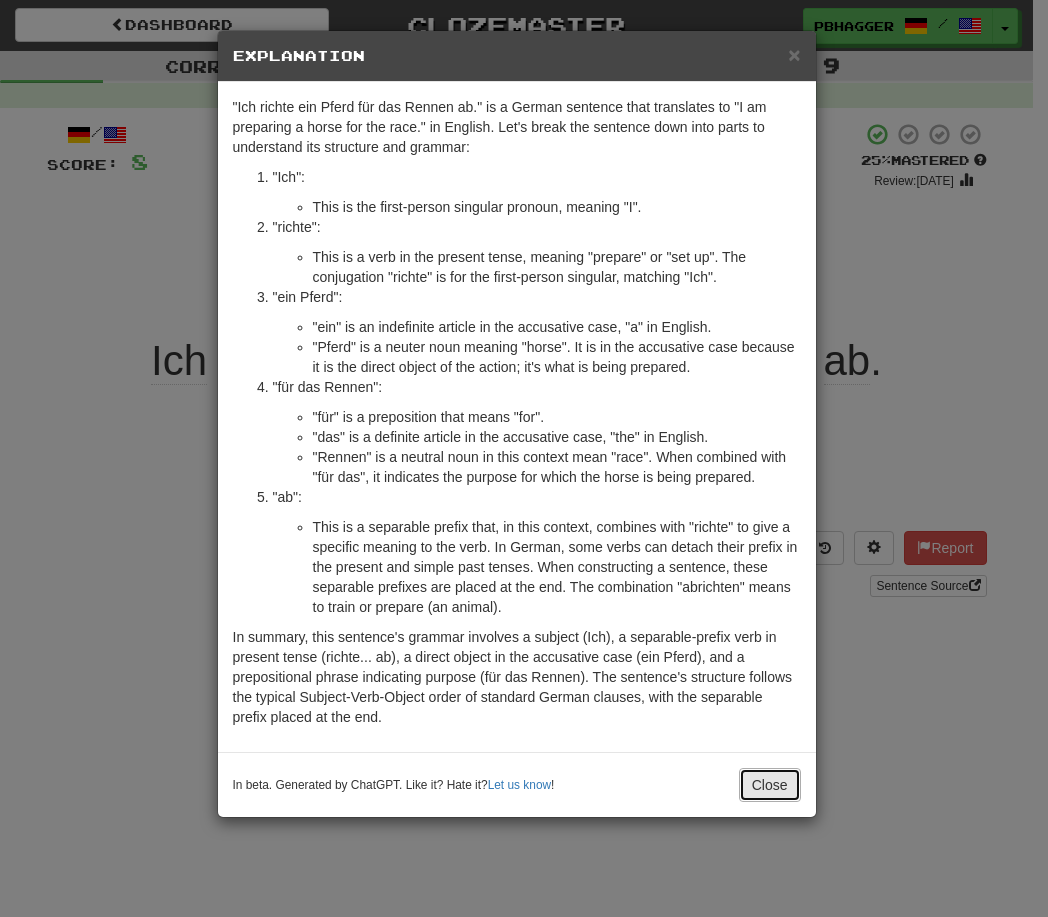 click on "Close" at bounding box center (770, 785) 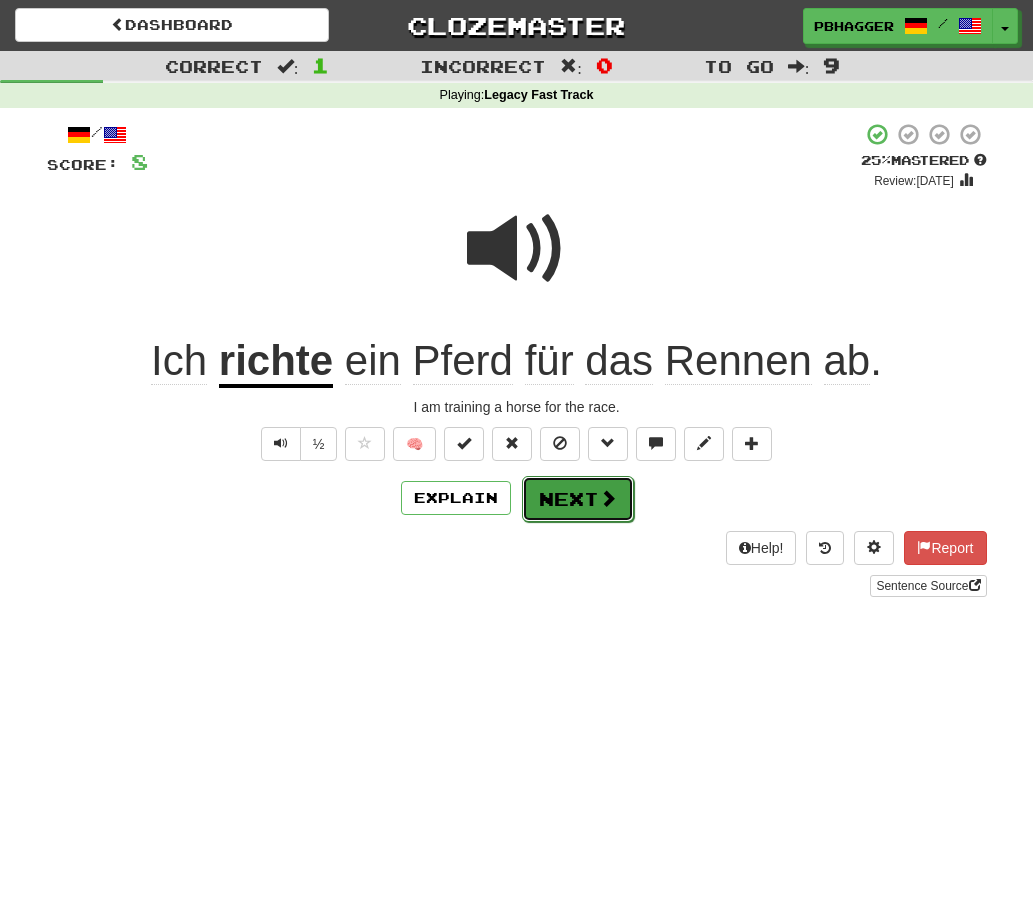 click on "Next" at bounding box center [578, 499] 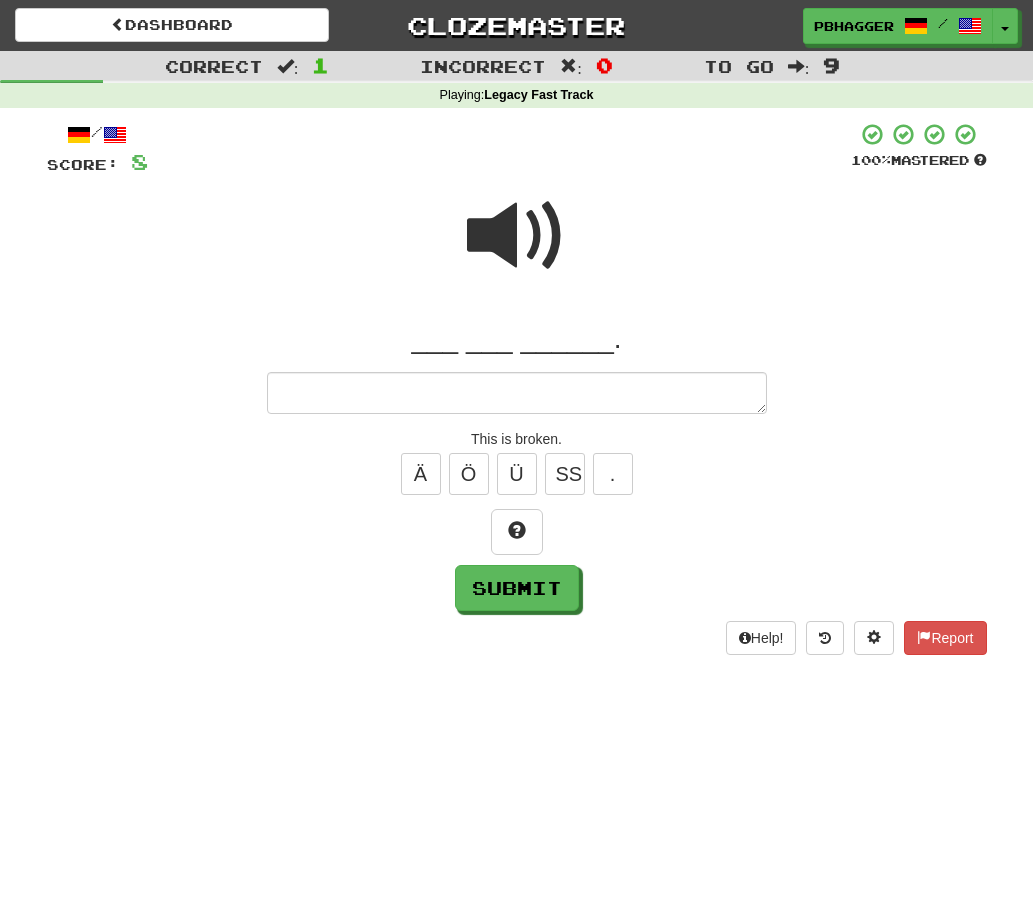 type on "*" 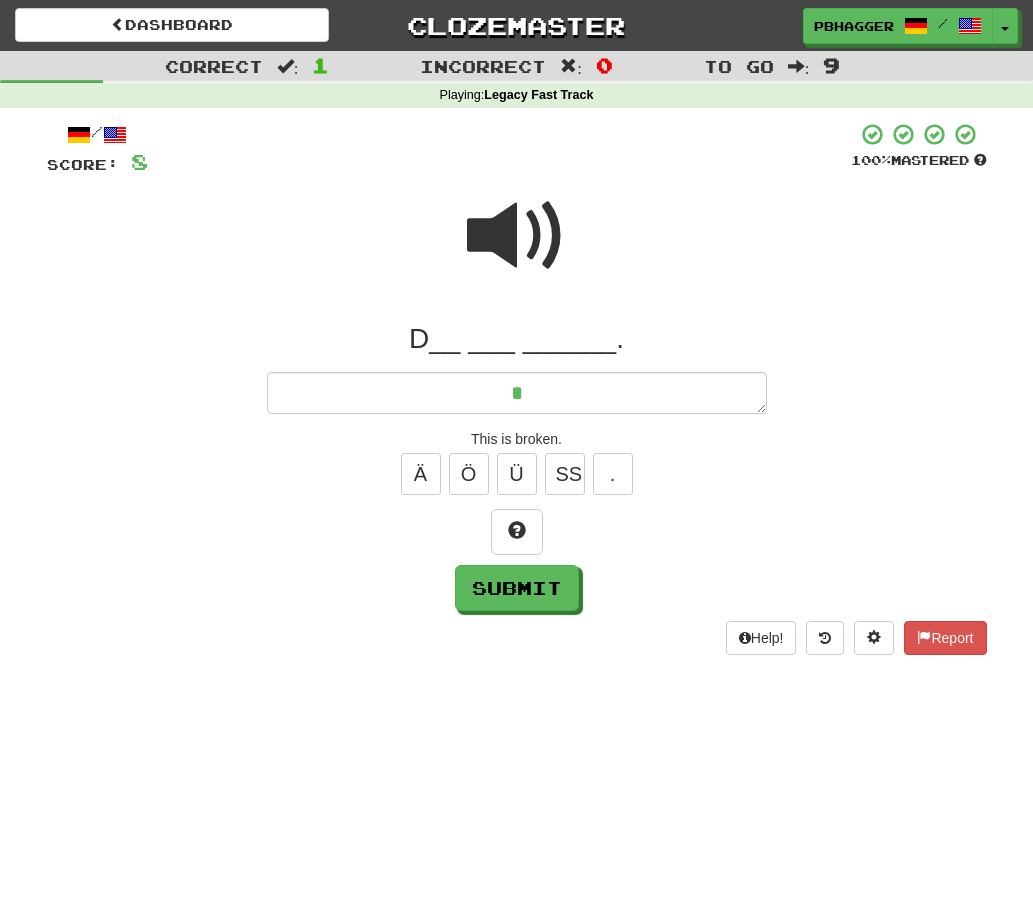 type on "*" 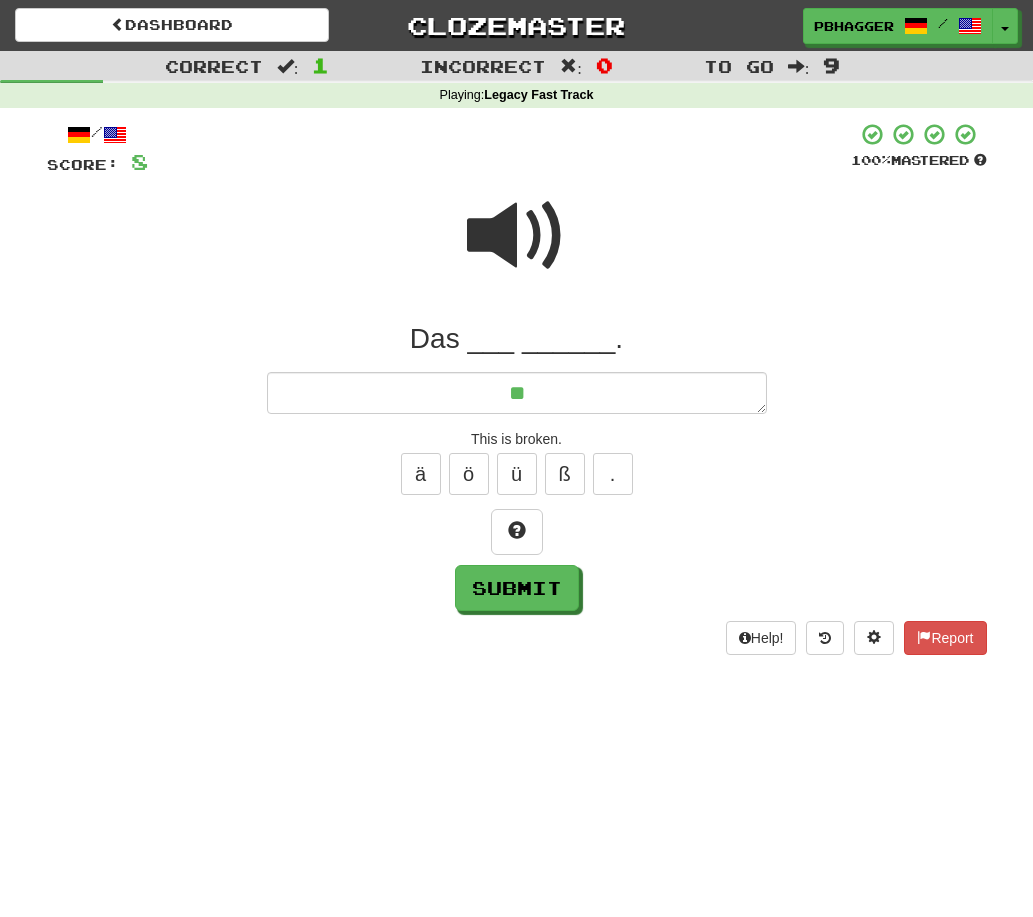 type on "*" 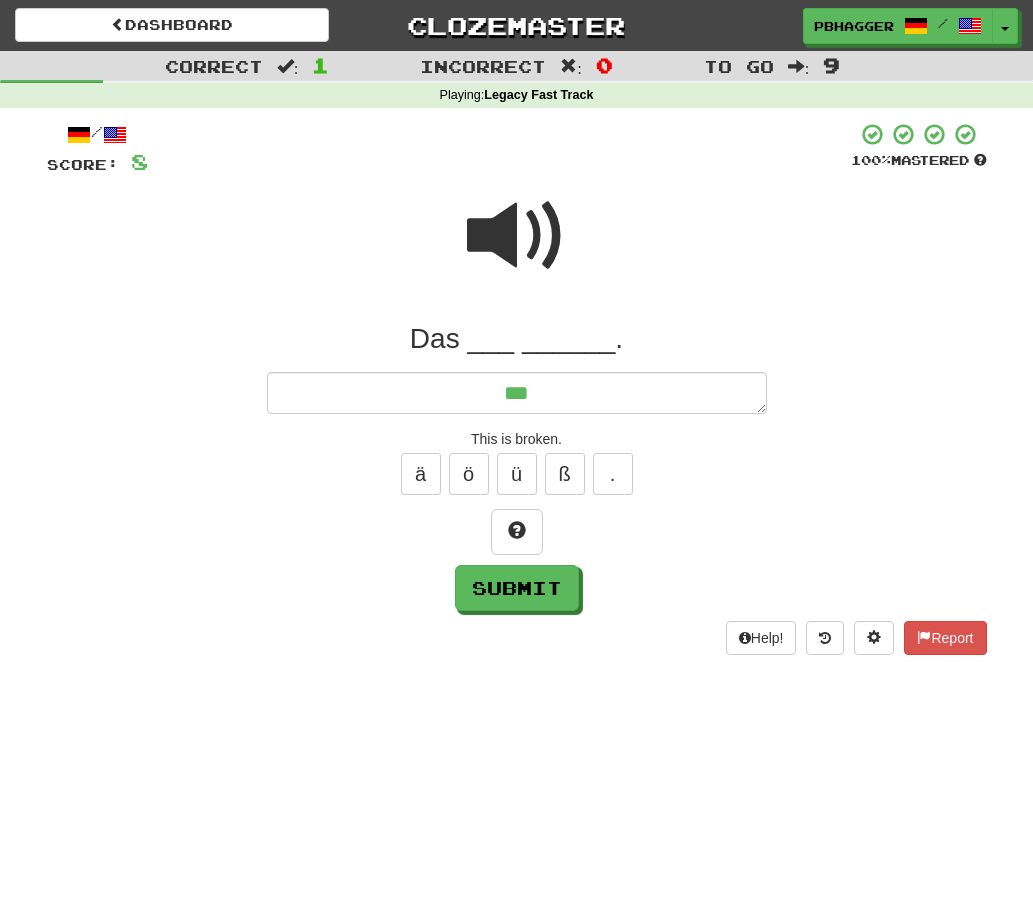 type on "*" 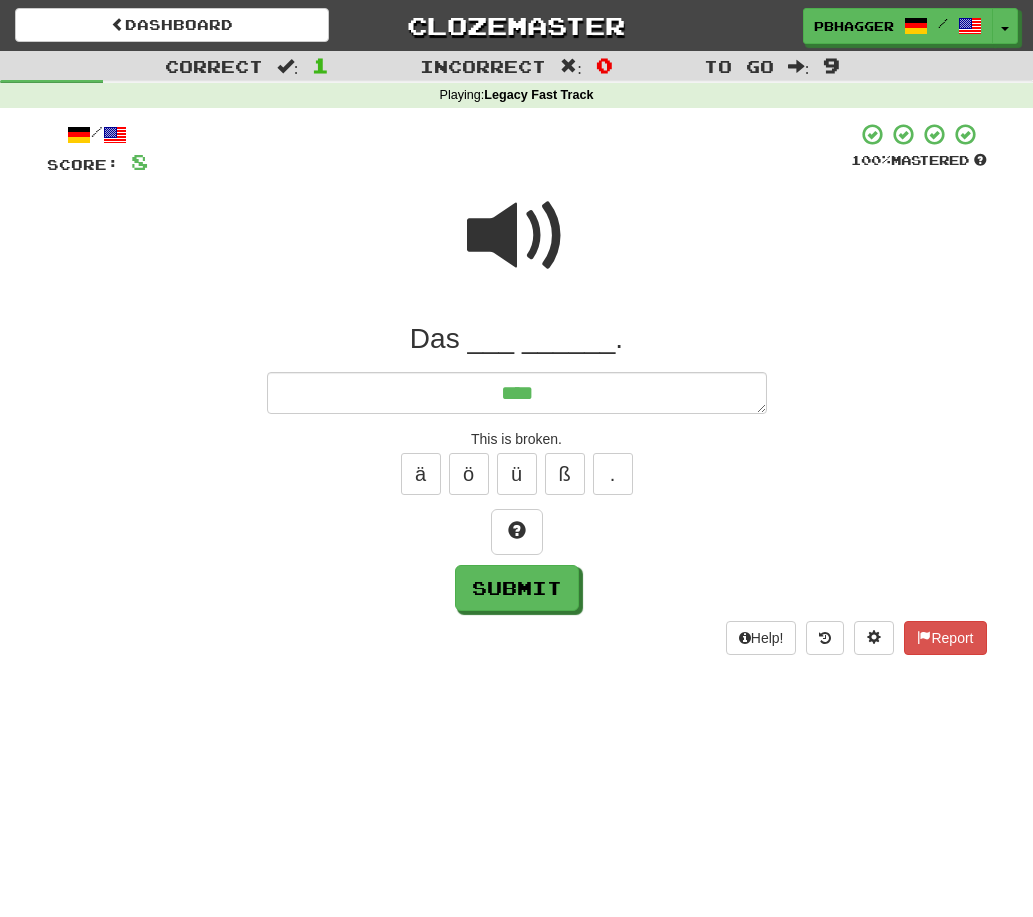 type on "*" 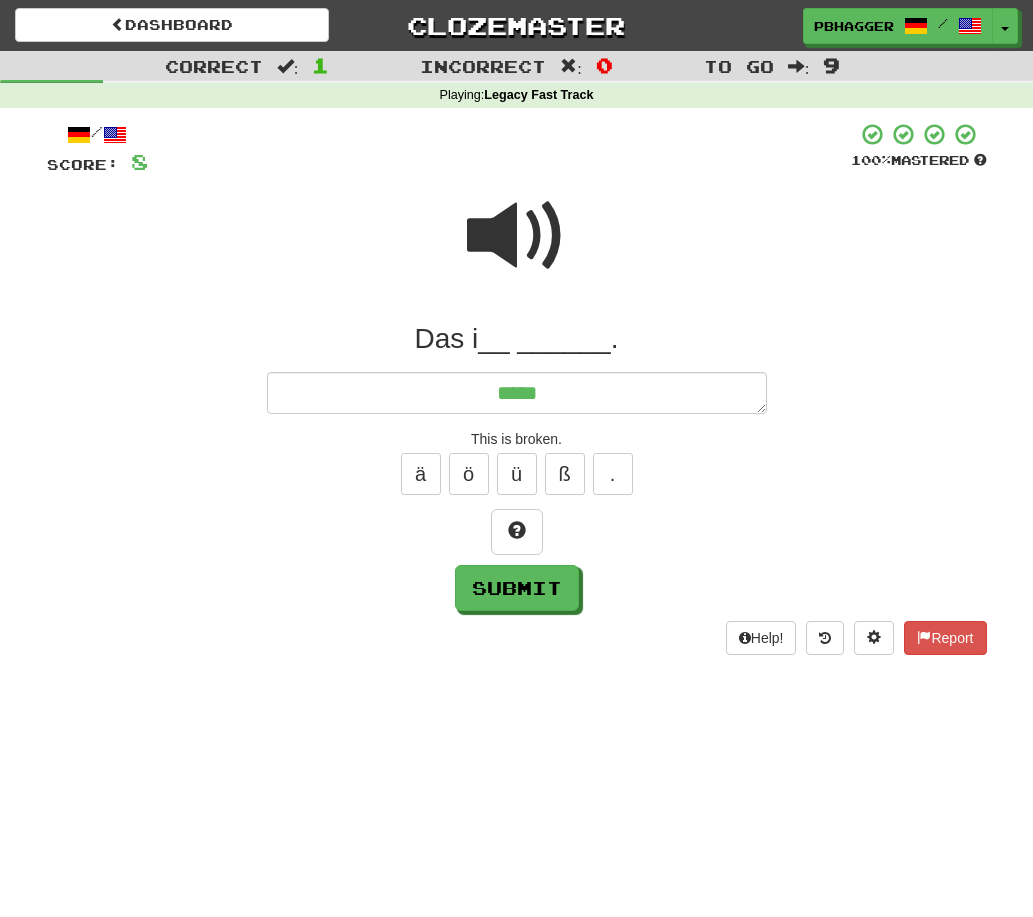 type on "*" 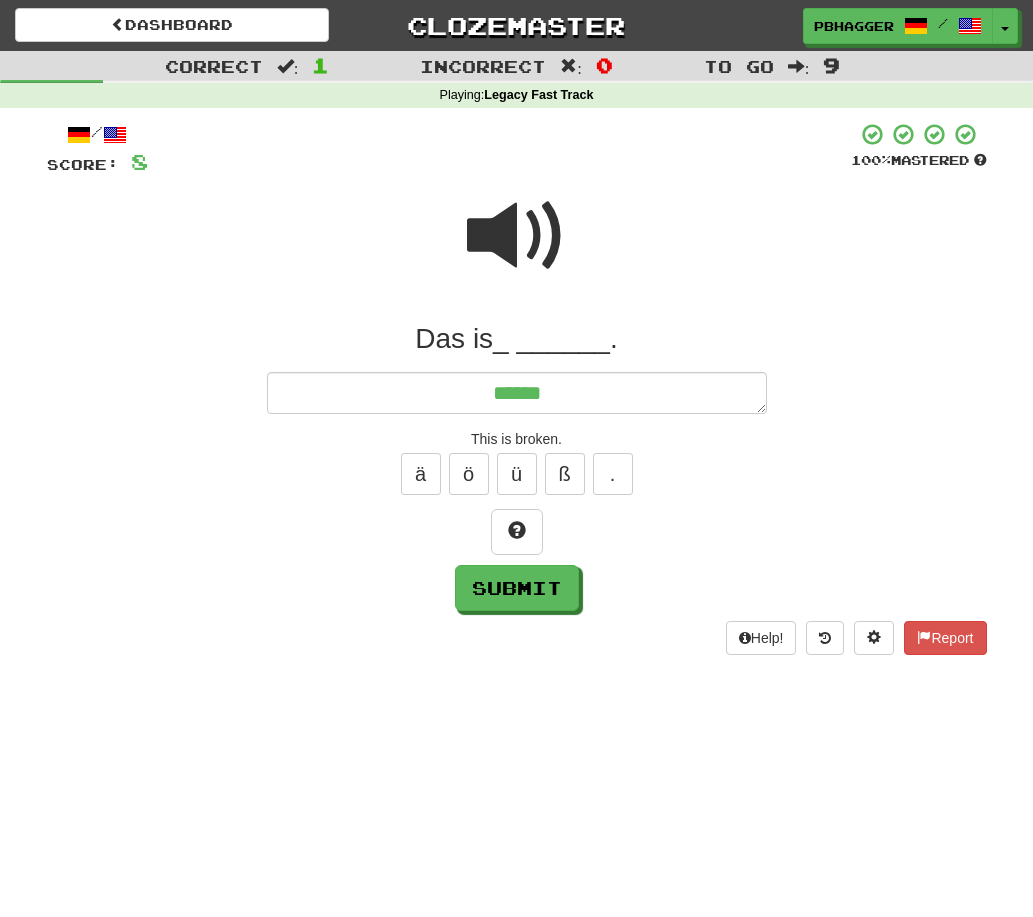 type on "*" 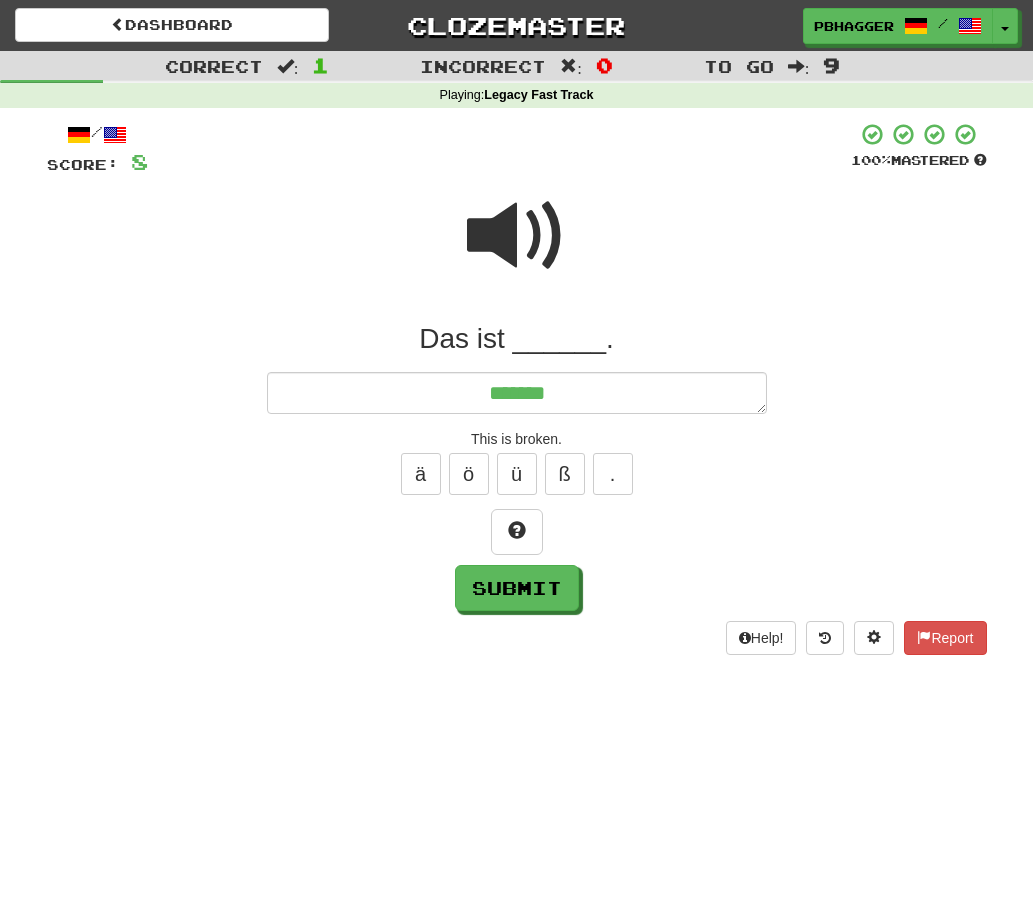 type on "*" 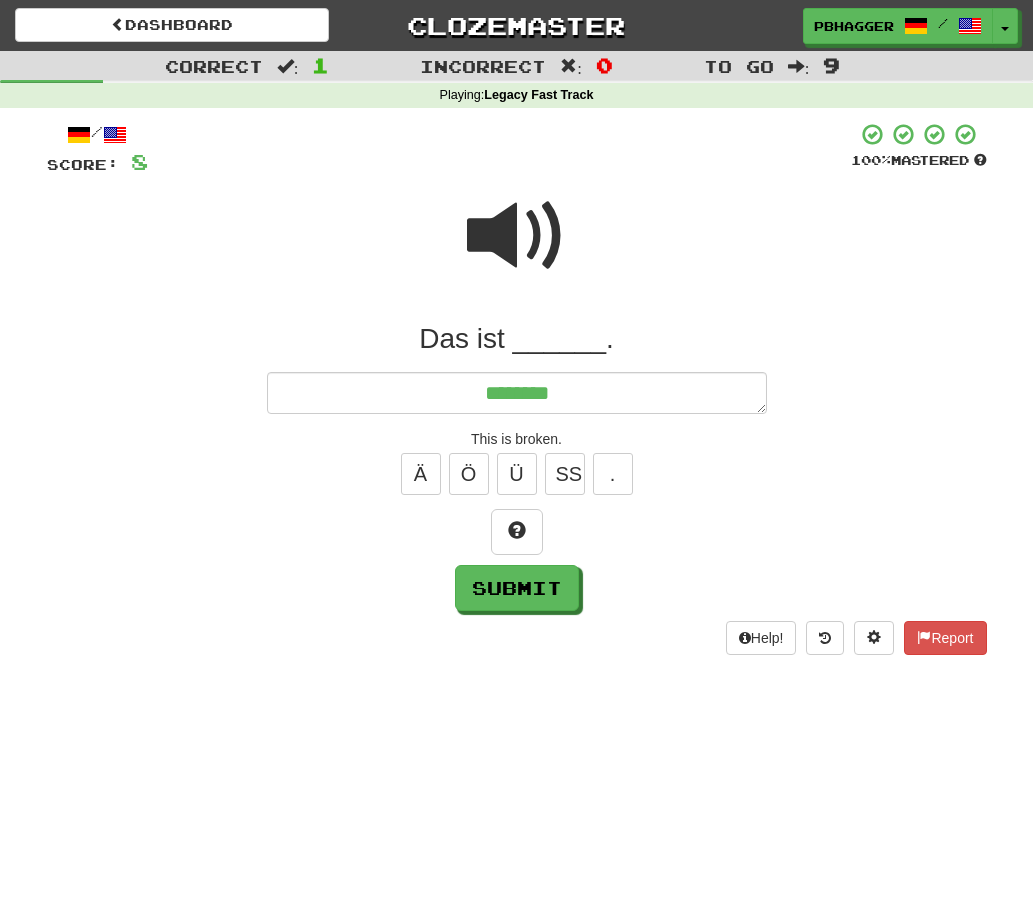 type on "*" 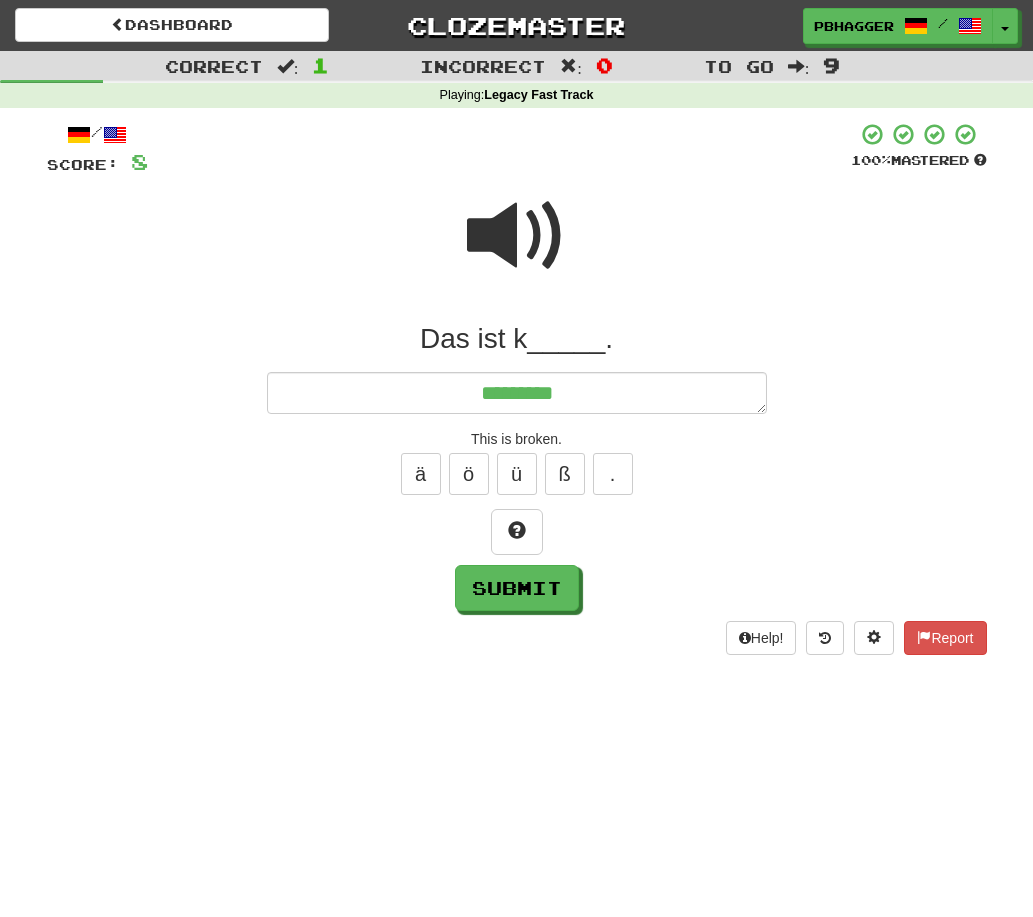type on "*" 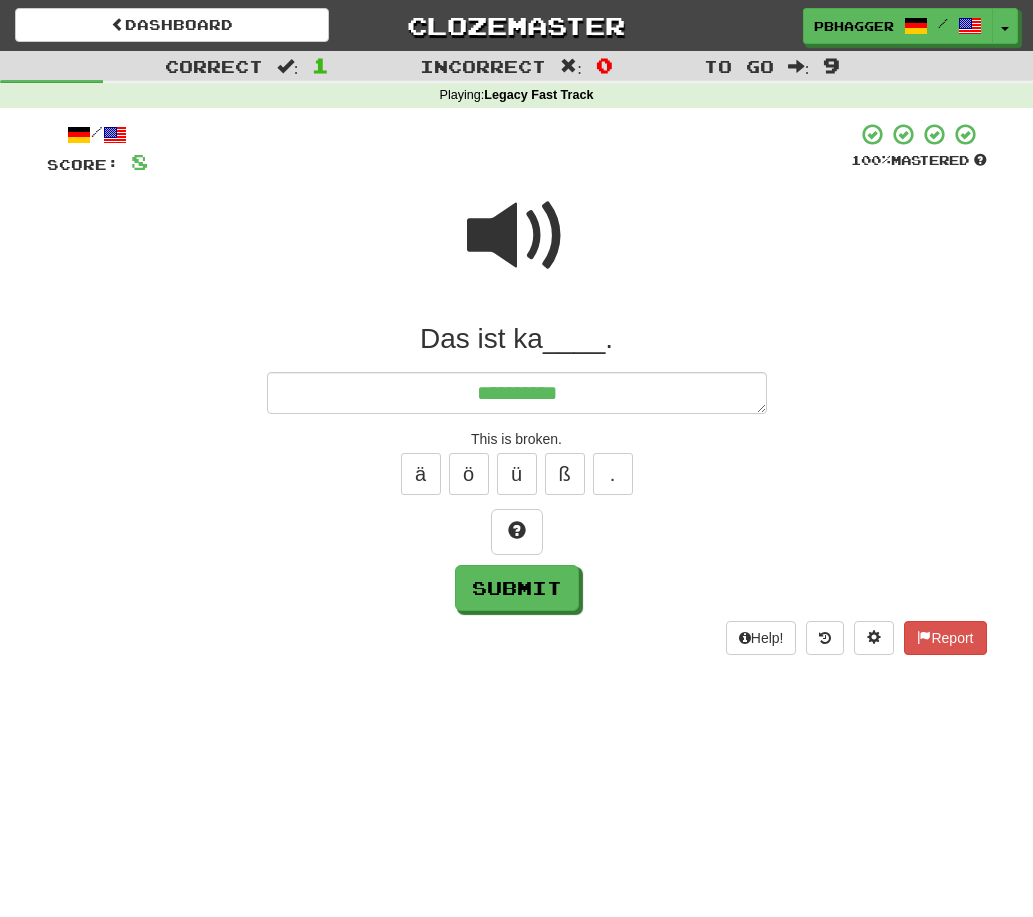 type on "*" 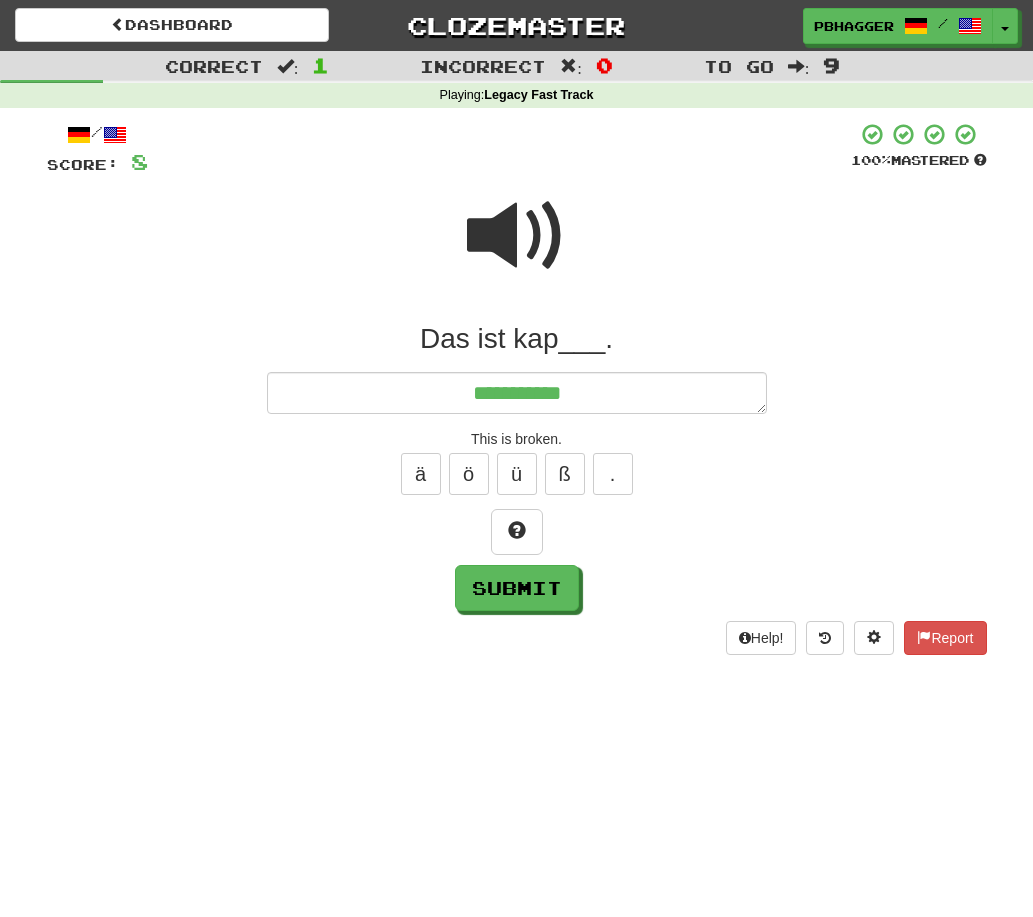 type on "*" 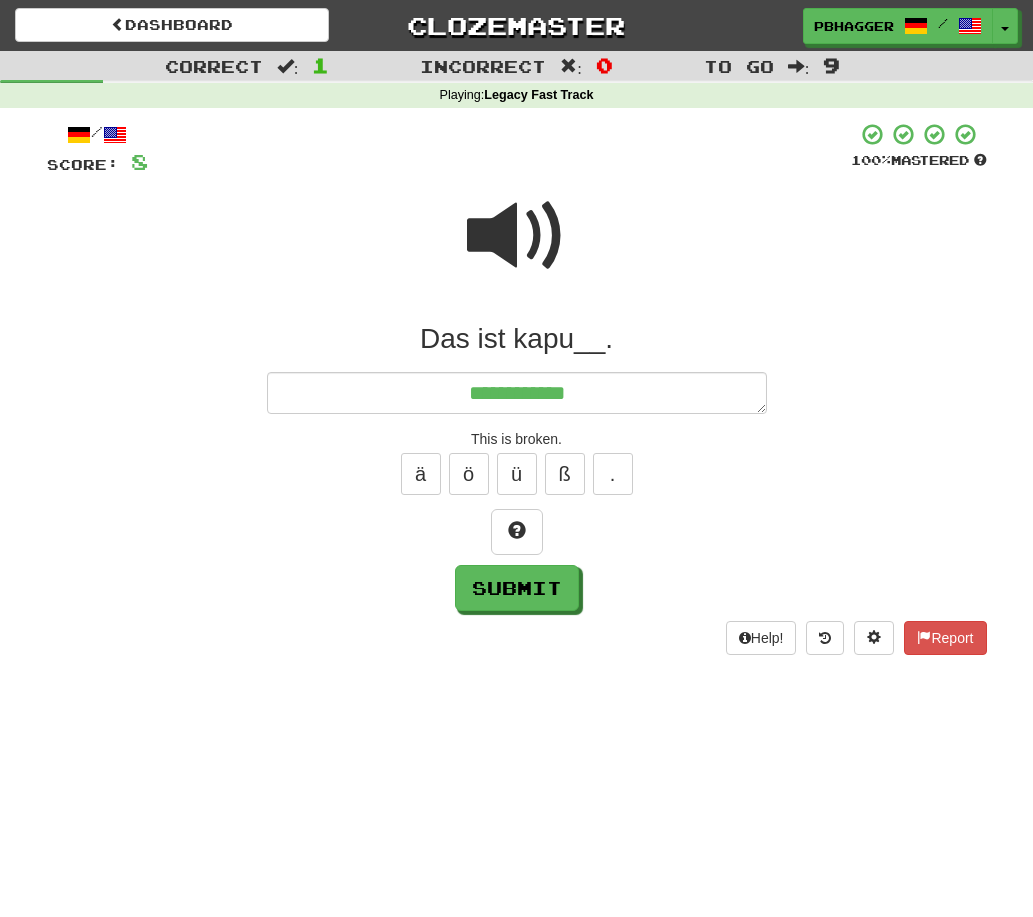 type on "*" 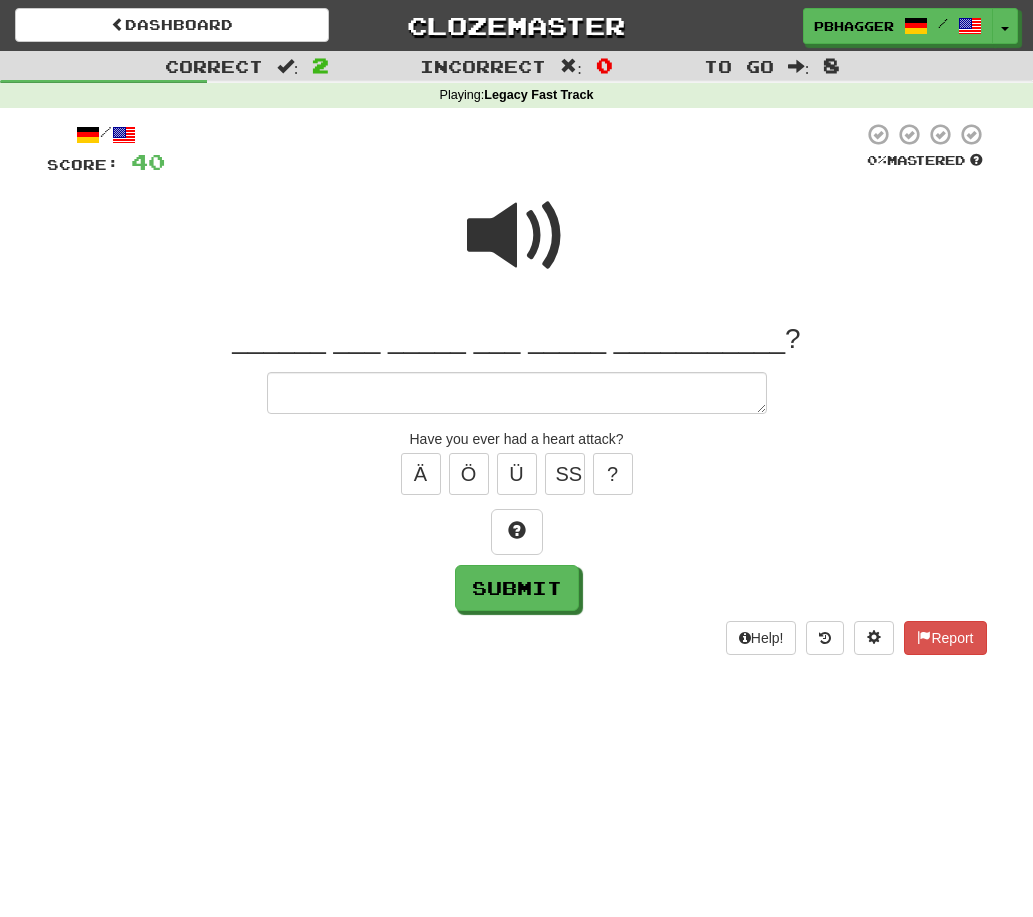 type on "*" 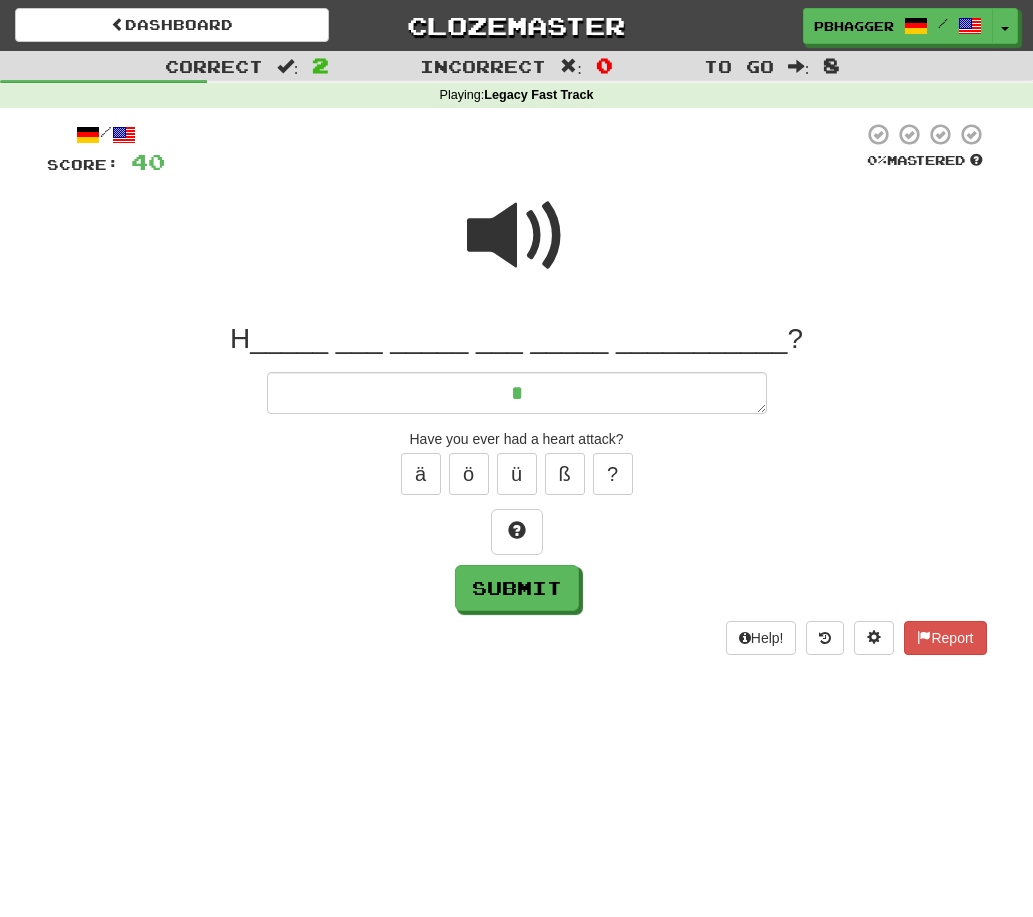 type on "*" 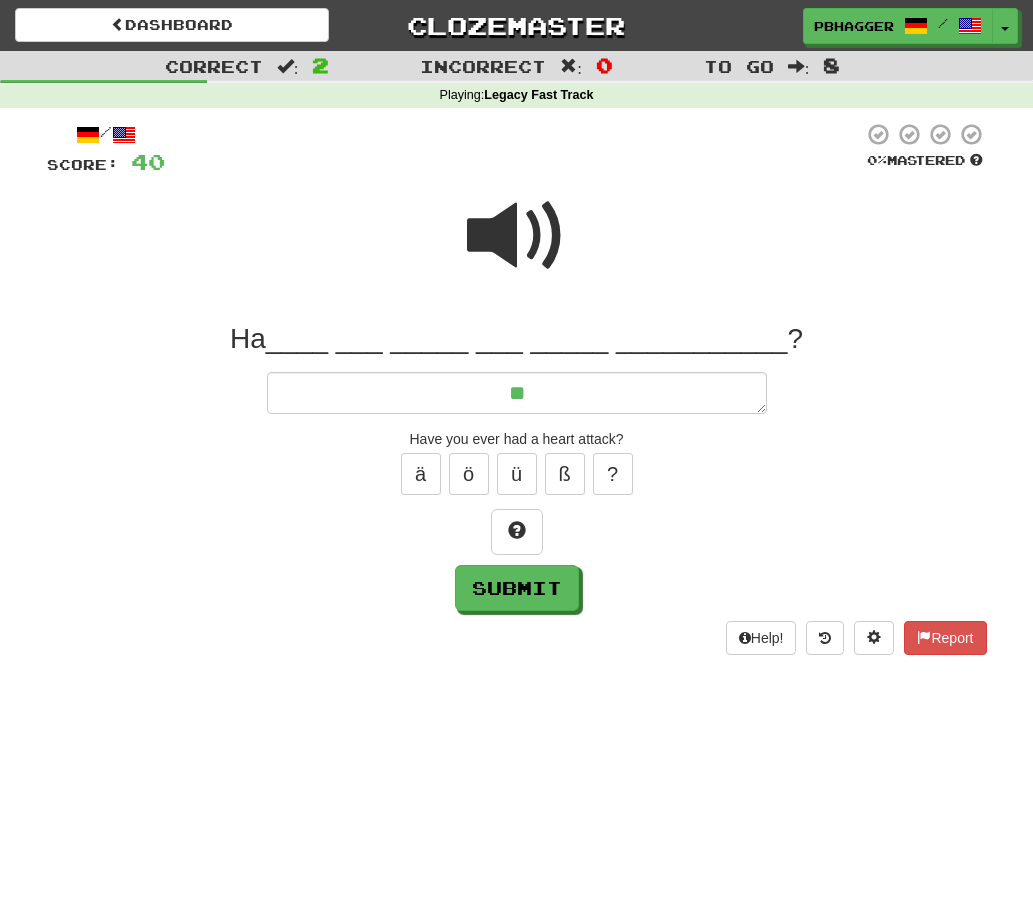 type on "*" 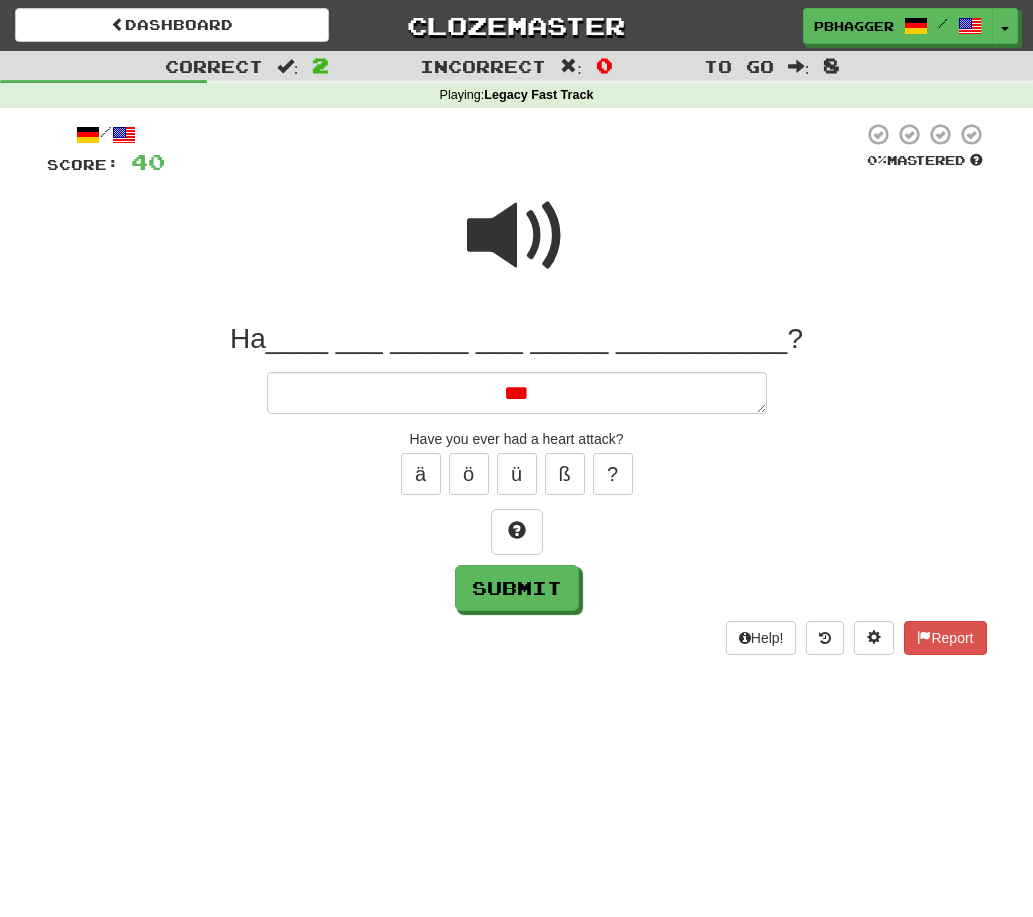 type on "*" 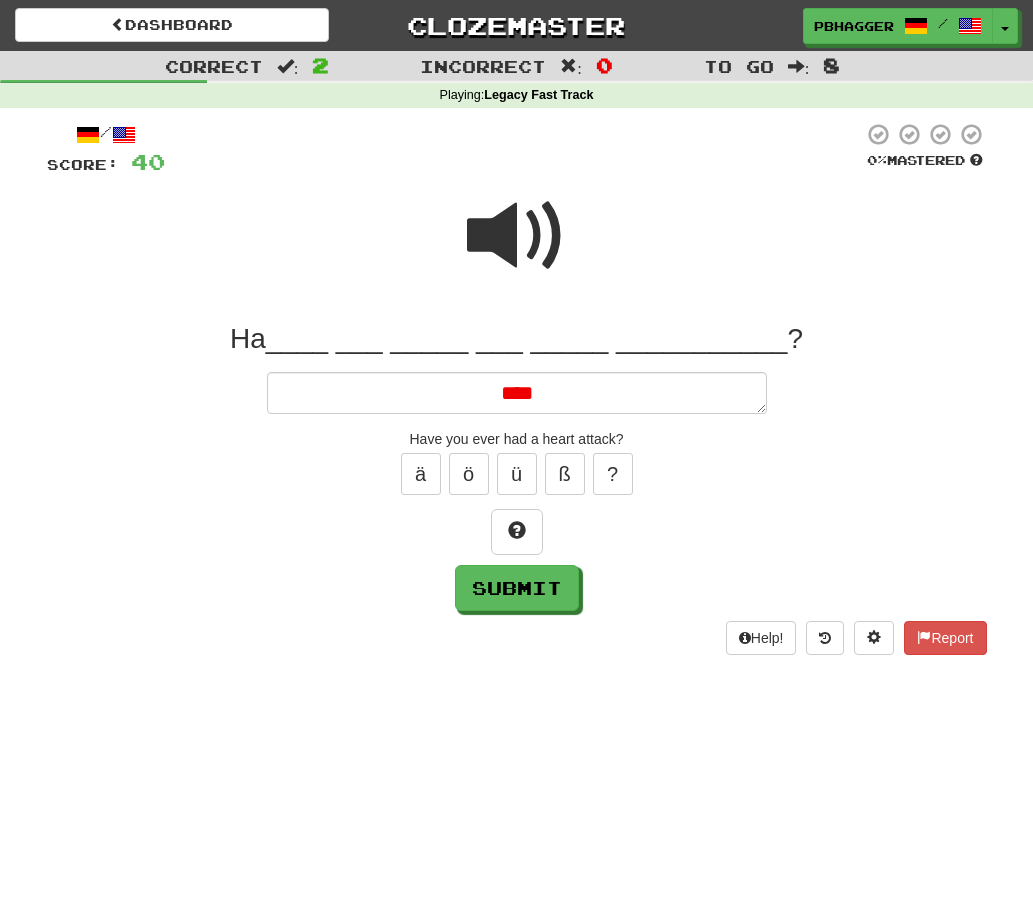 type on "*" 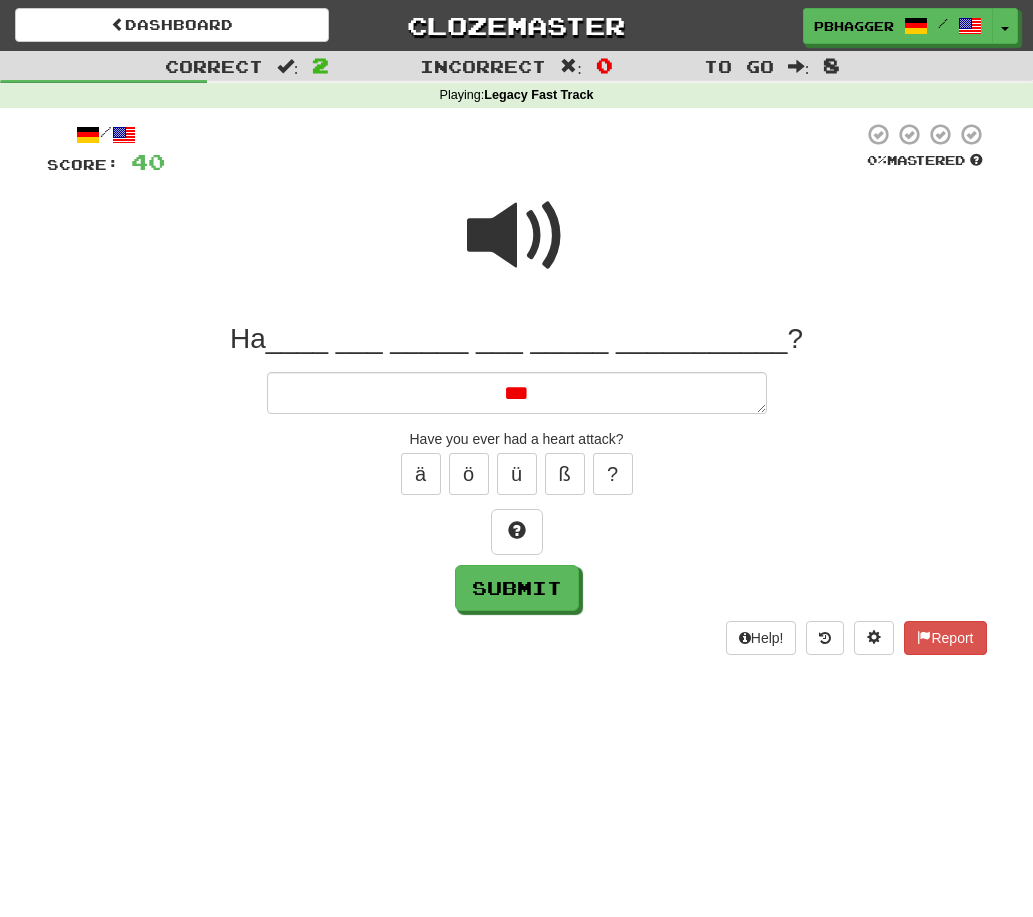 type on "*" 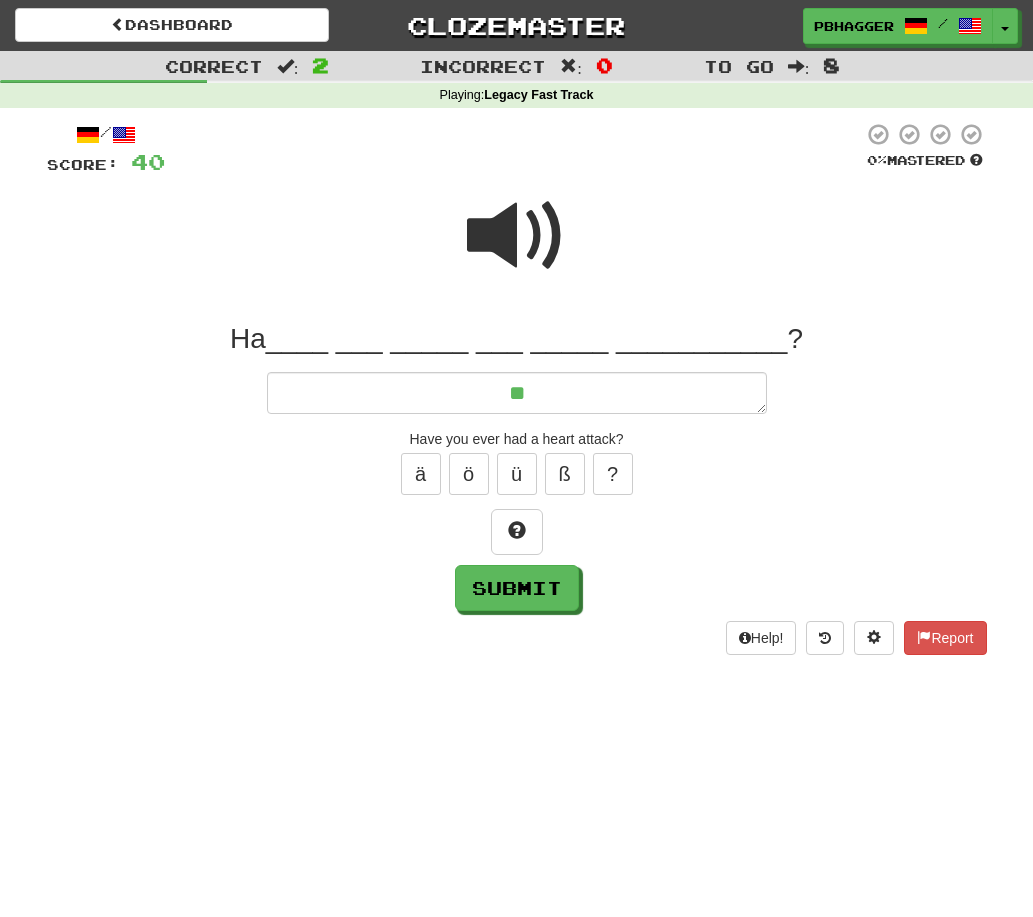 type on "*" 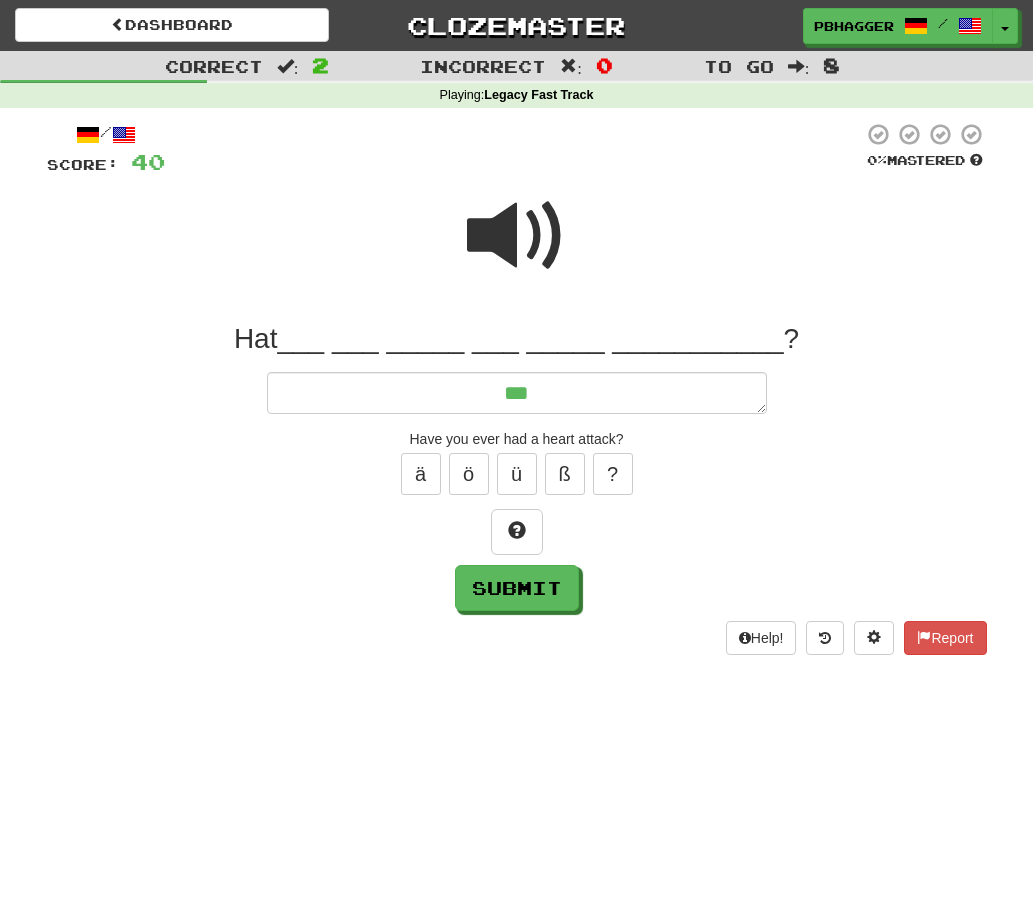 type on "*" 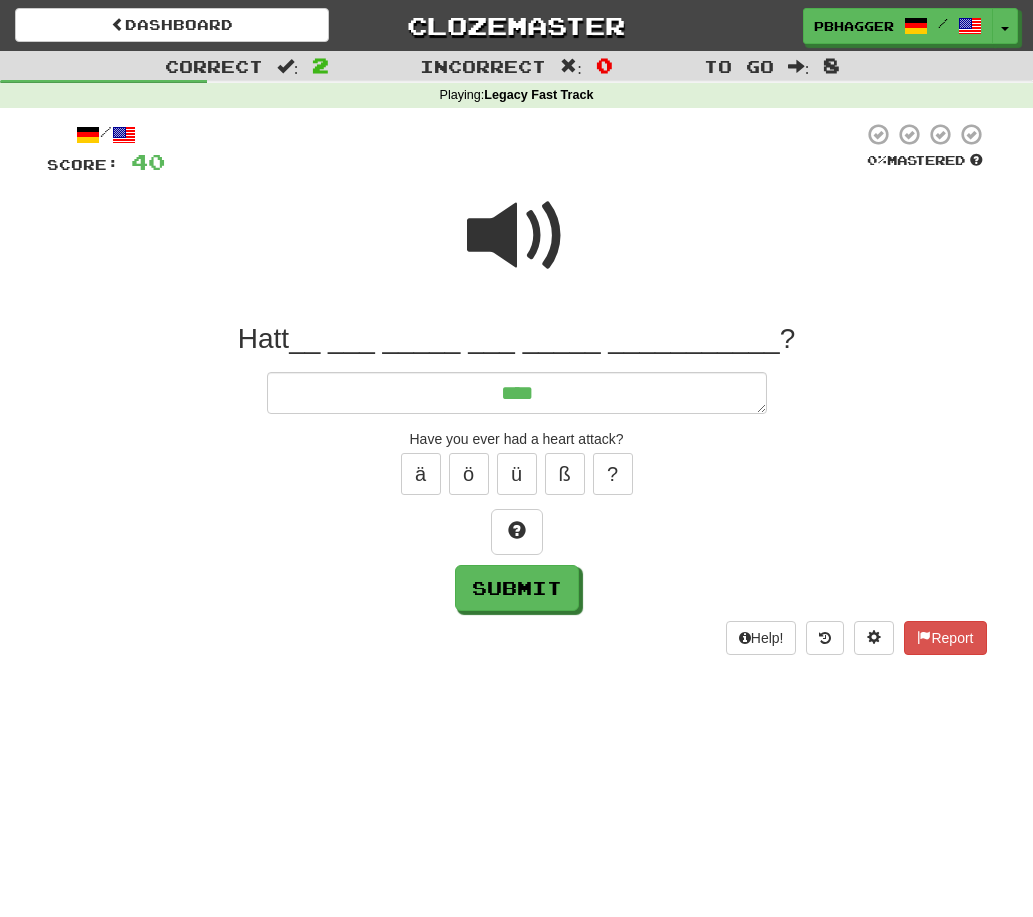 type on "*" 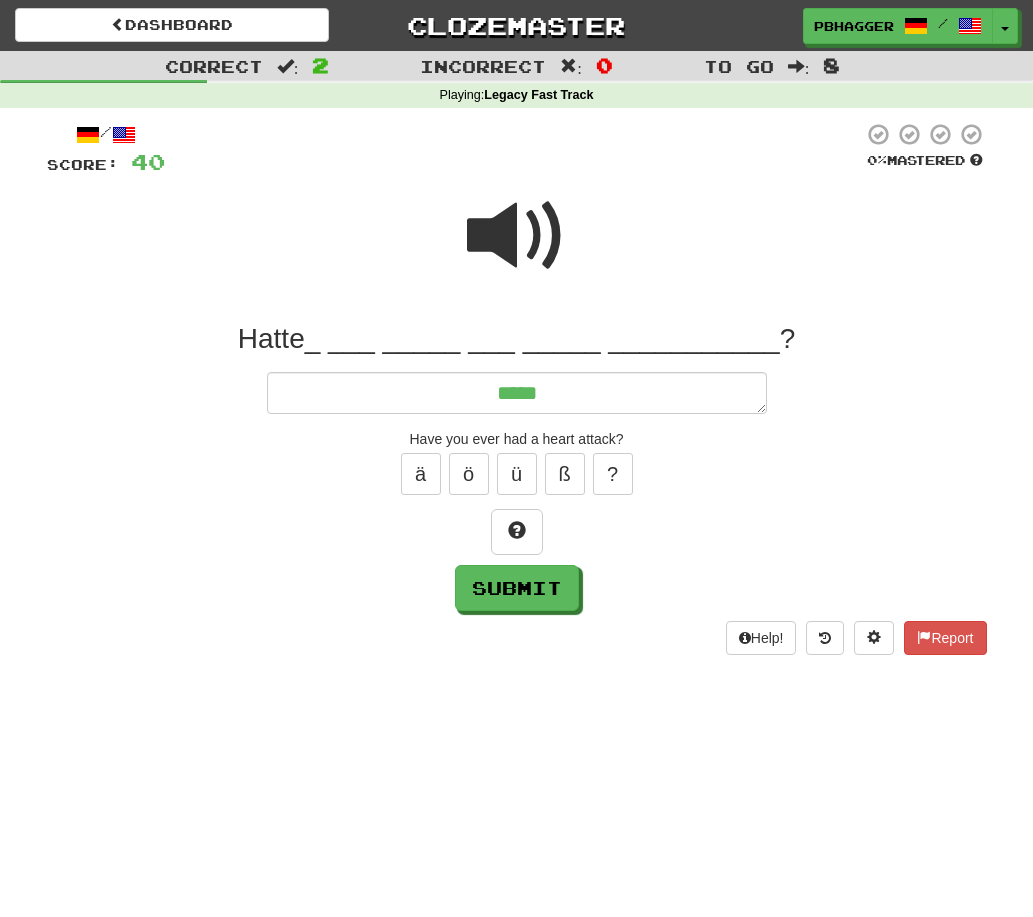 type on "*" 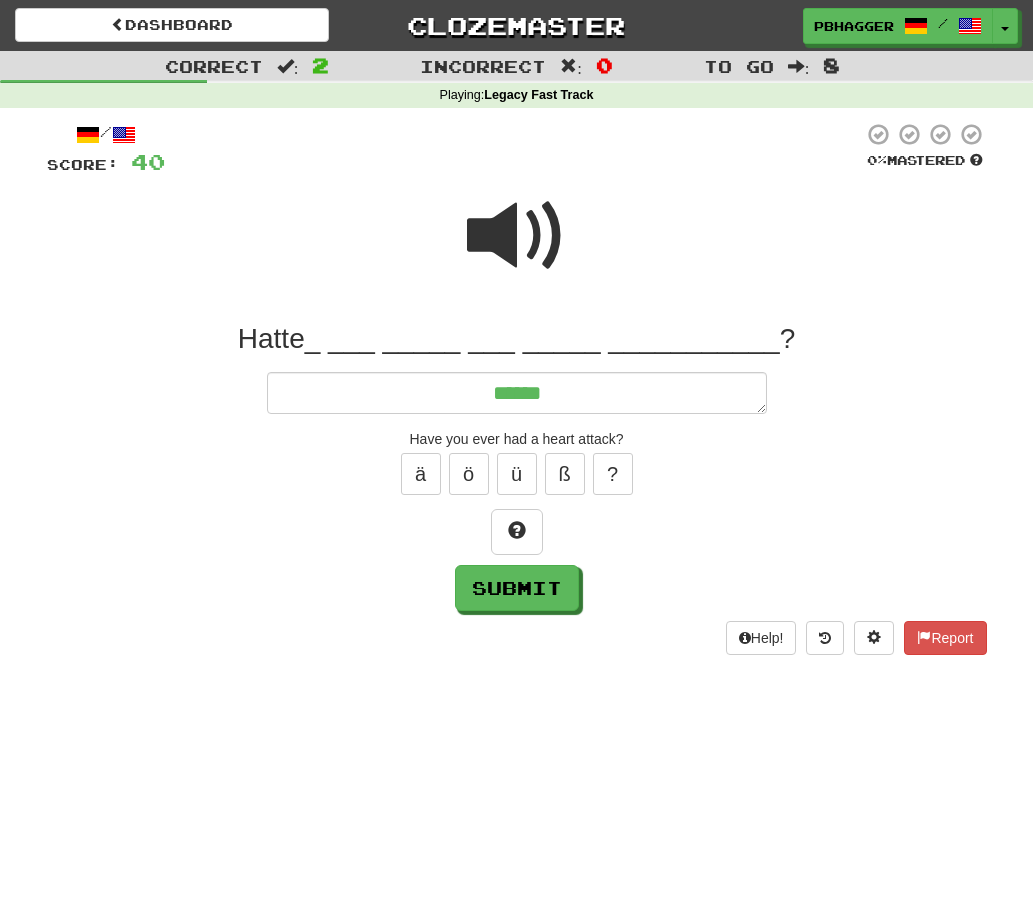 type on "*" 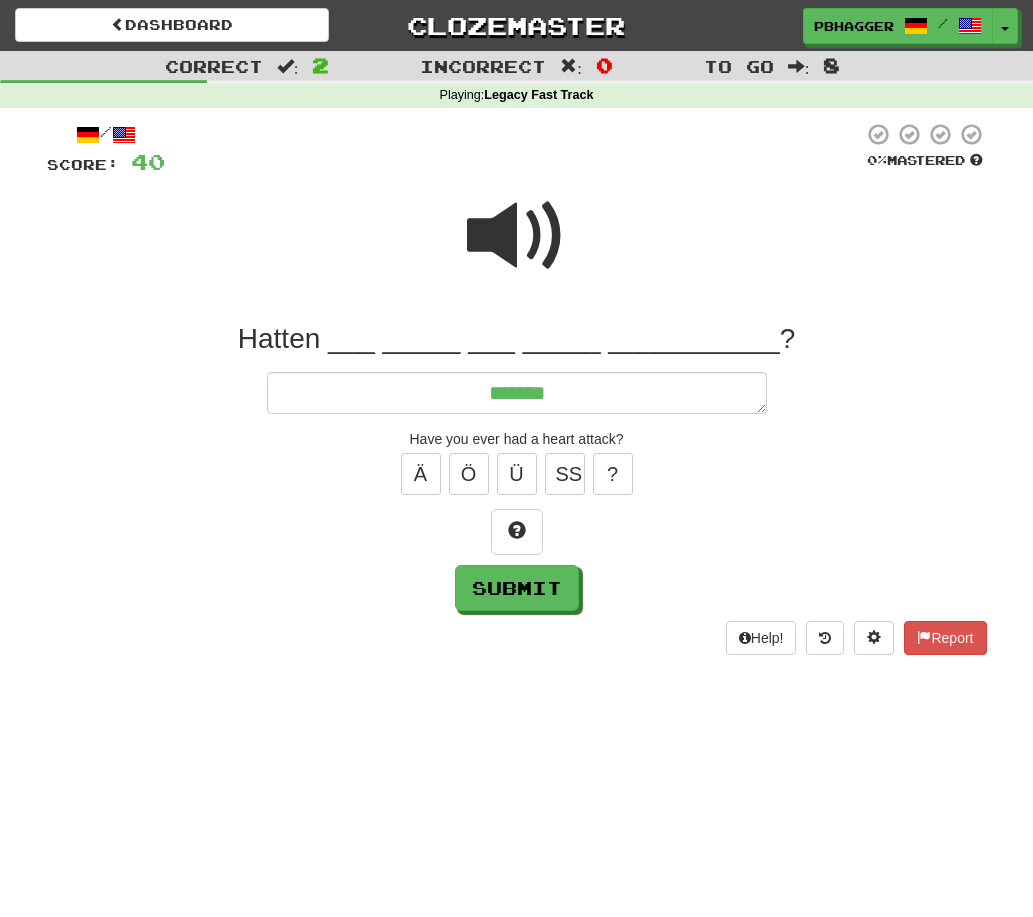 type on "*" 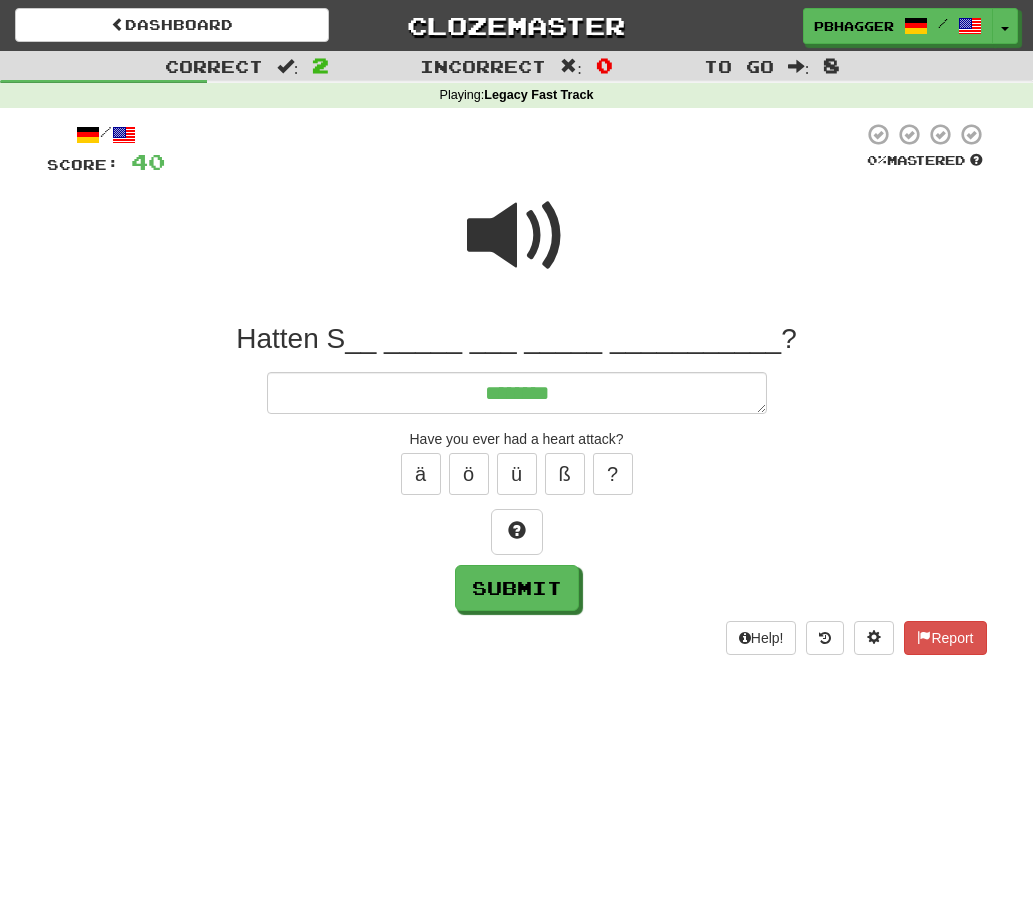 type on "*" 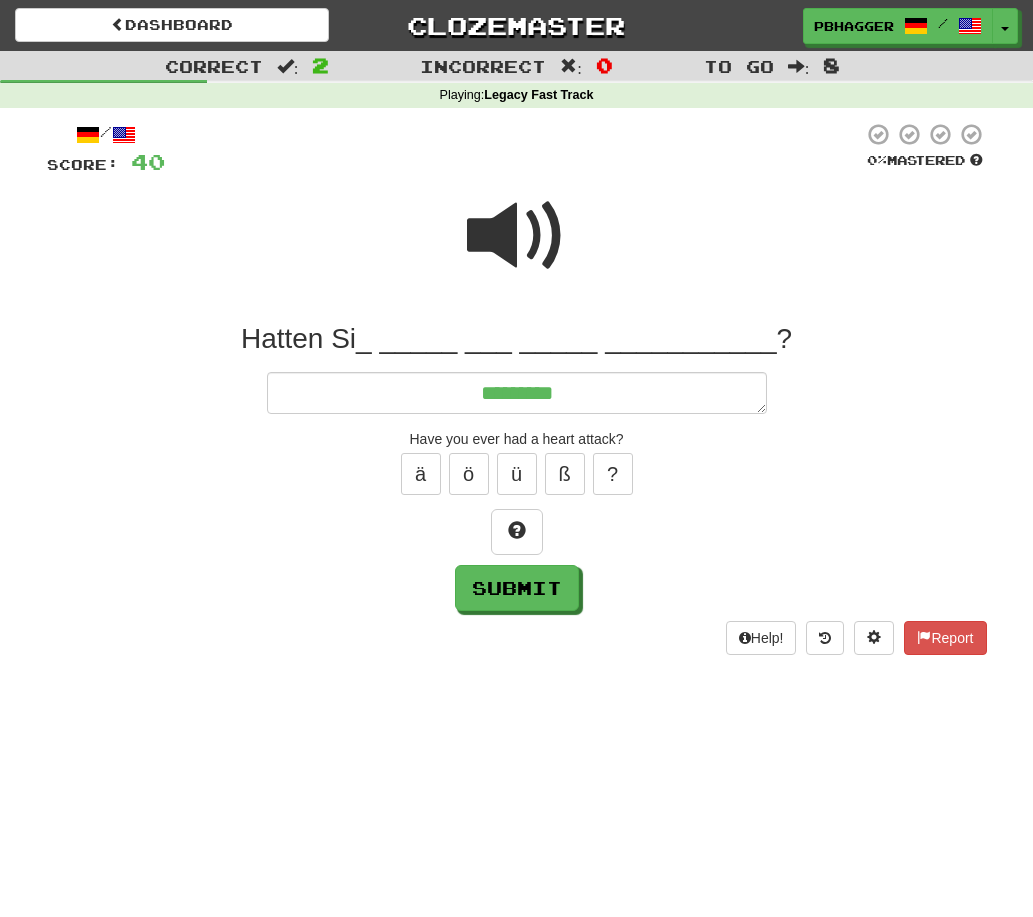 type on "*" 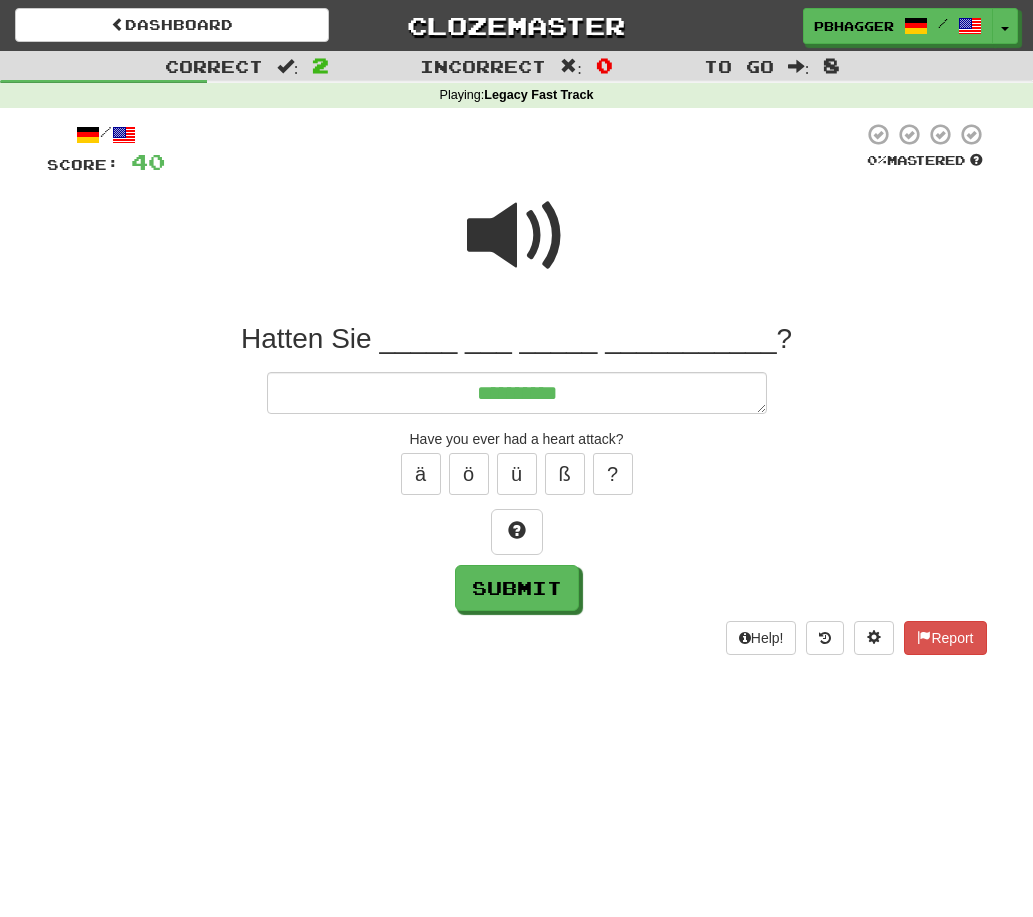 type on "*" 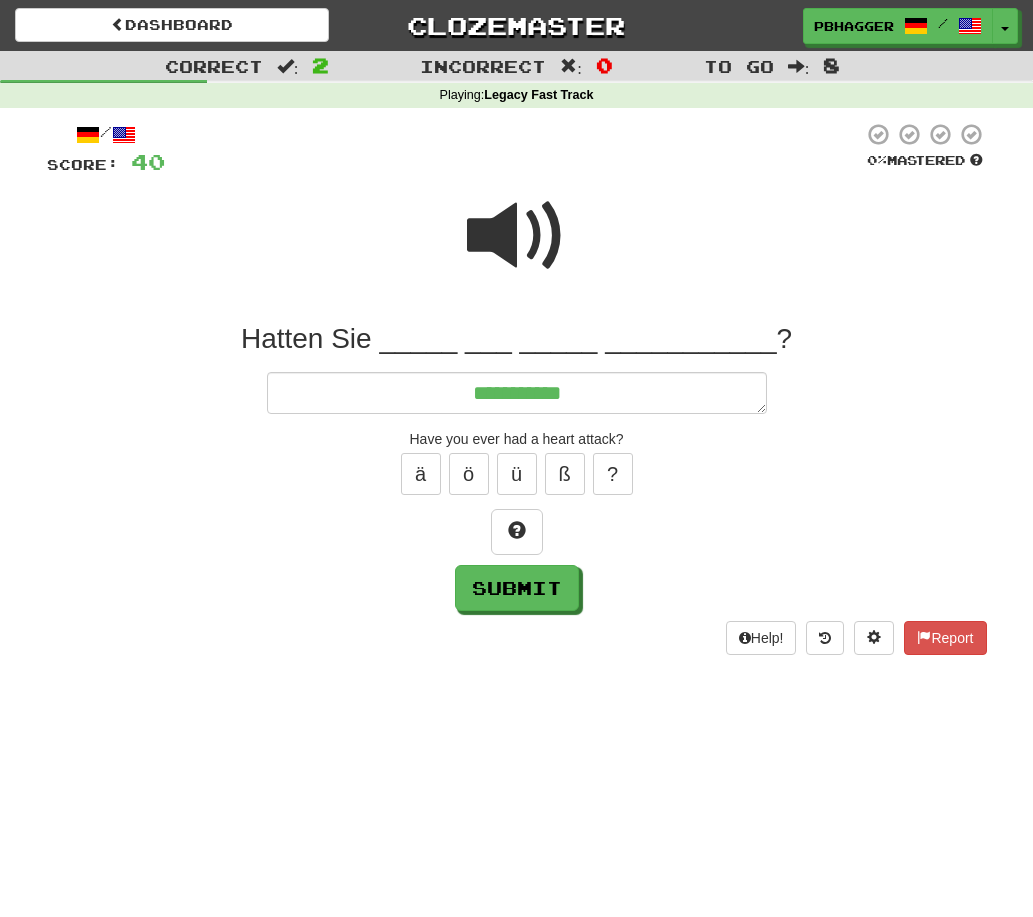 type on "*" 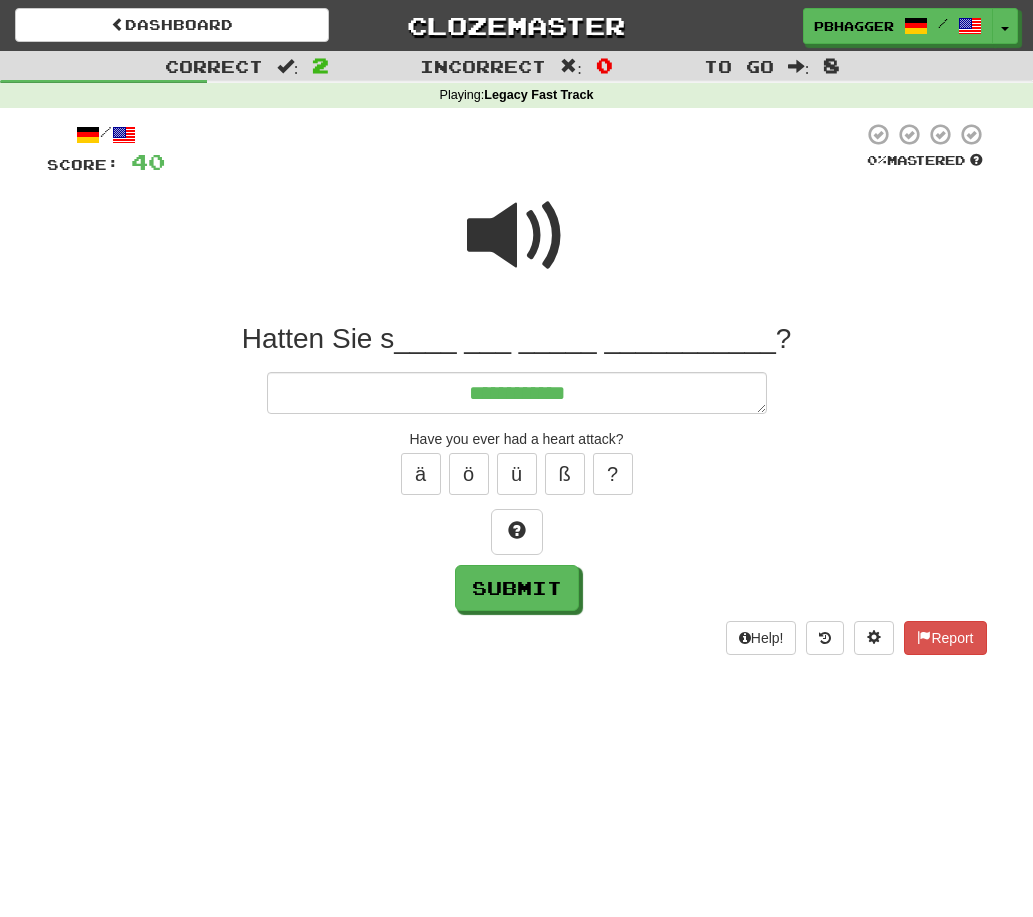 type on "*" 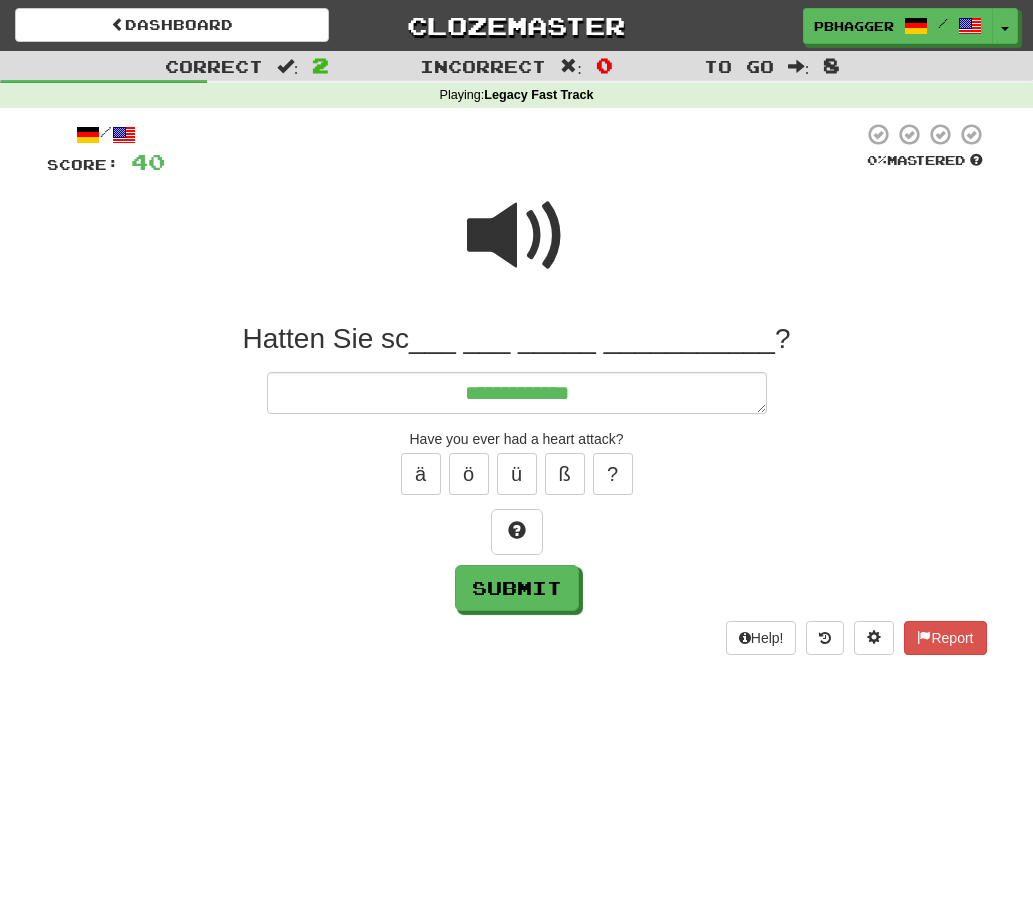 type on "*" 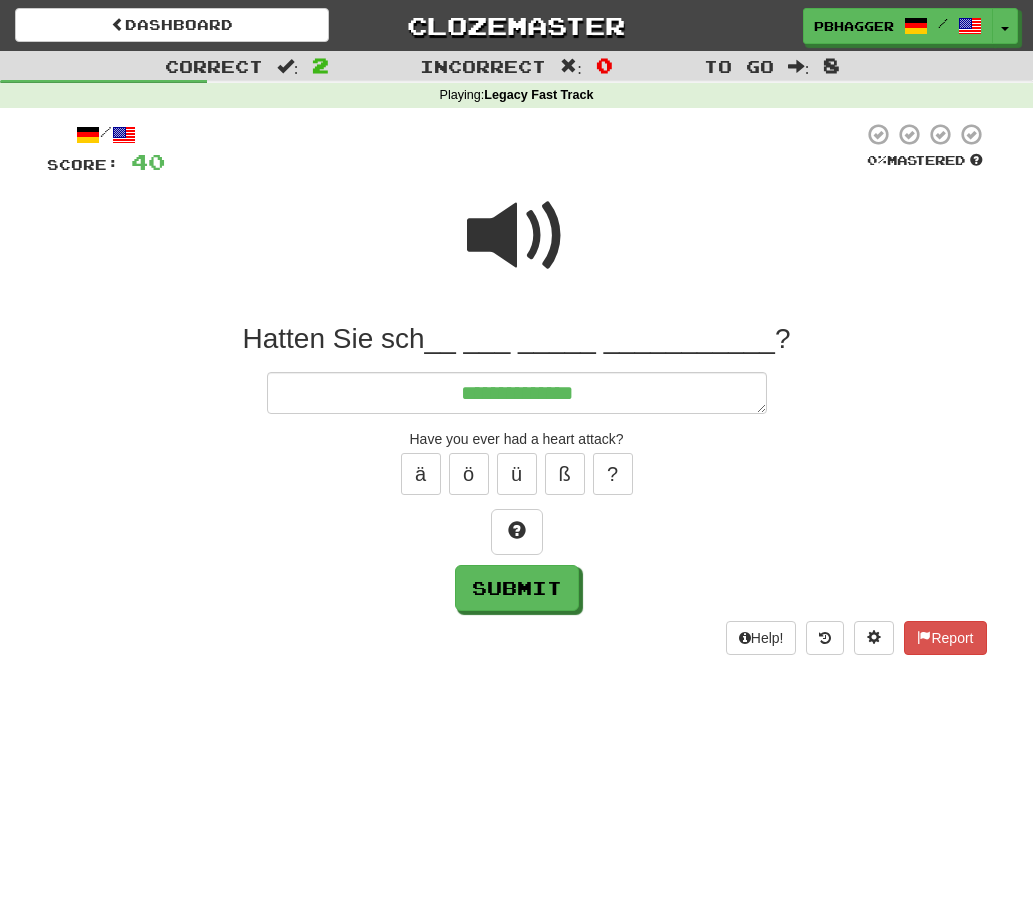 type on "*" 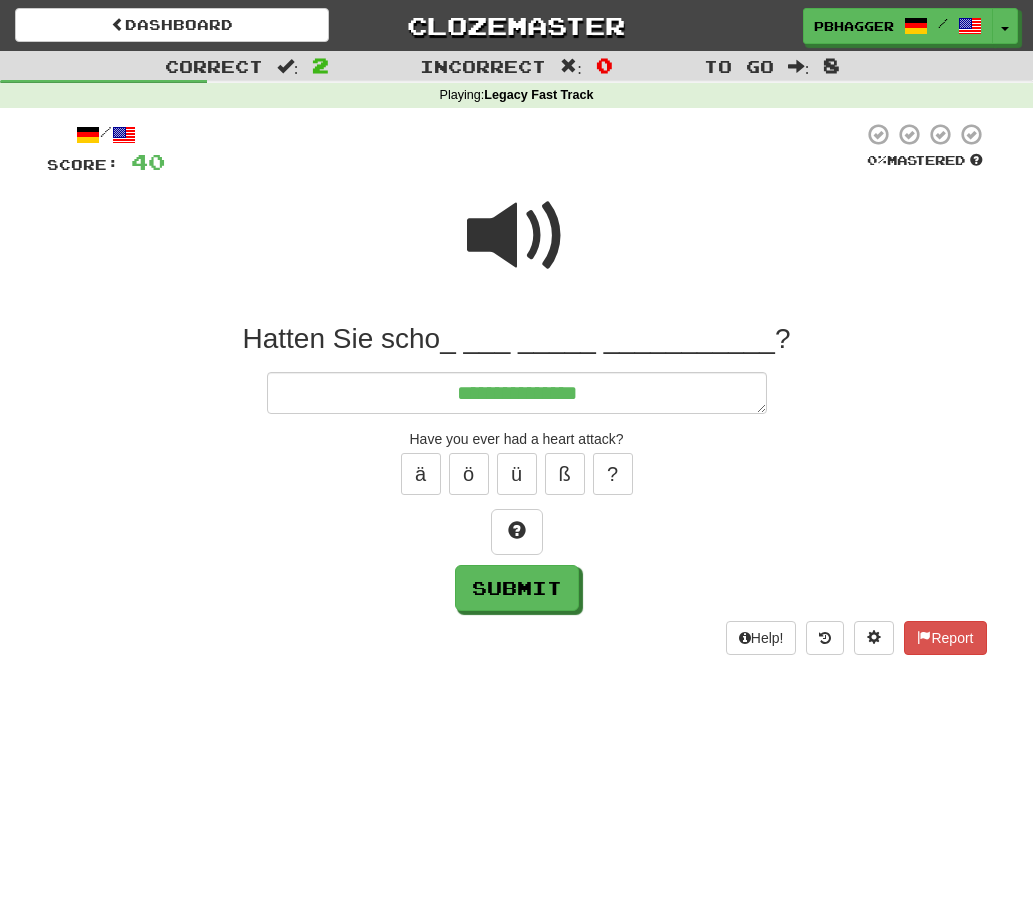 type on "*" 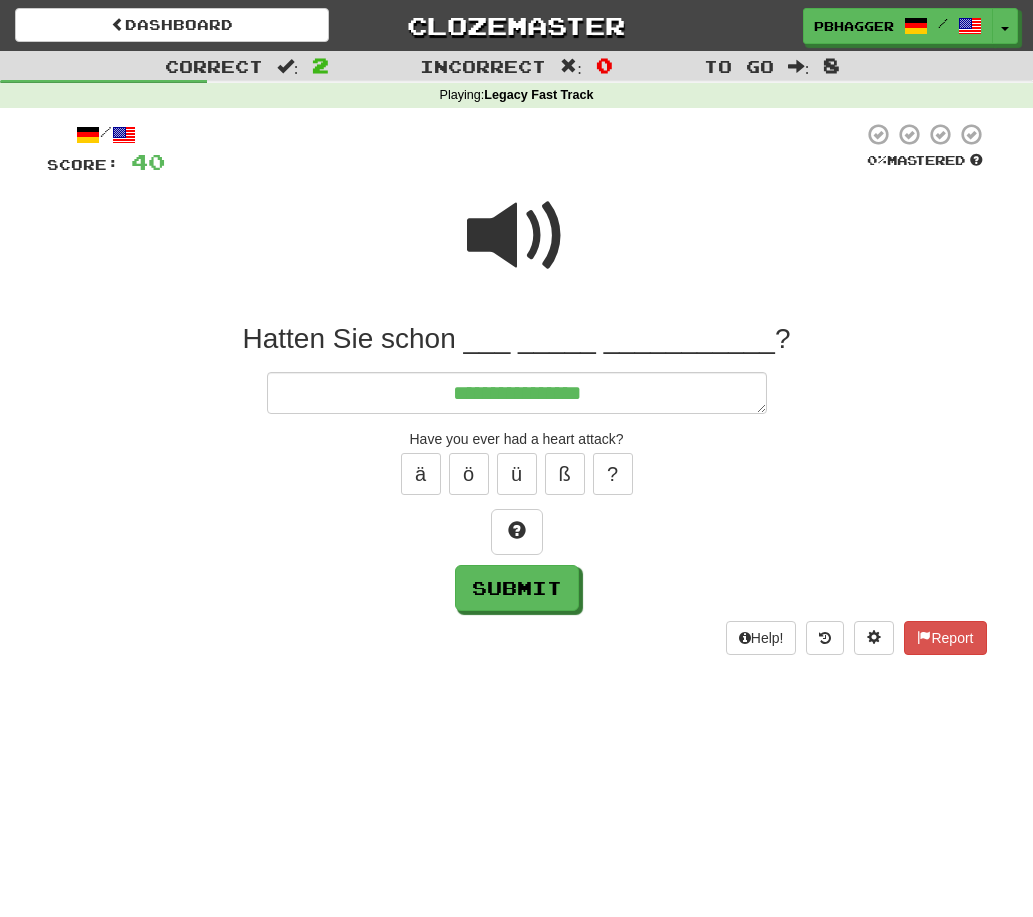 type on "*" 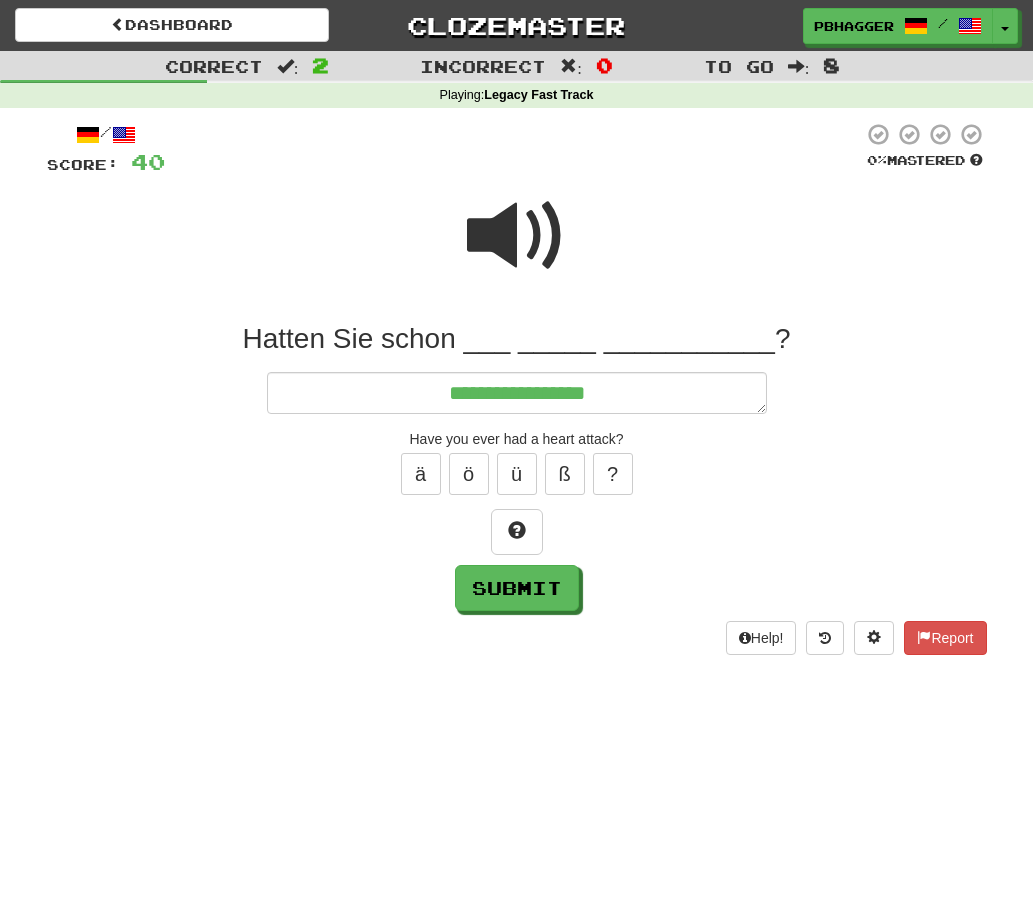 type on "*" 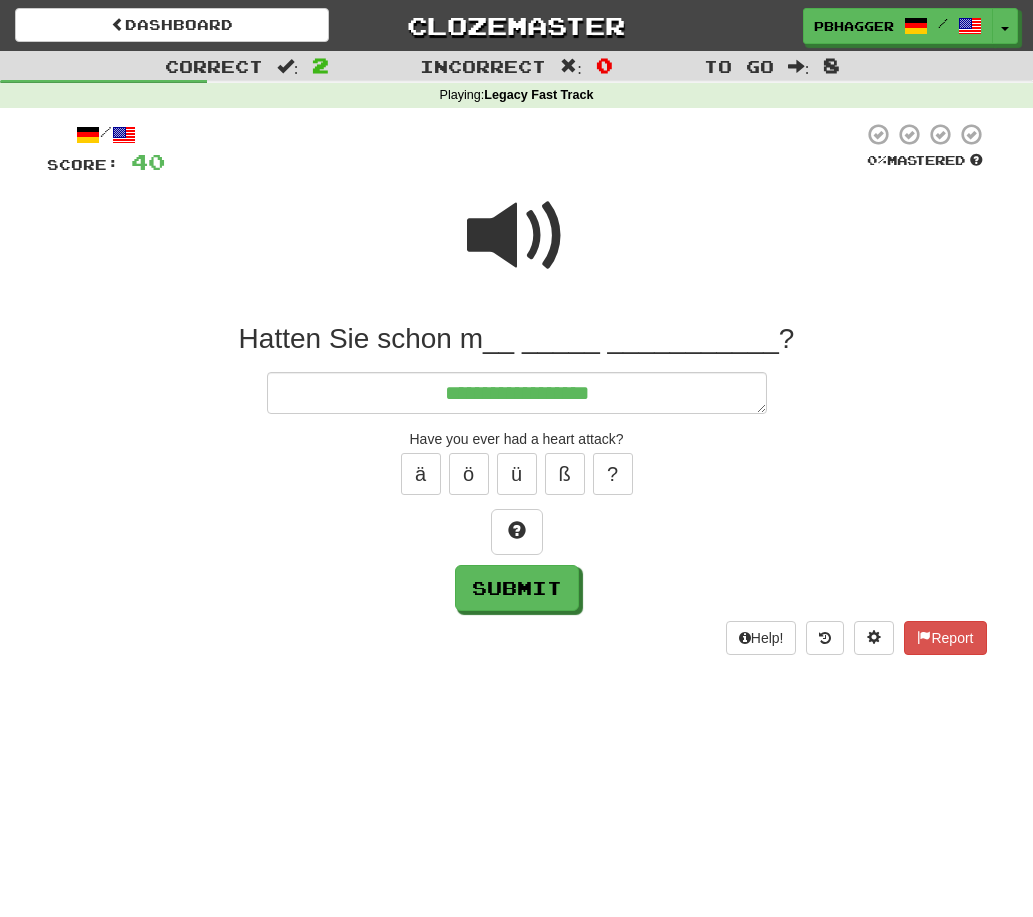 type on "*" 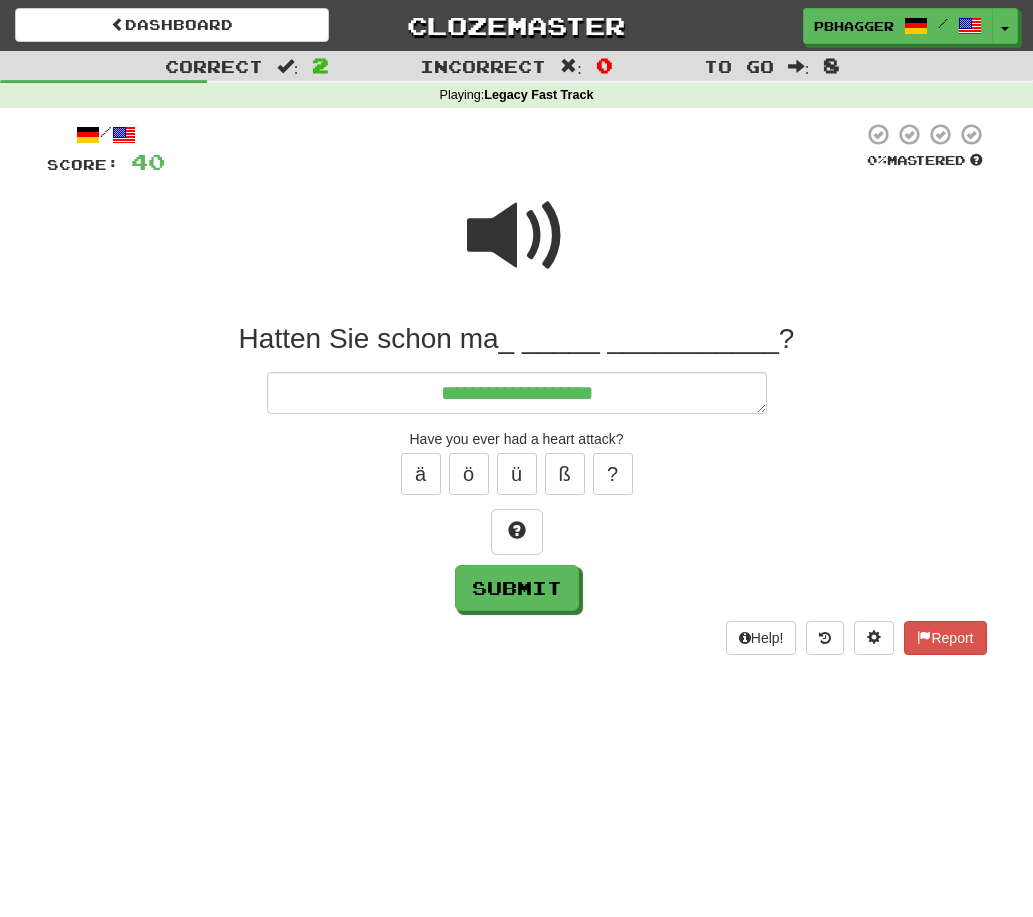 type on "*" 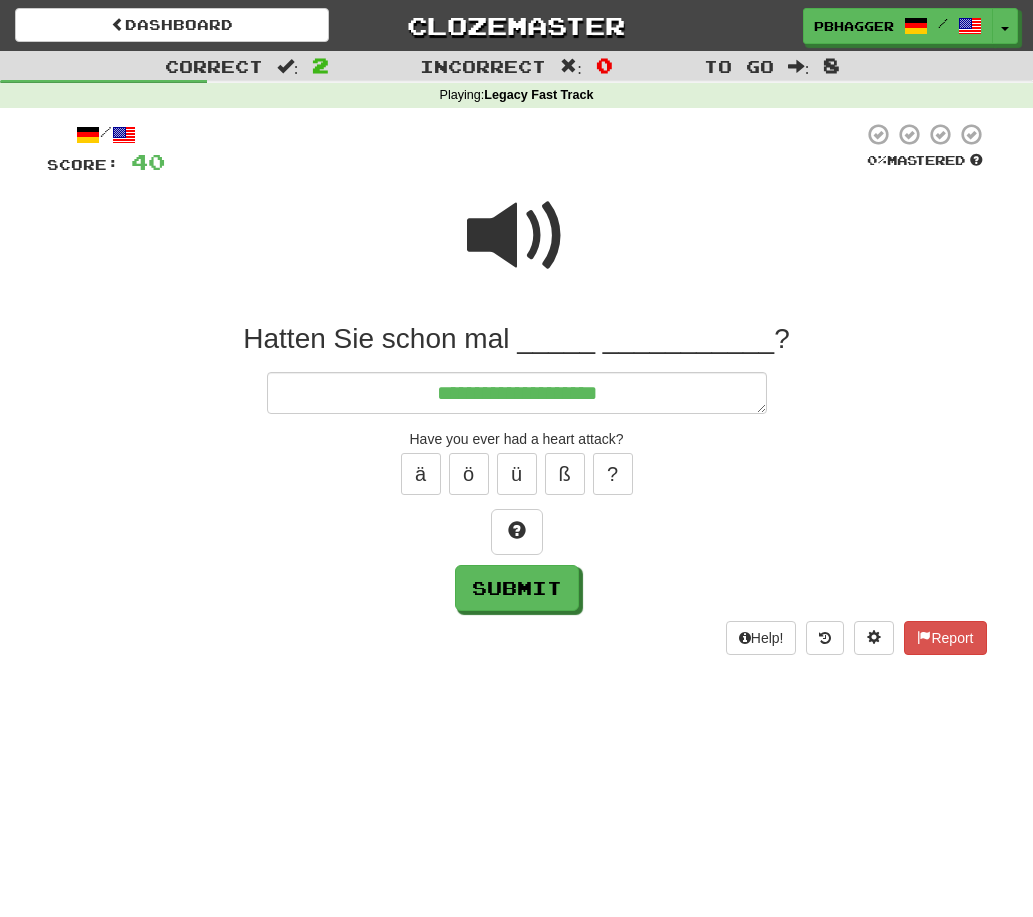 type on "*" 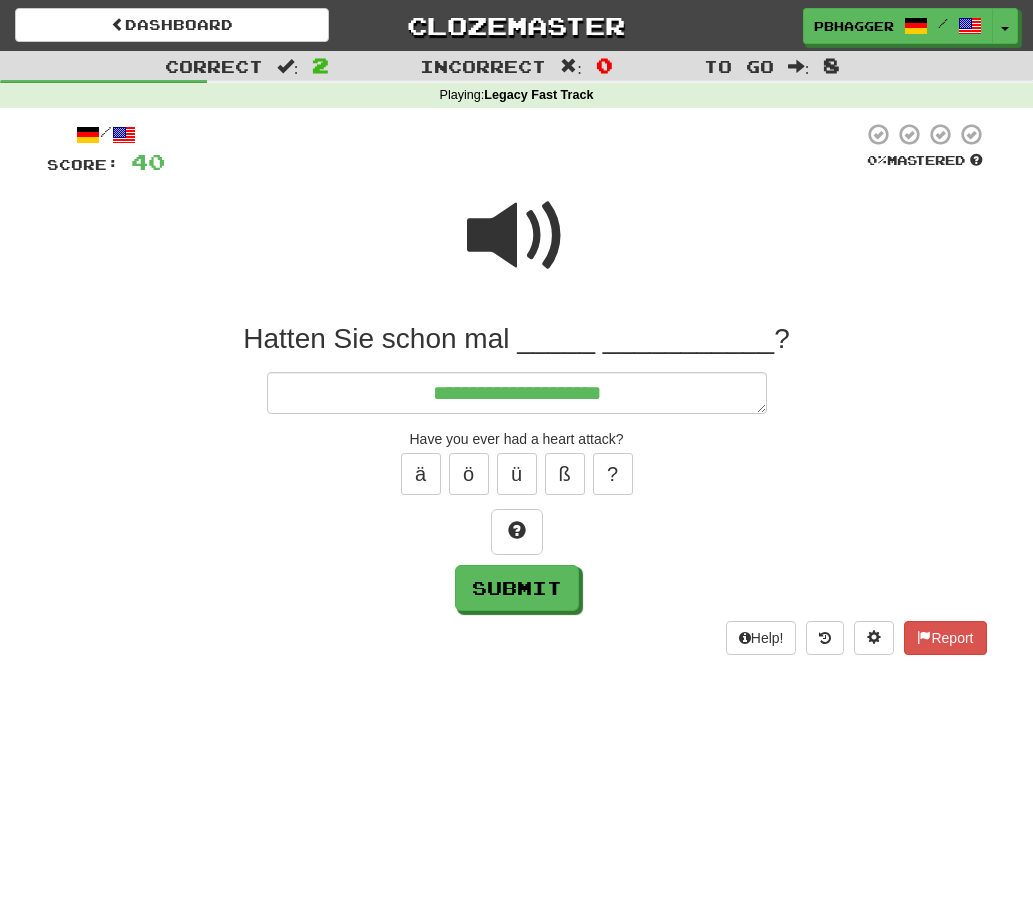 type on "*" 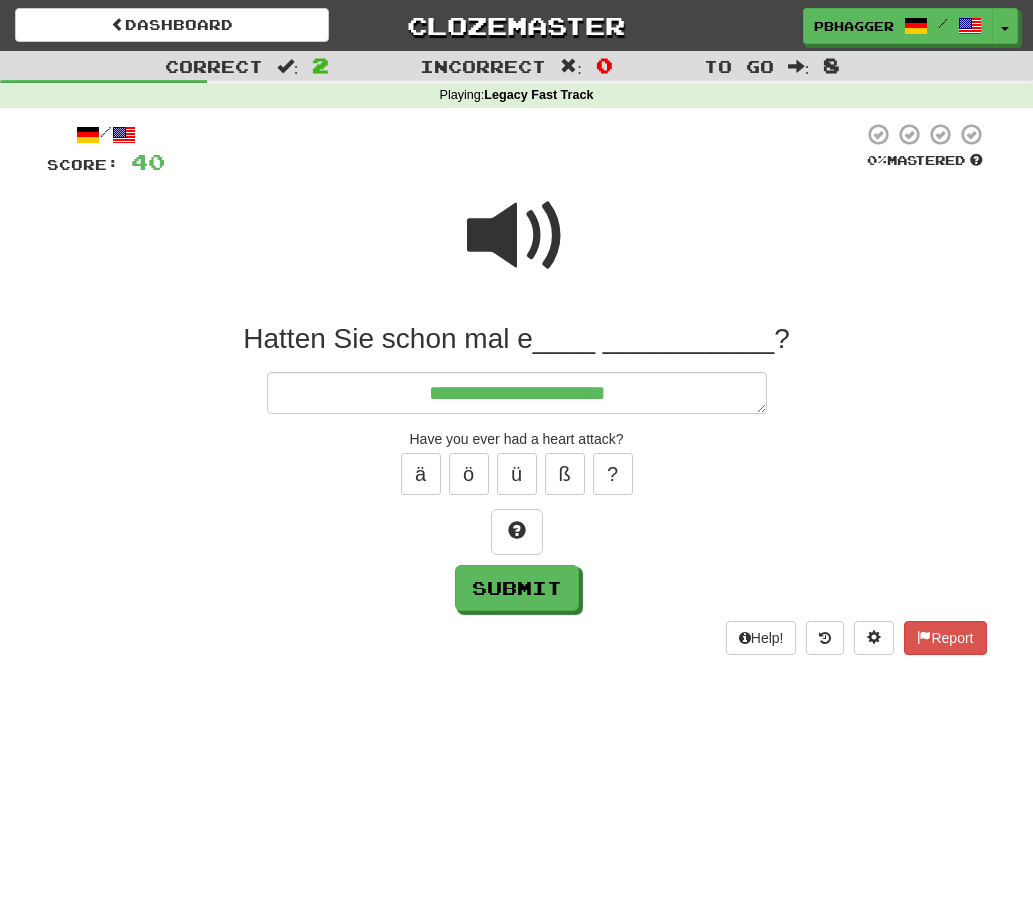 type on "*" 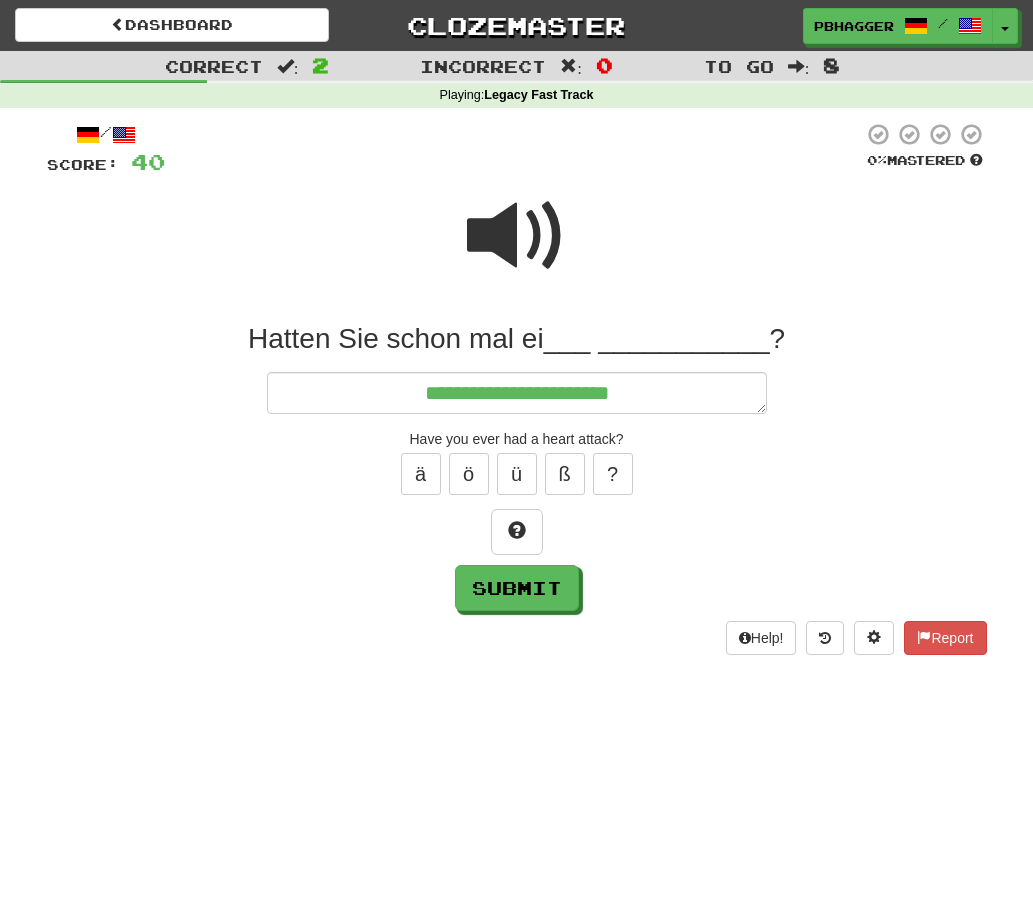 type on "*" 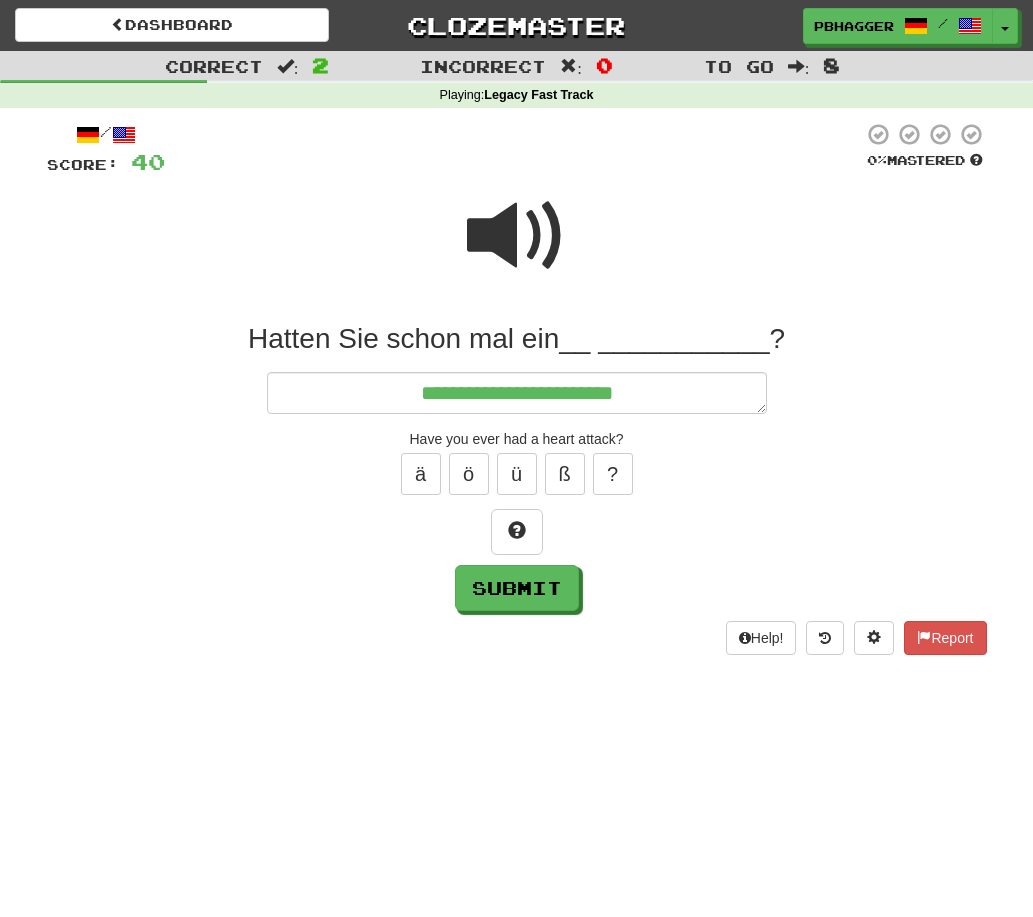 type on "*" 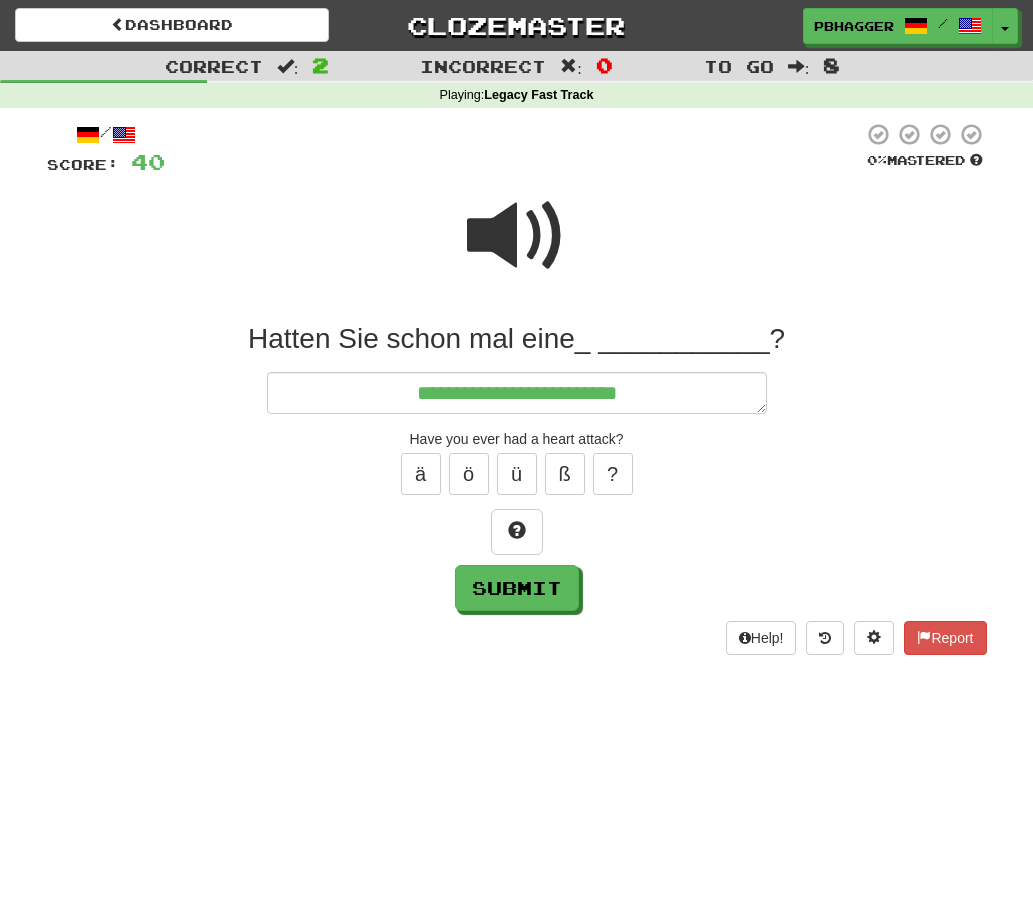 type on "*" 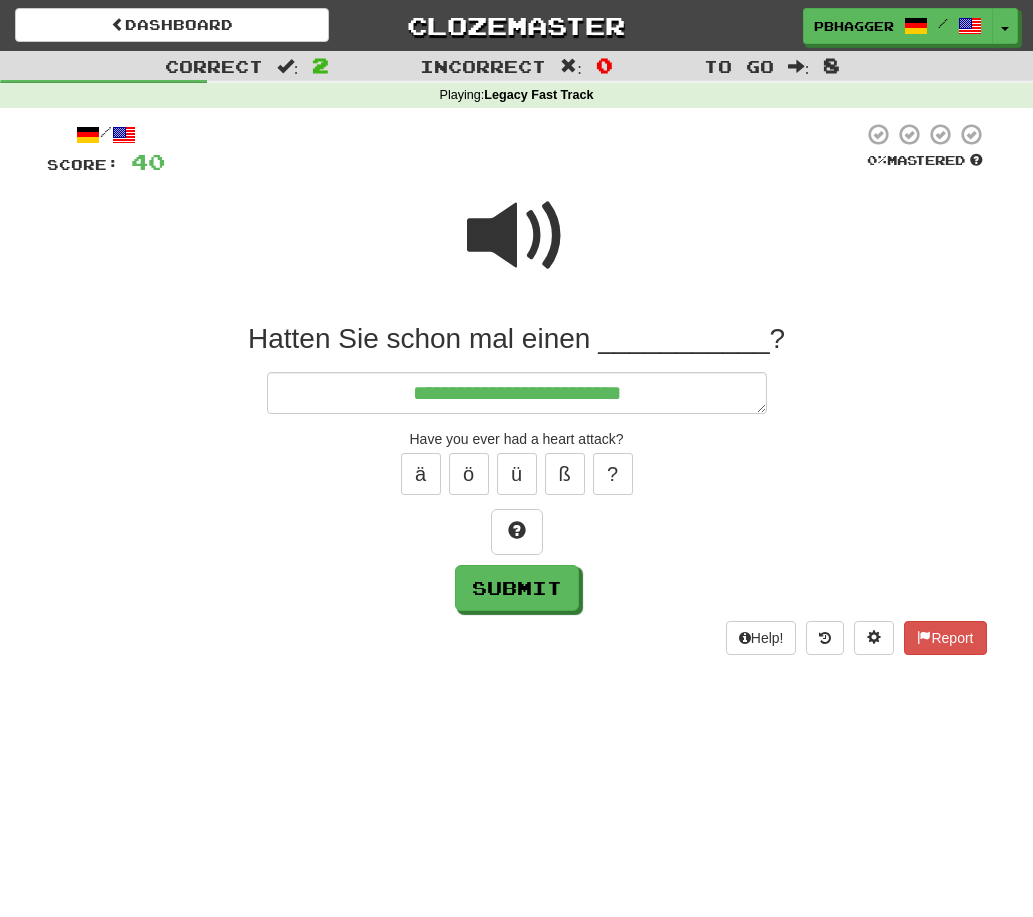 type on "*" 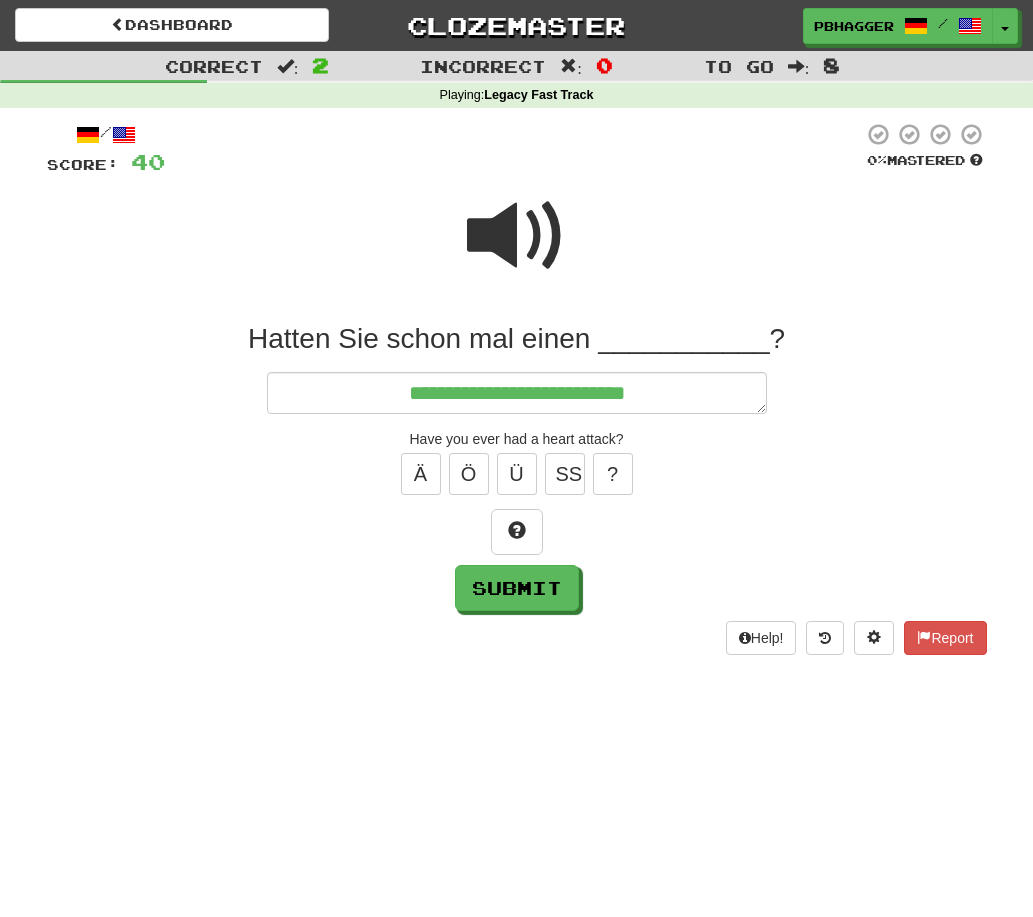 type on "*" 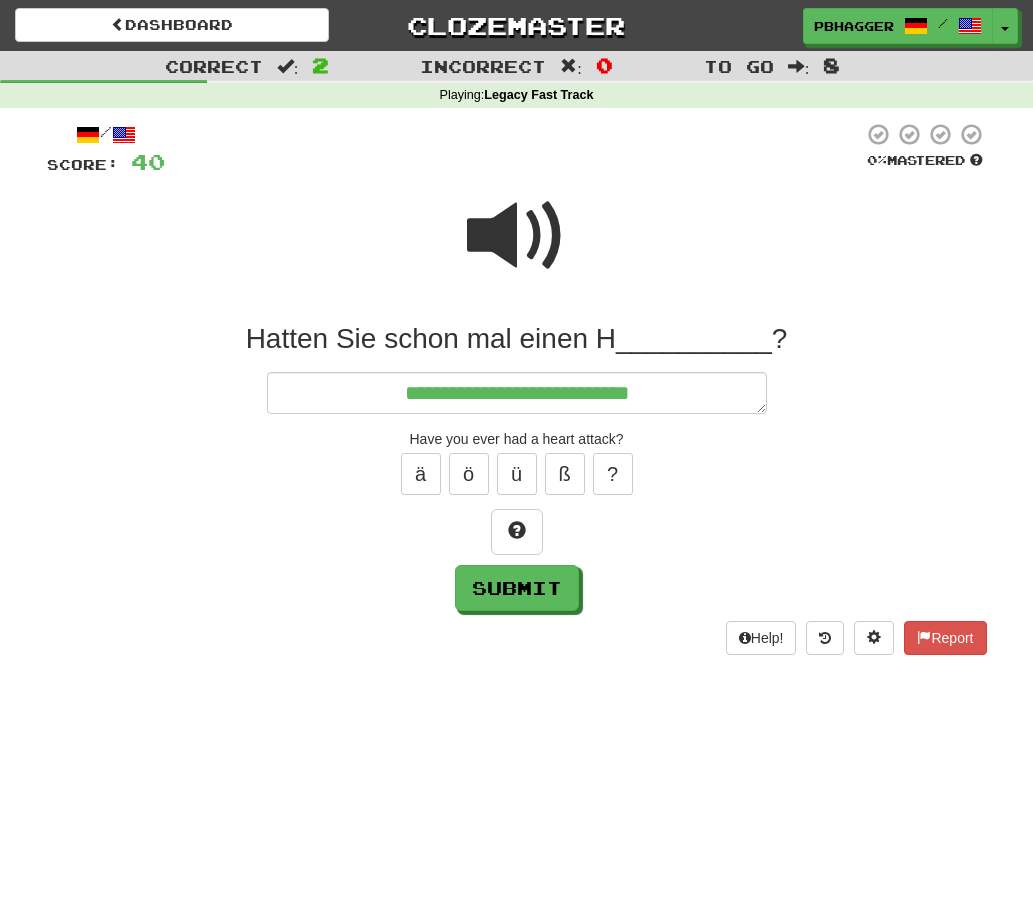 type on "*" 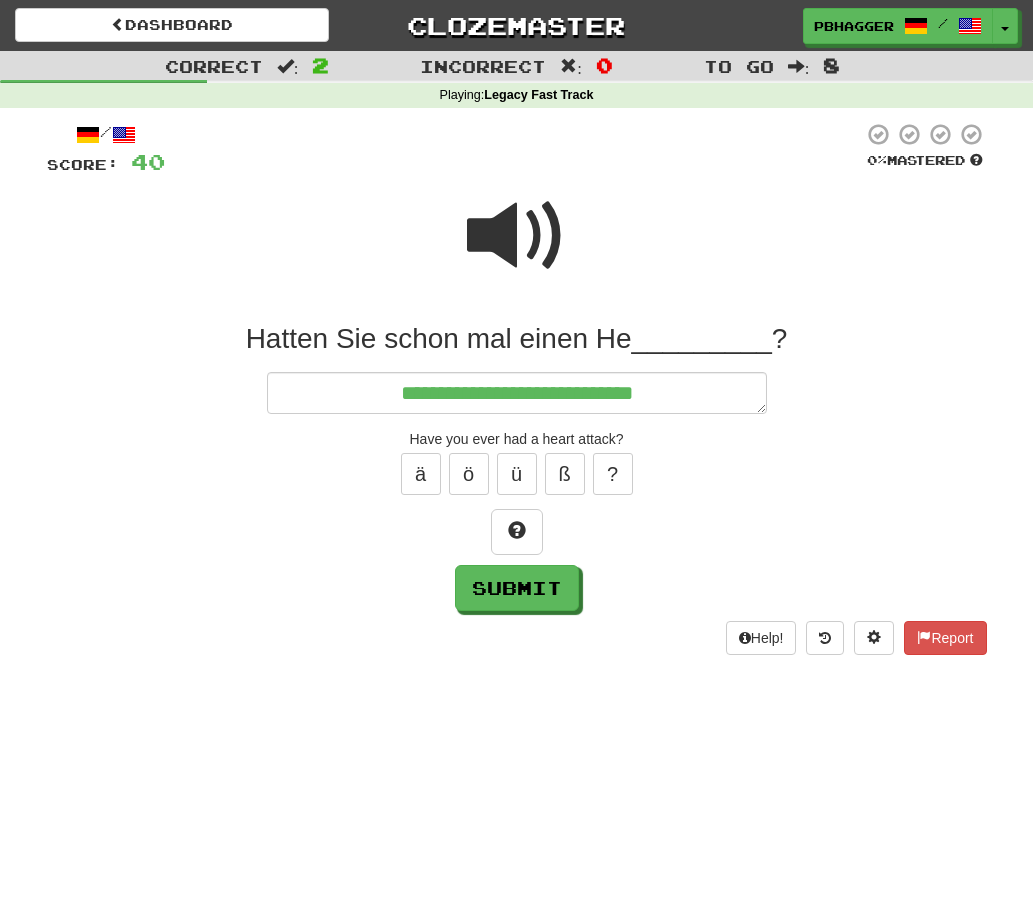 type on "*" 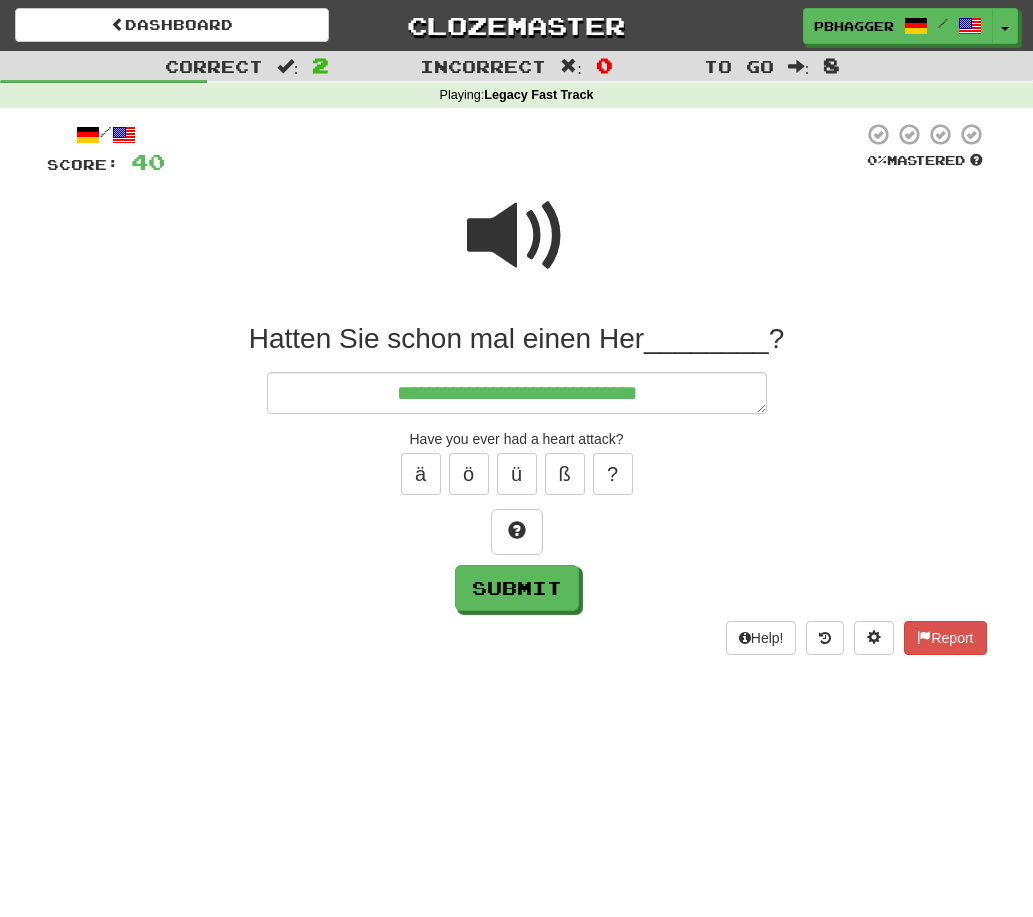 type on "*" 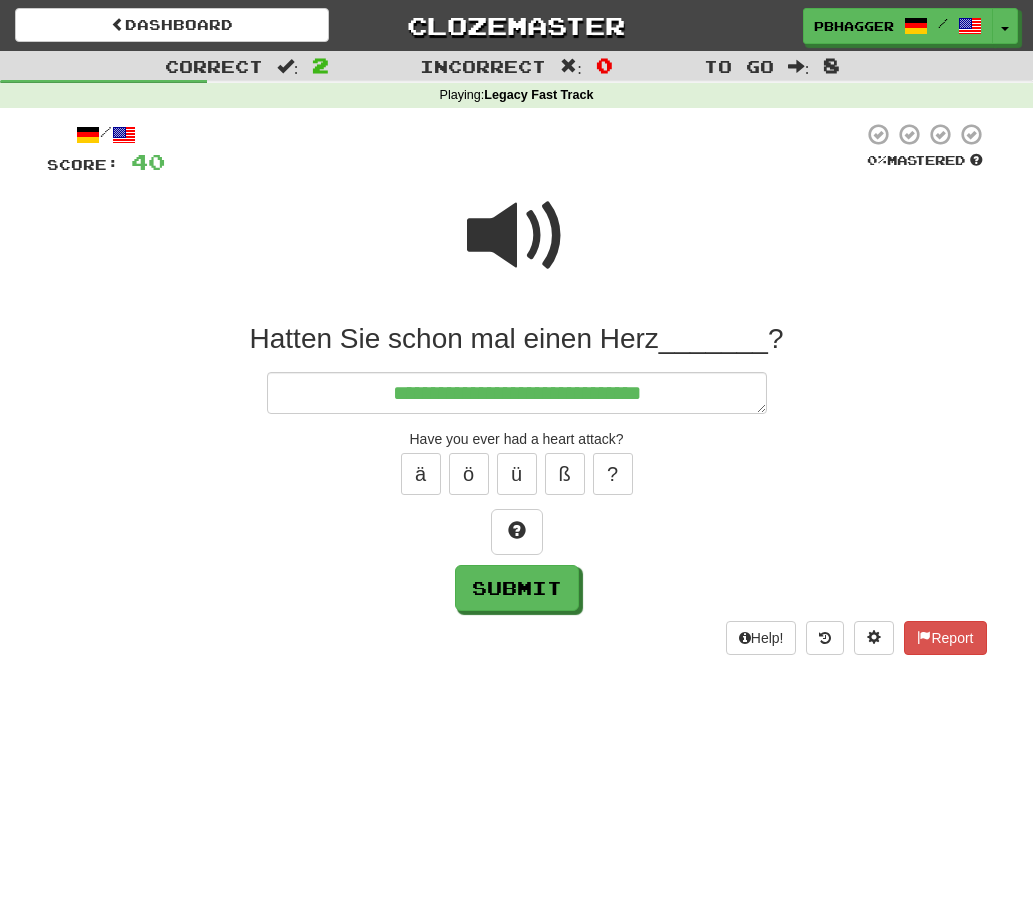 type on "*" 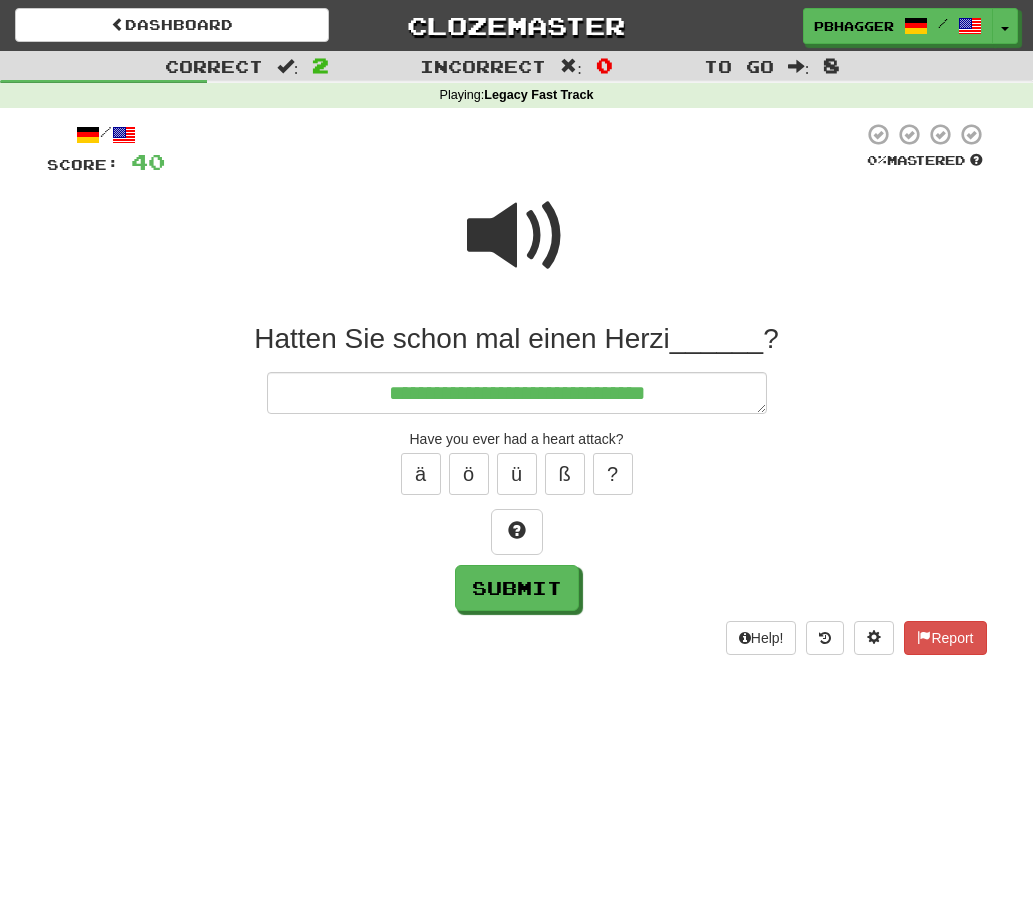 type on "*" 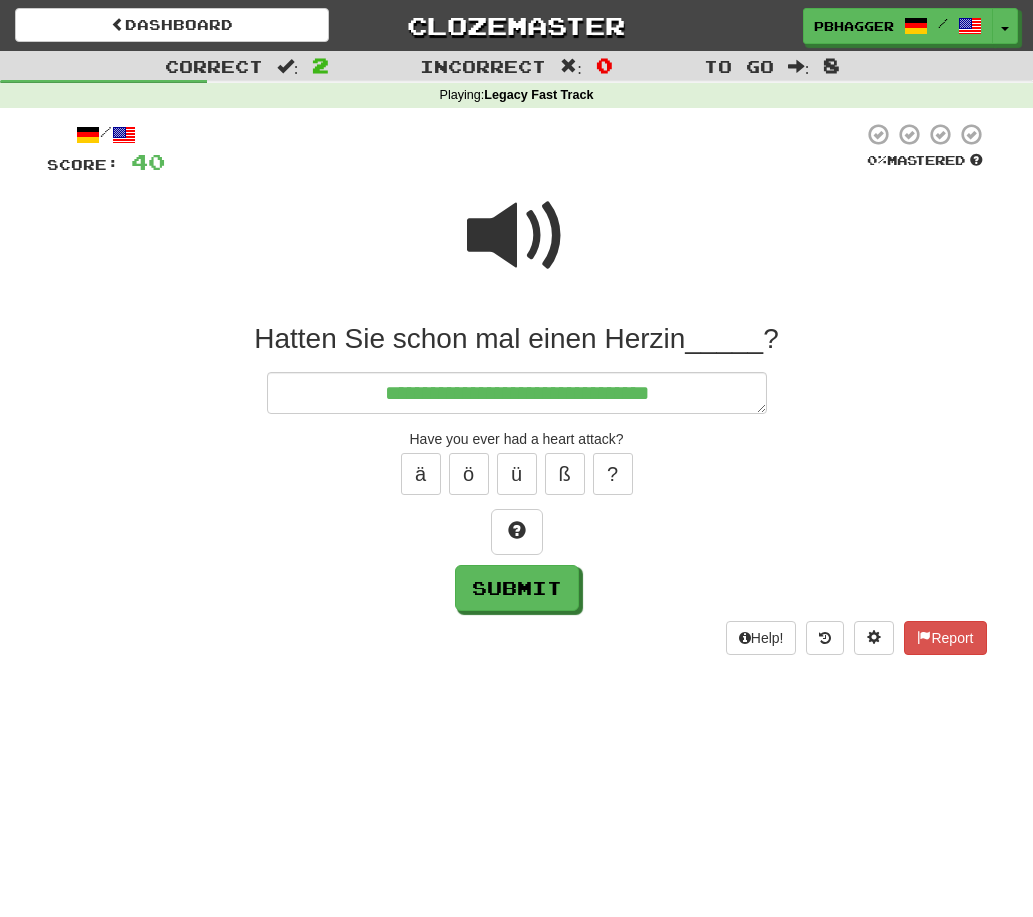 type on "*" 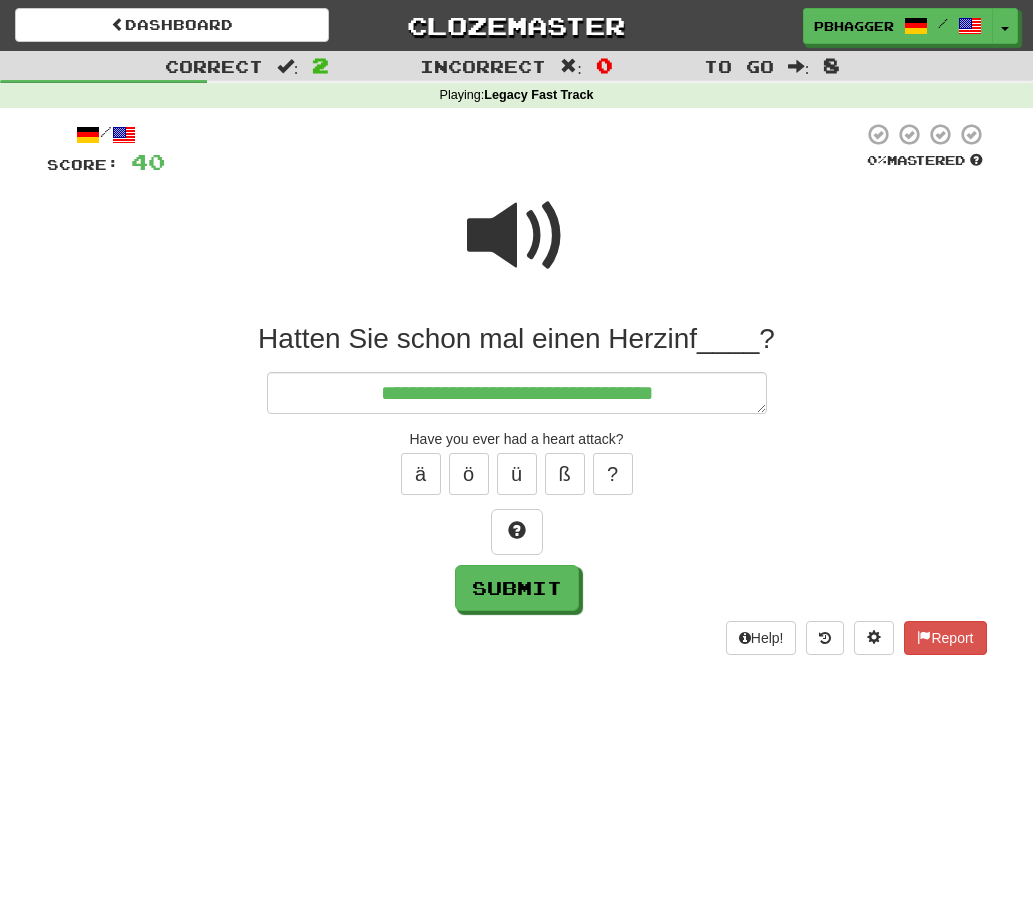 type on "*" 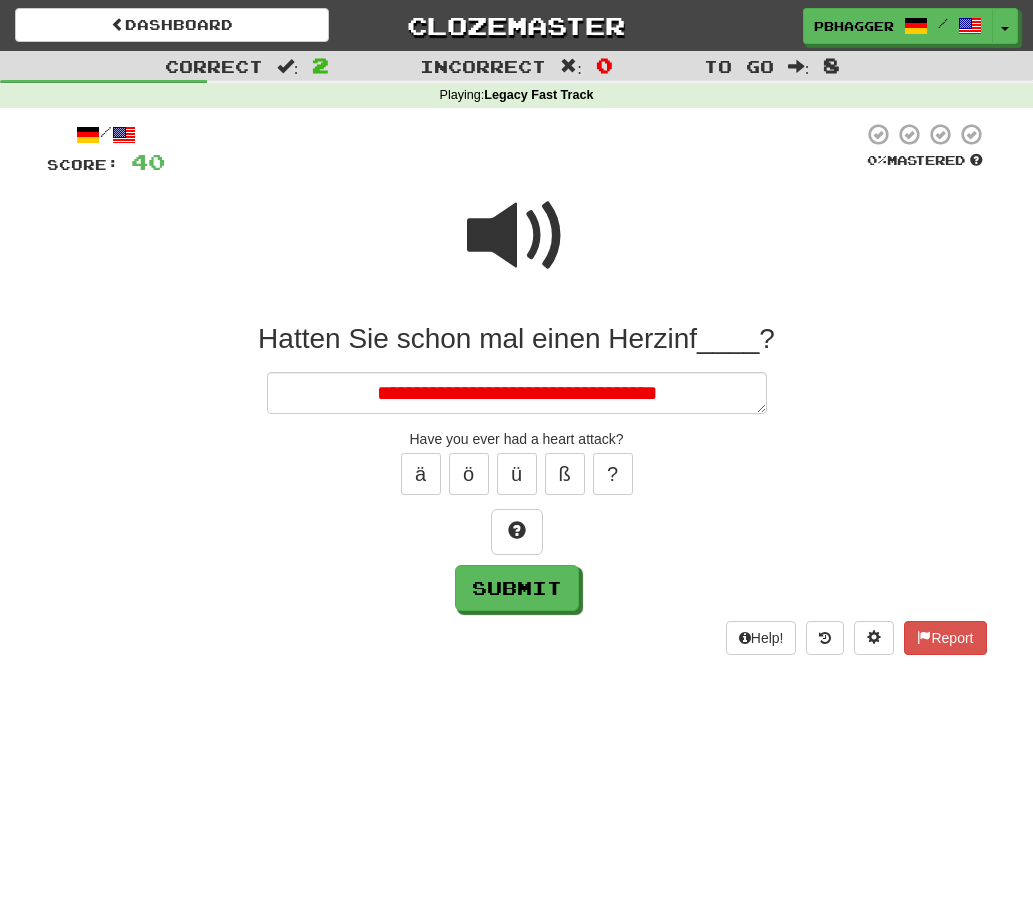 type on "*" 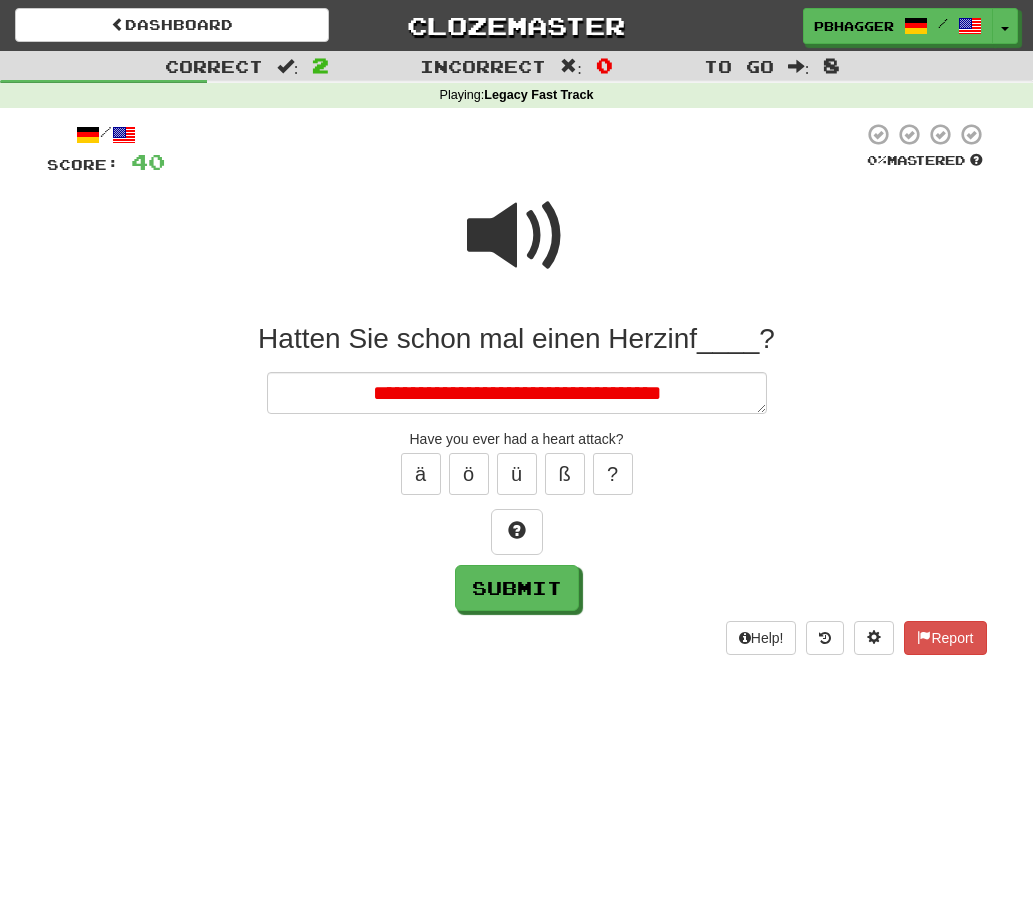 type on "*" 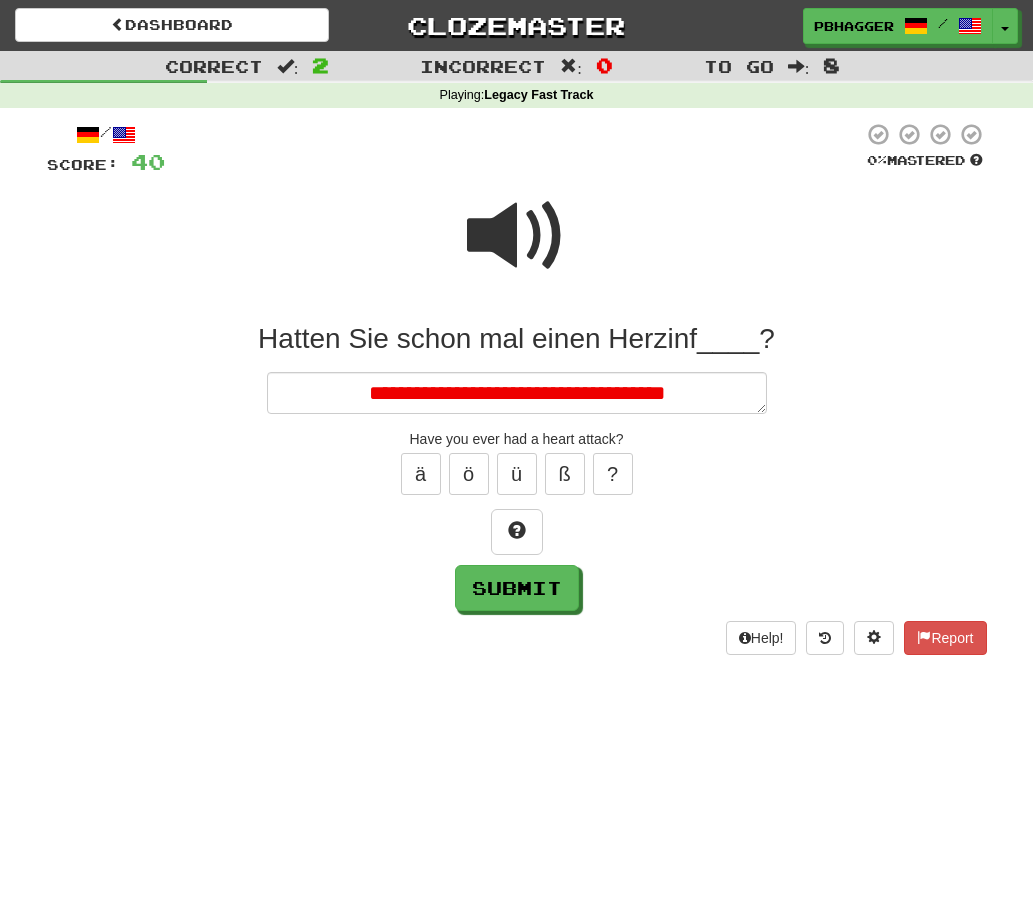 type 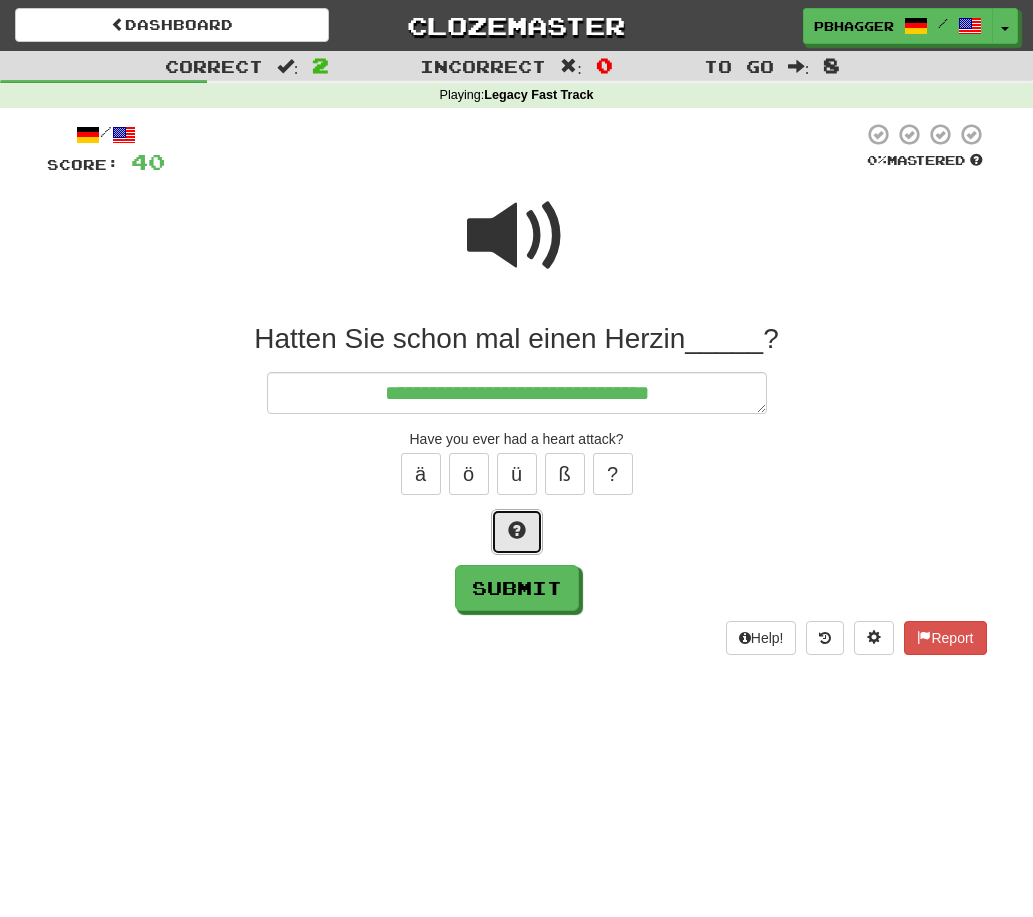 click at bounding box center [517, 530] 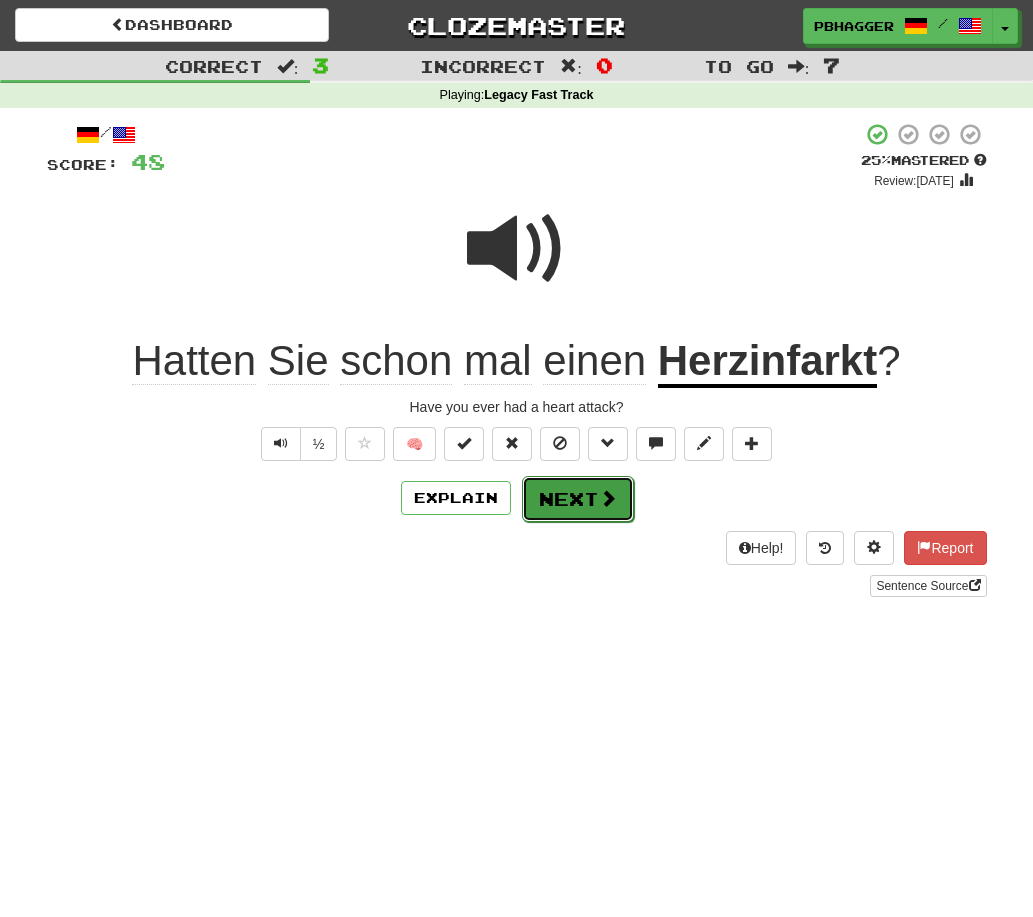 click on "Next" at bounding box center (578, 499) 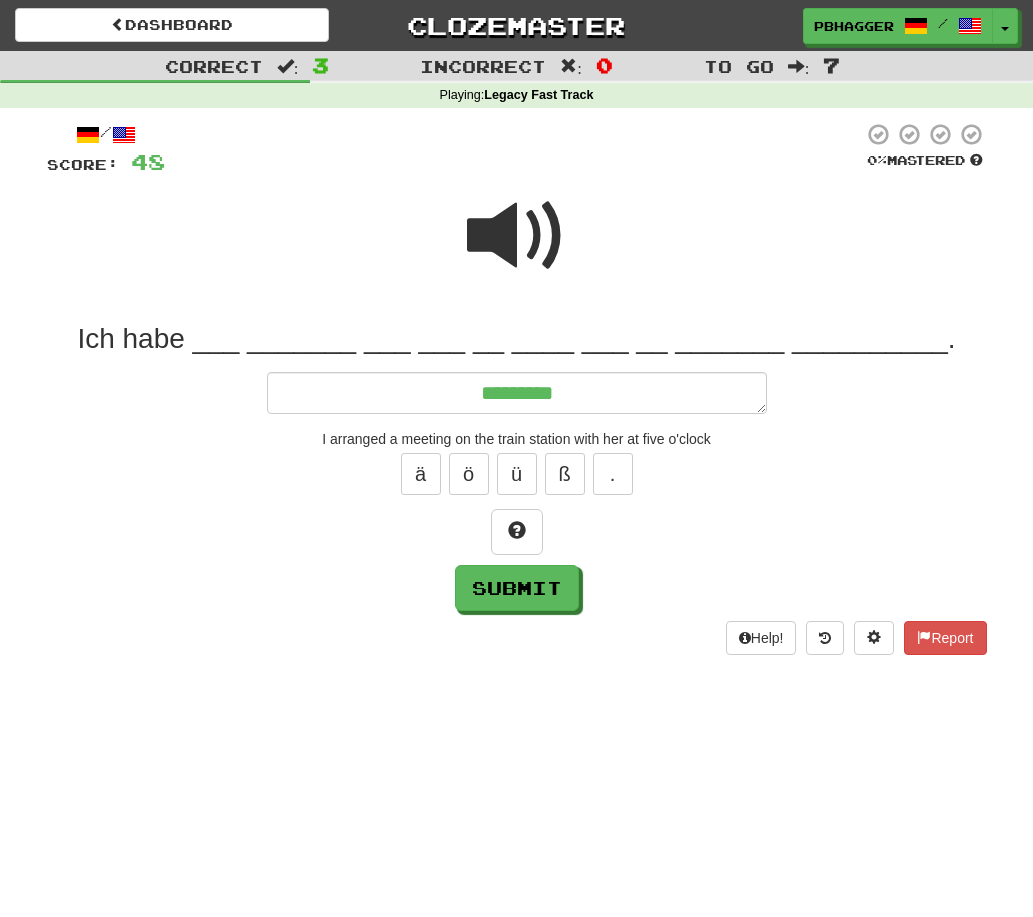click at bounding box center [517, 236] 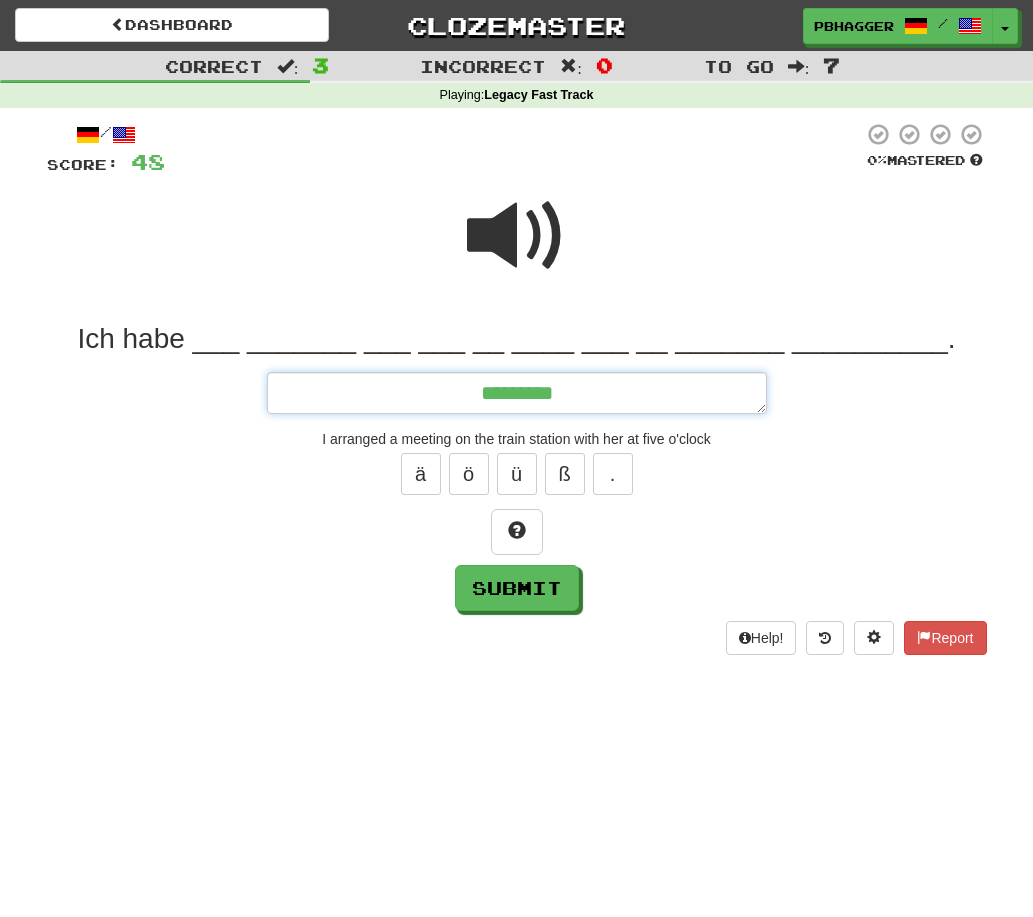 click on "********" at bounding box center (517, 393) 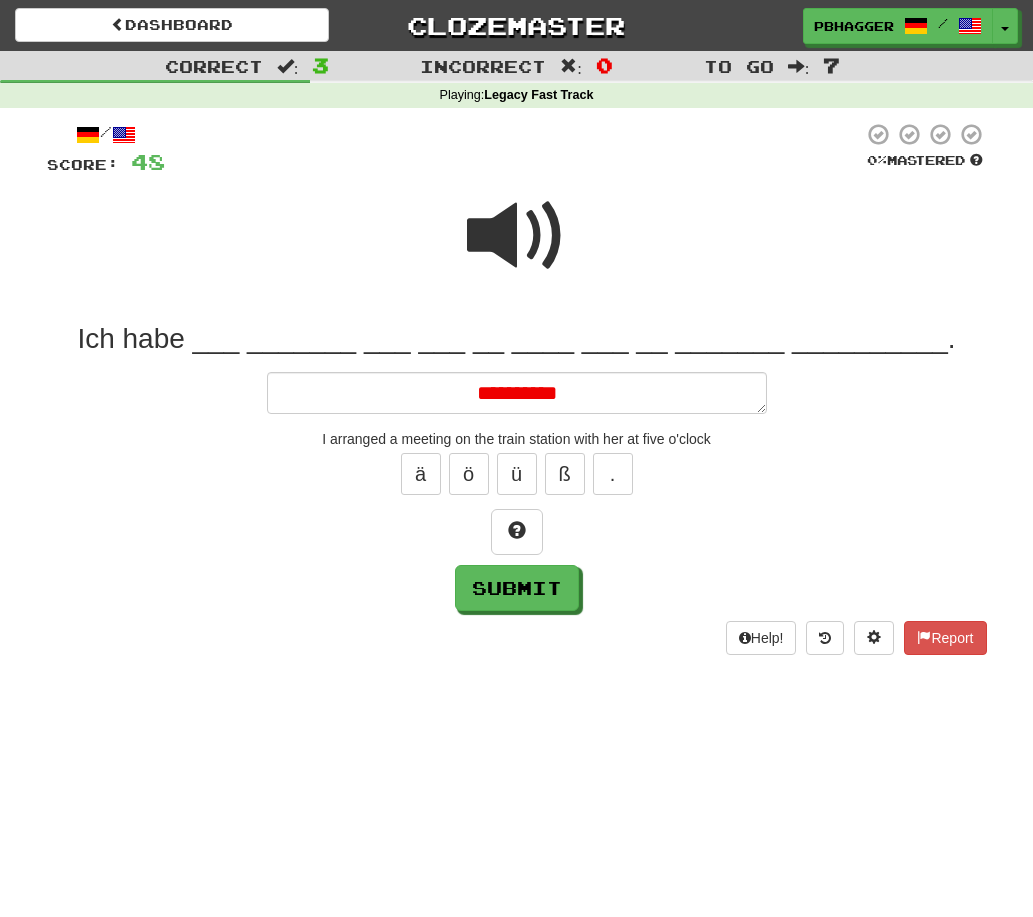 click at bounding box center [517, 236] 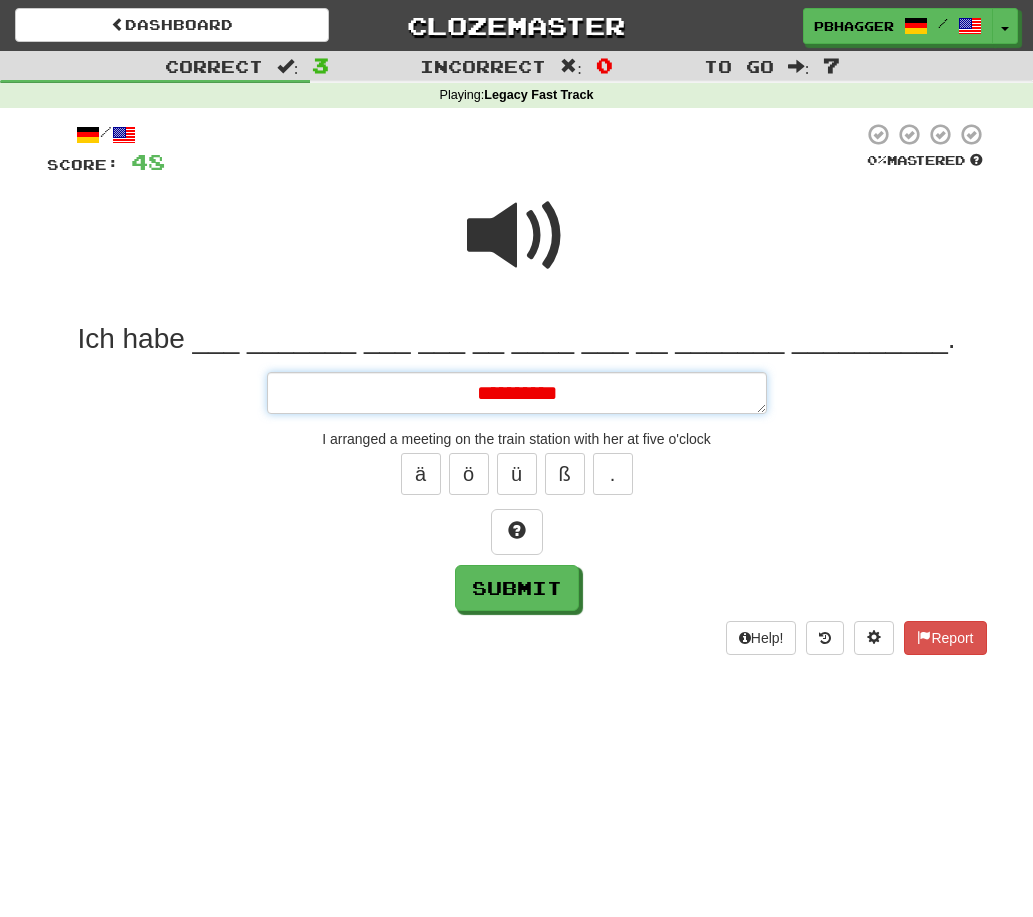click on "********" at bounding box center [517, 393] 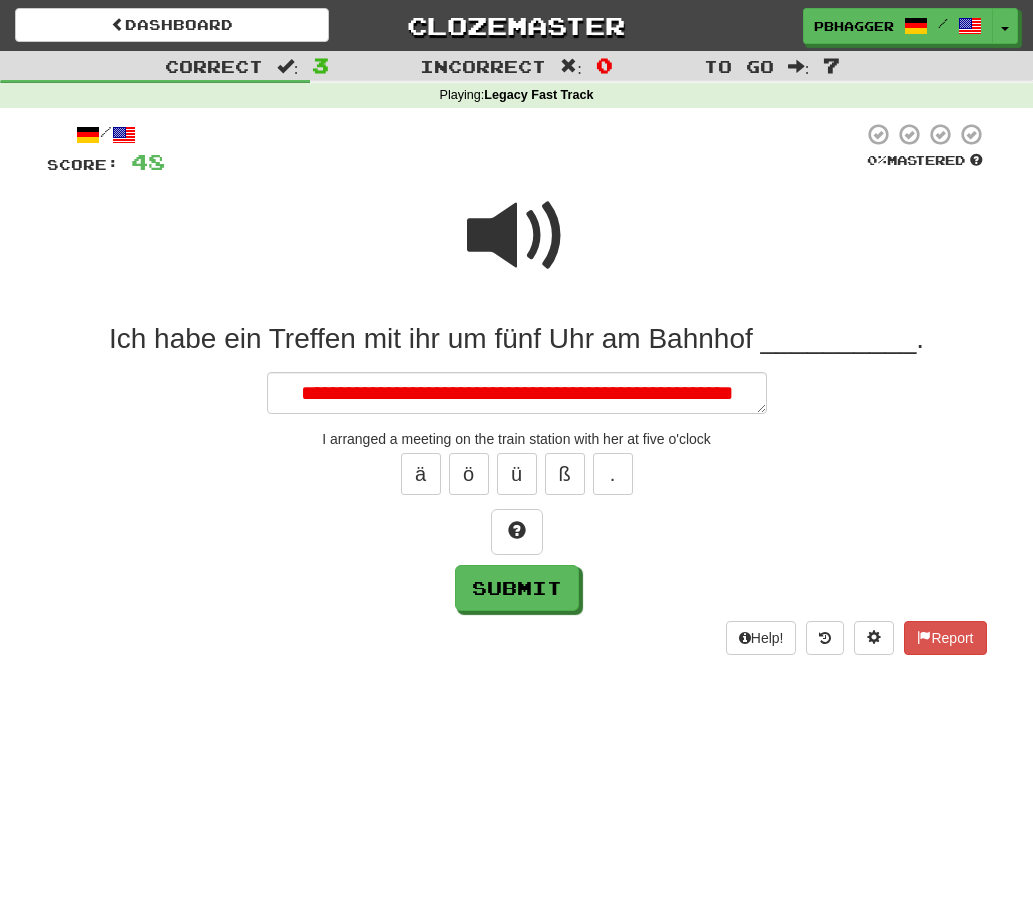 click at bounding box center [517, 236] 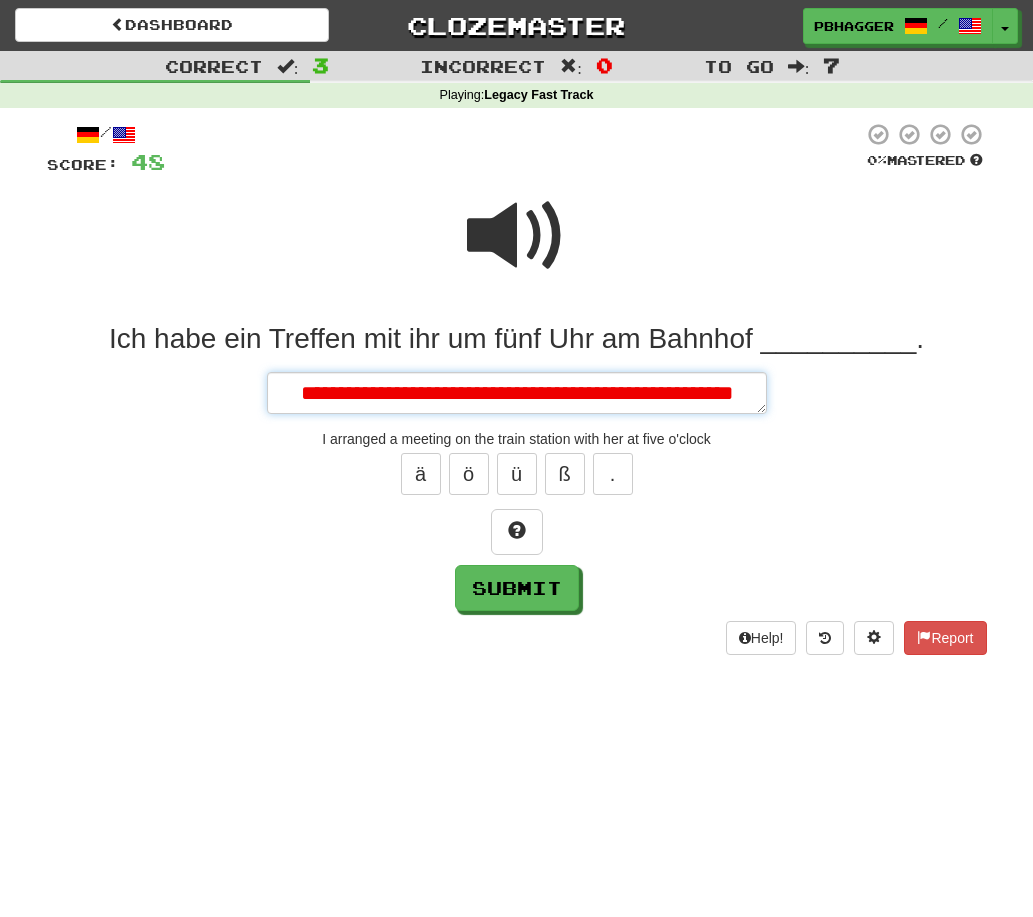 click on "**********" at bounding box center (517, 393) 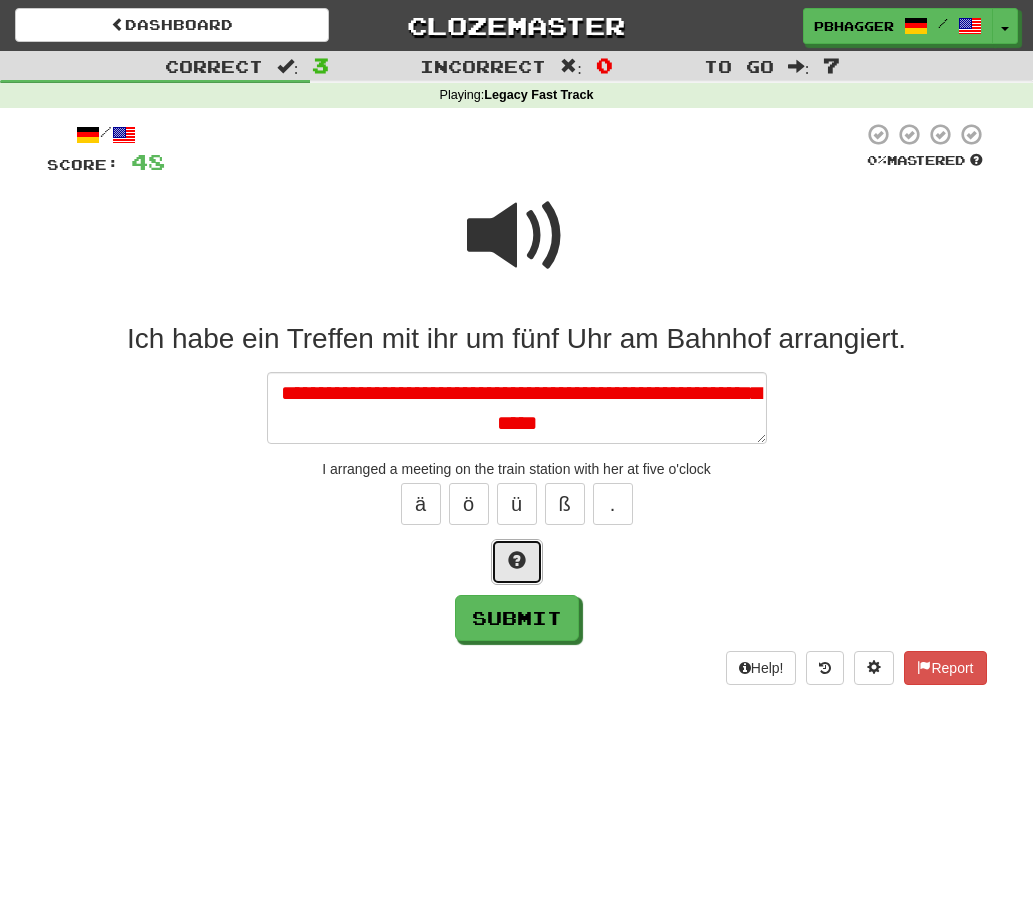 click at bounding box center [517, 560] 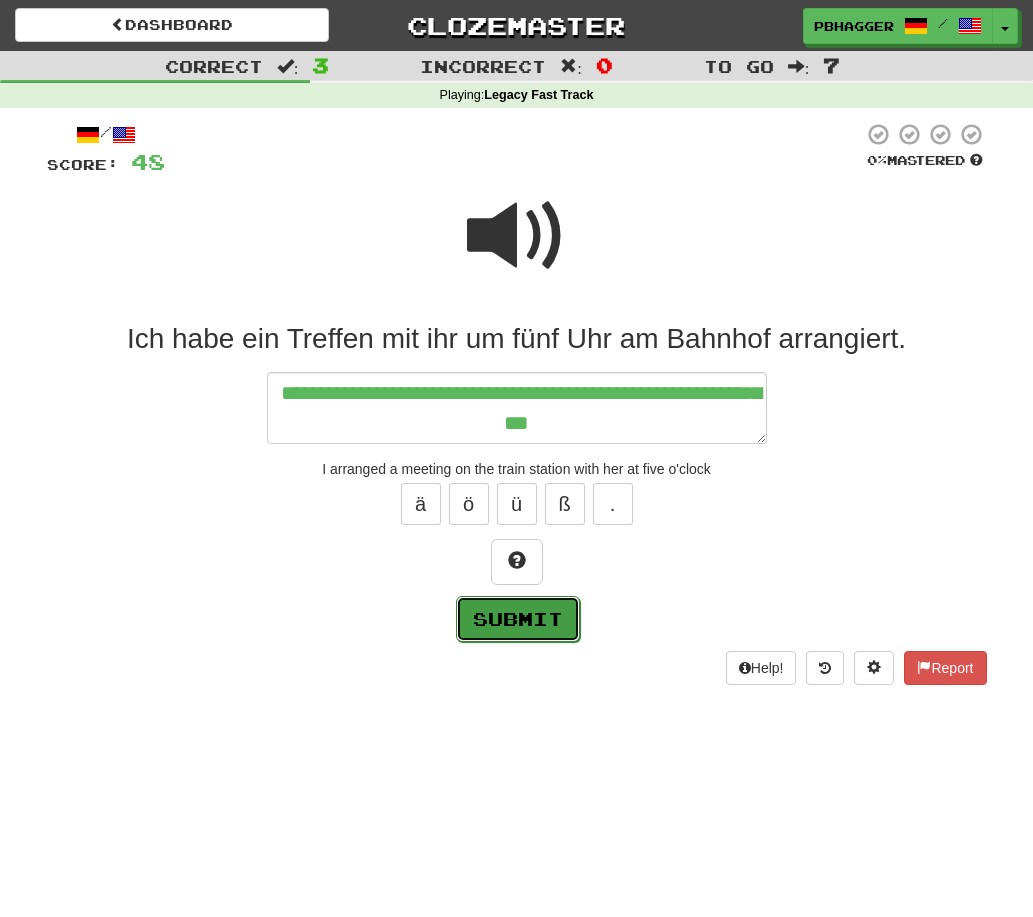 click on "Submit" at bounding box center [518, 619] 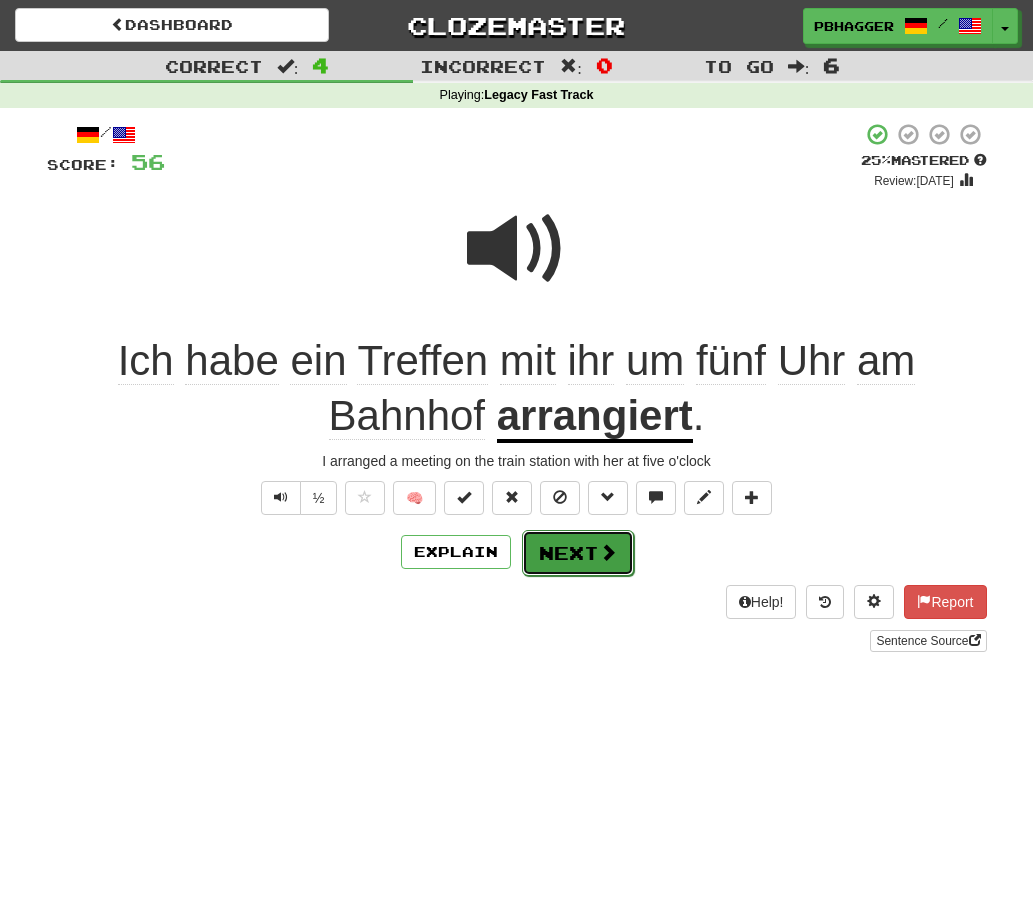 click on "Next" at bounding box center [578, 553] 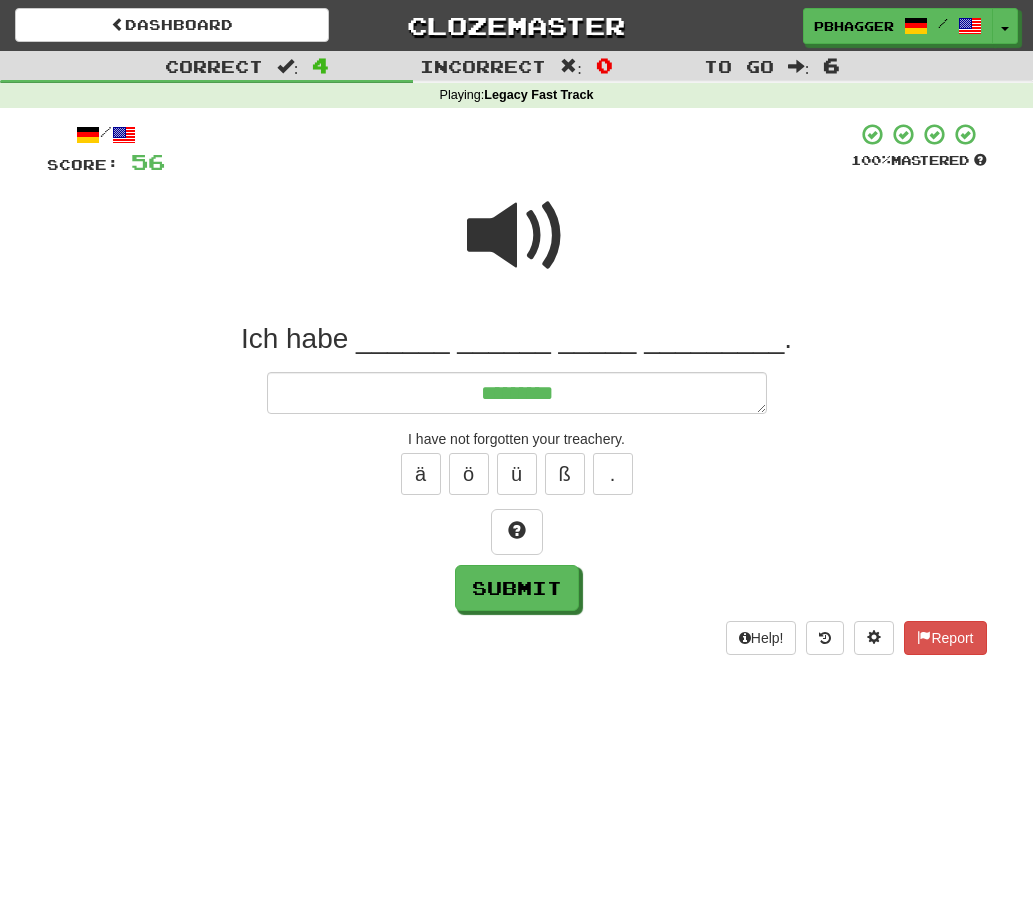 click at bounding box center [517, 236] 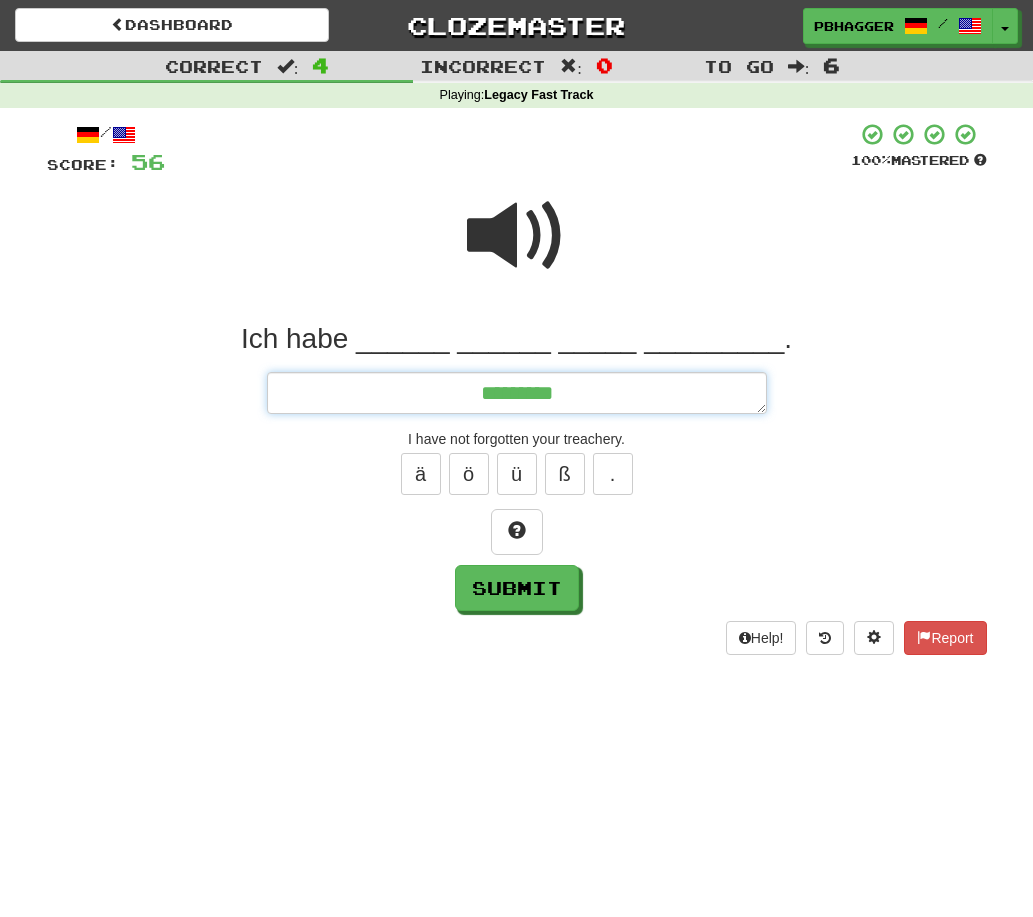 click on "********" at bounding box center [517, 393] 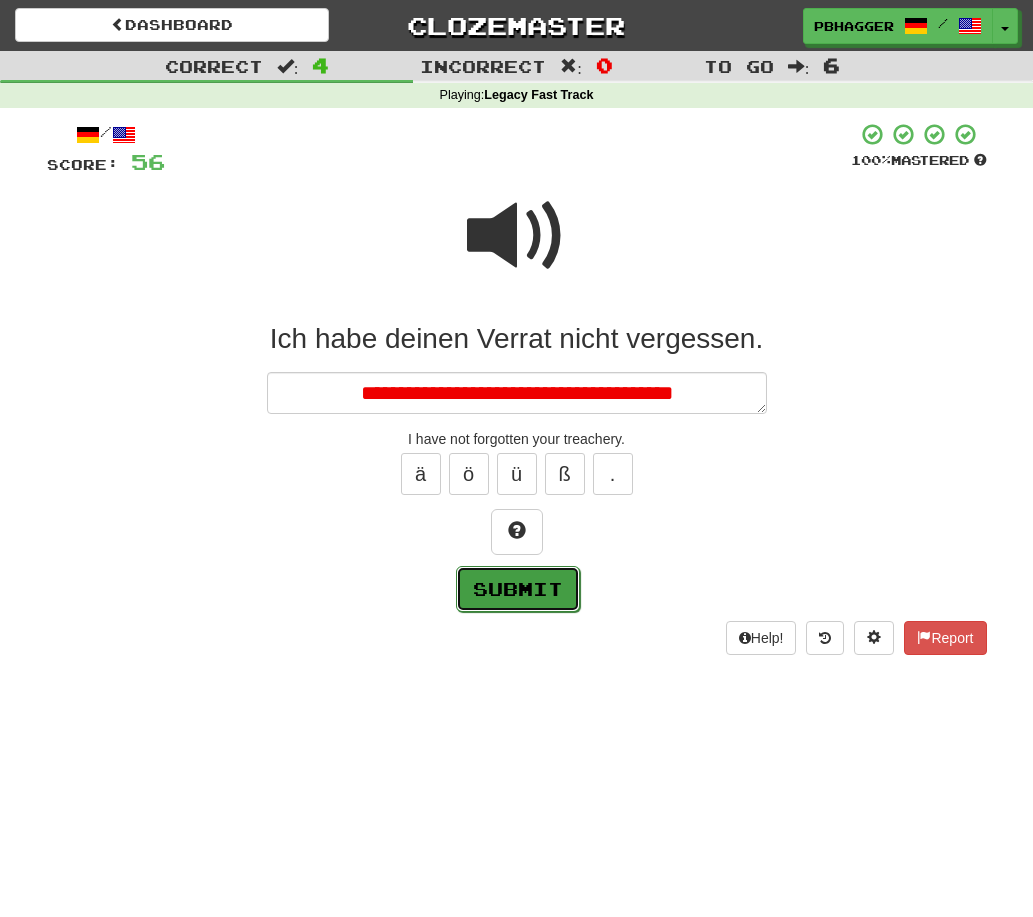 click on "Submit" at bounding box center [518, 589] 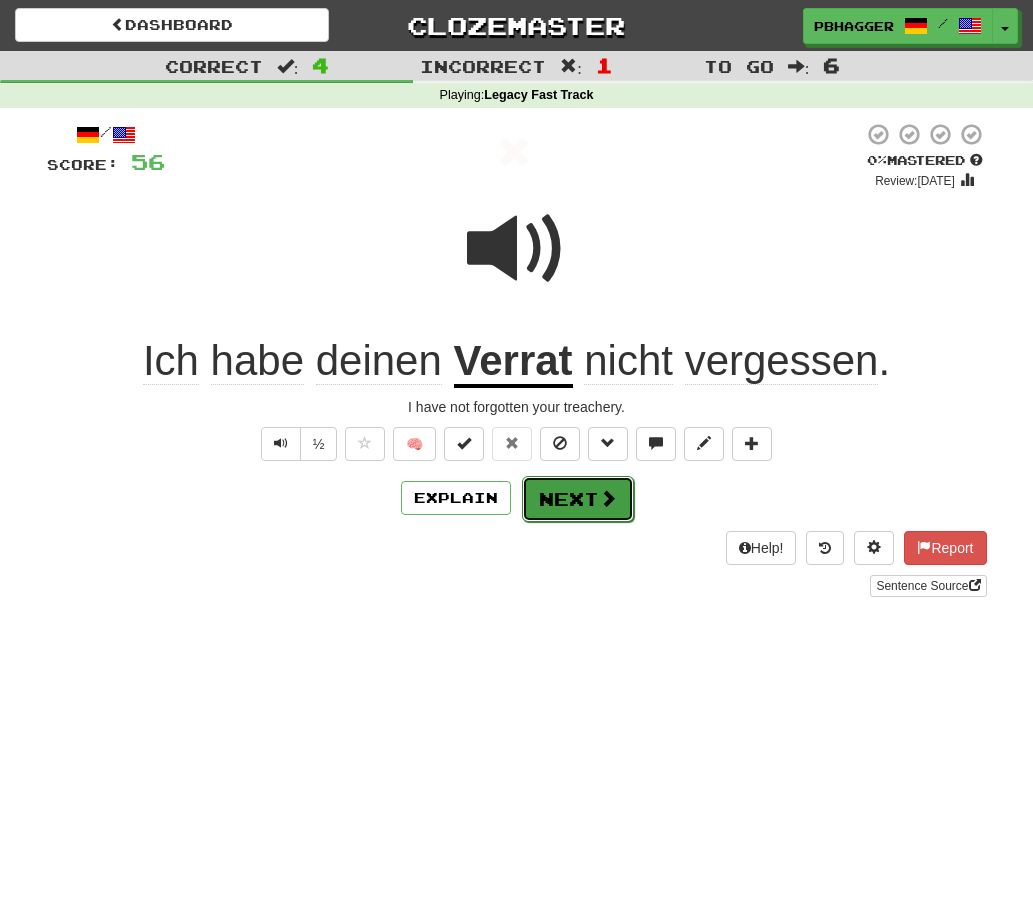 click on "Next" at bounding box center (578, 499) 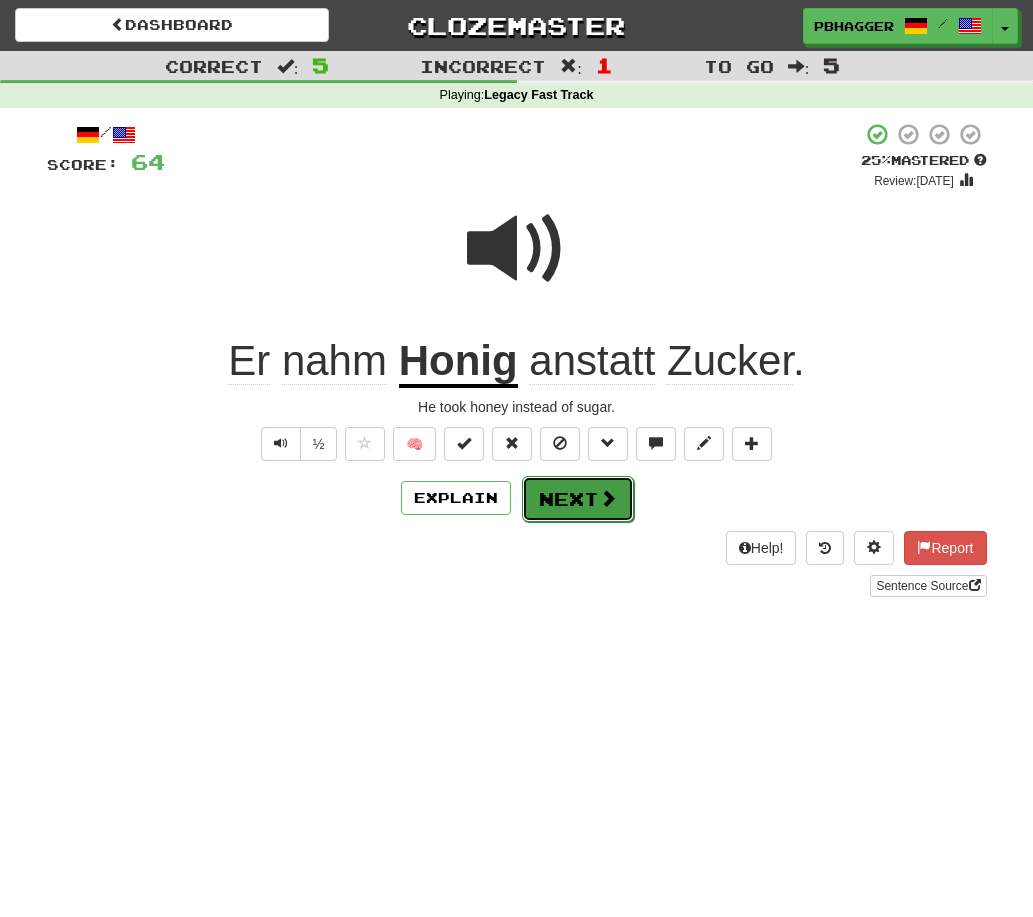 click on "Next" at bounding box center [578, 499] 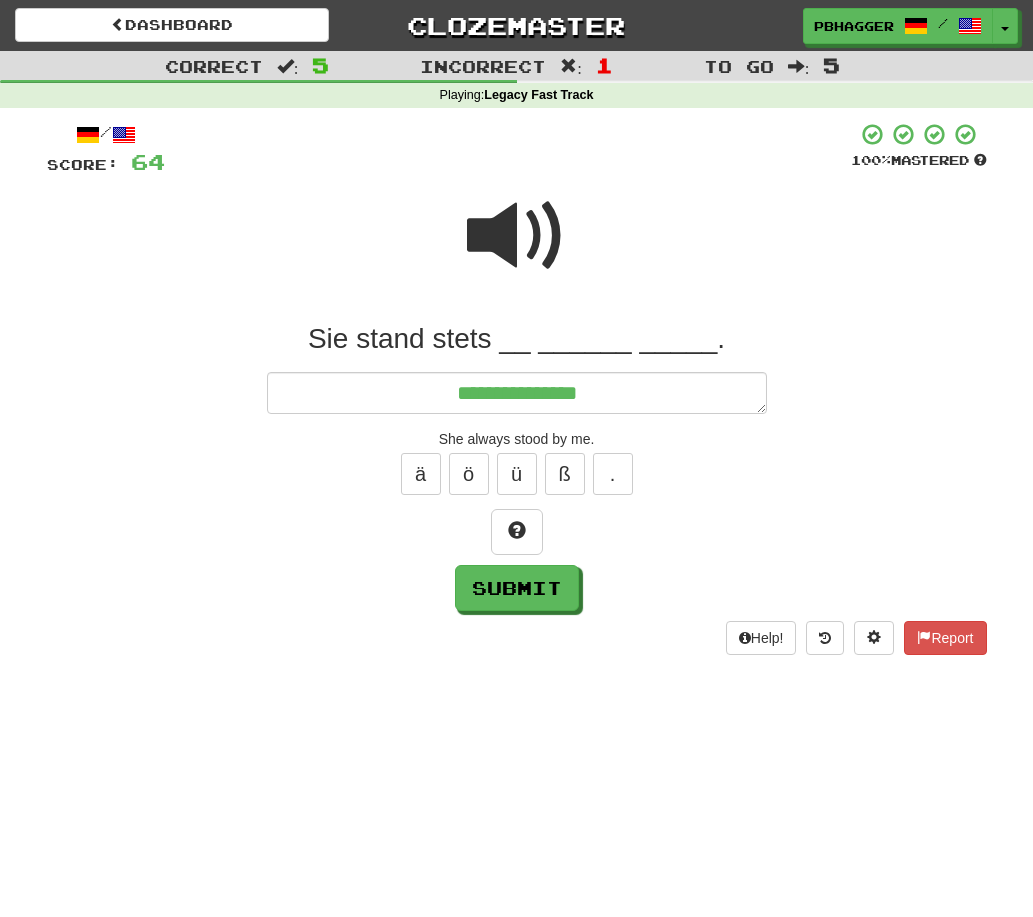 click at bounding box center (517, 236) 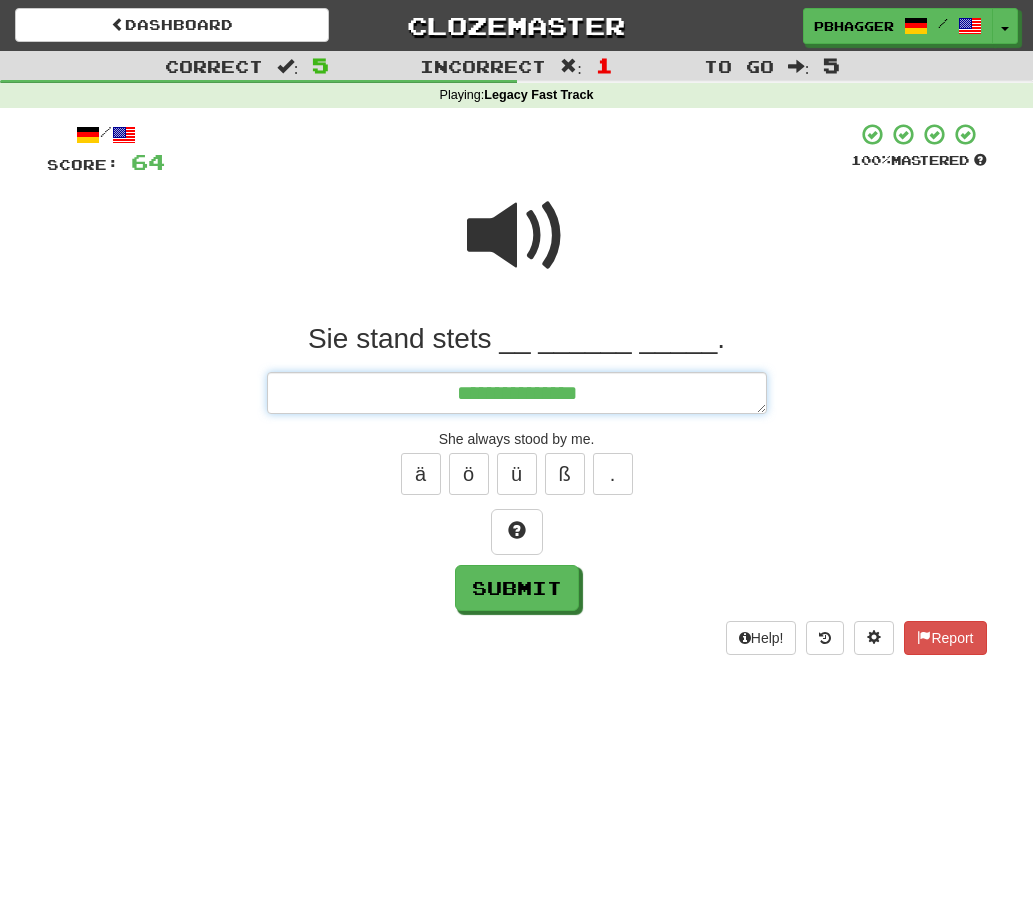 click on "**********" at bounding box center [517, 393] 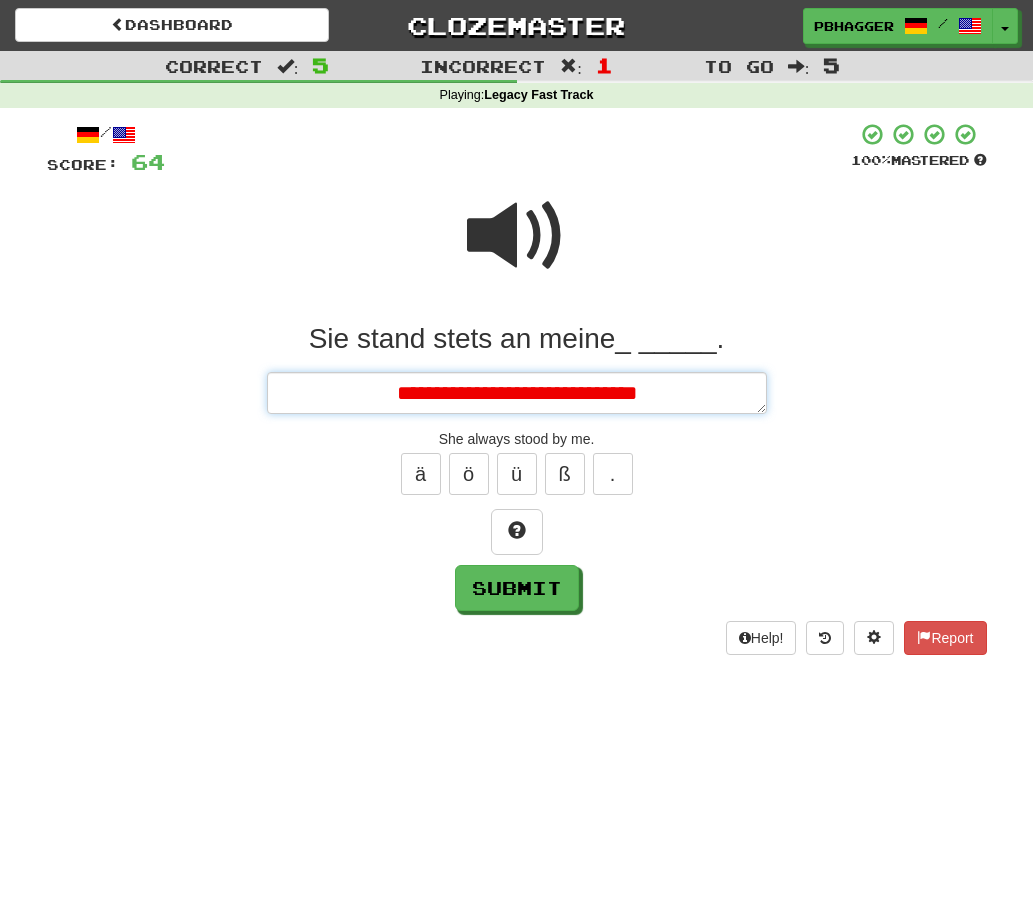 click on "**********" at bounding box center (517, 393) 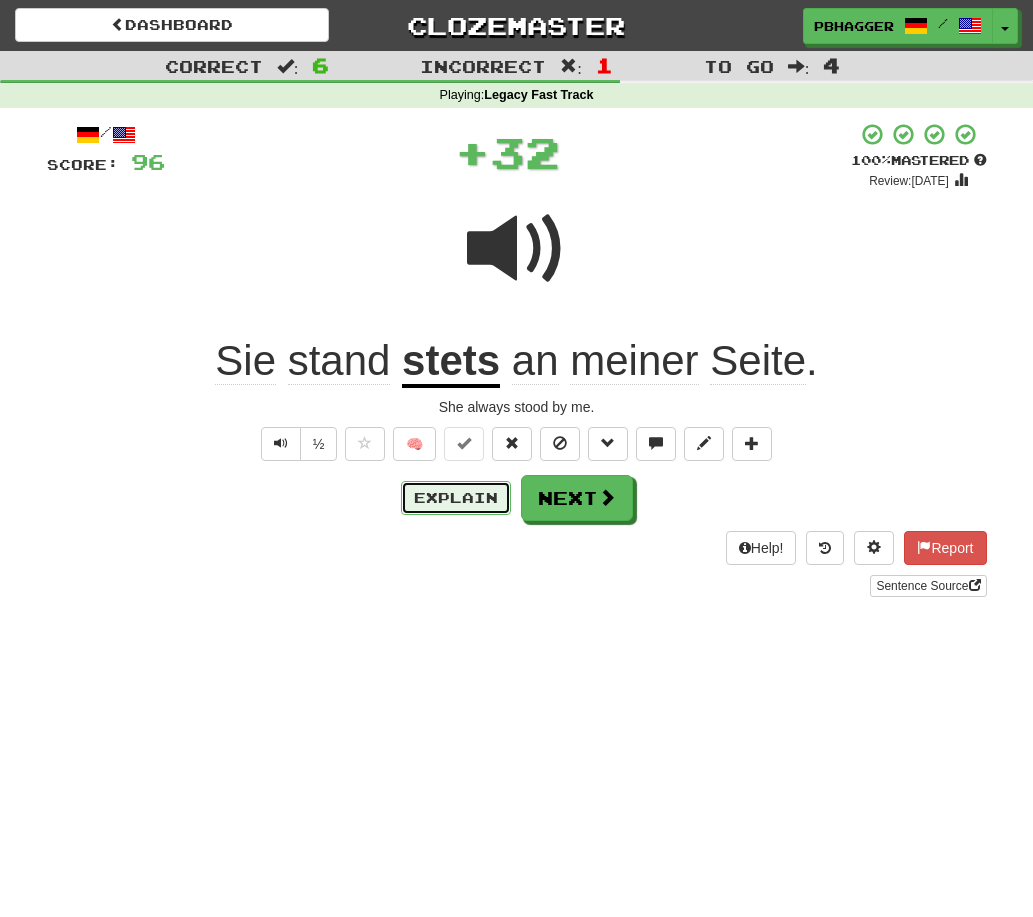 click on "Explain" at bounding box center [456, 498] 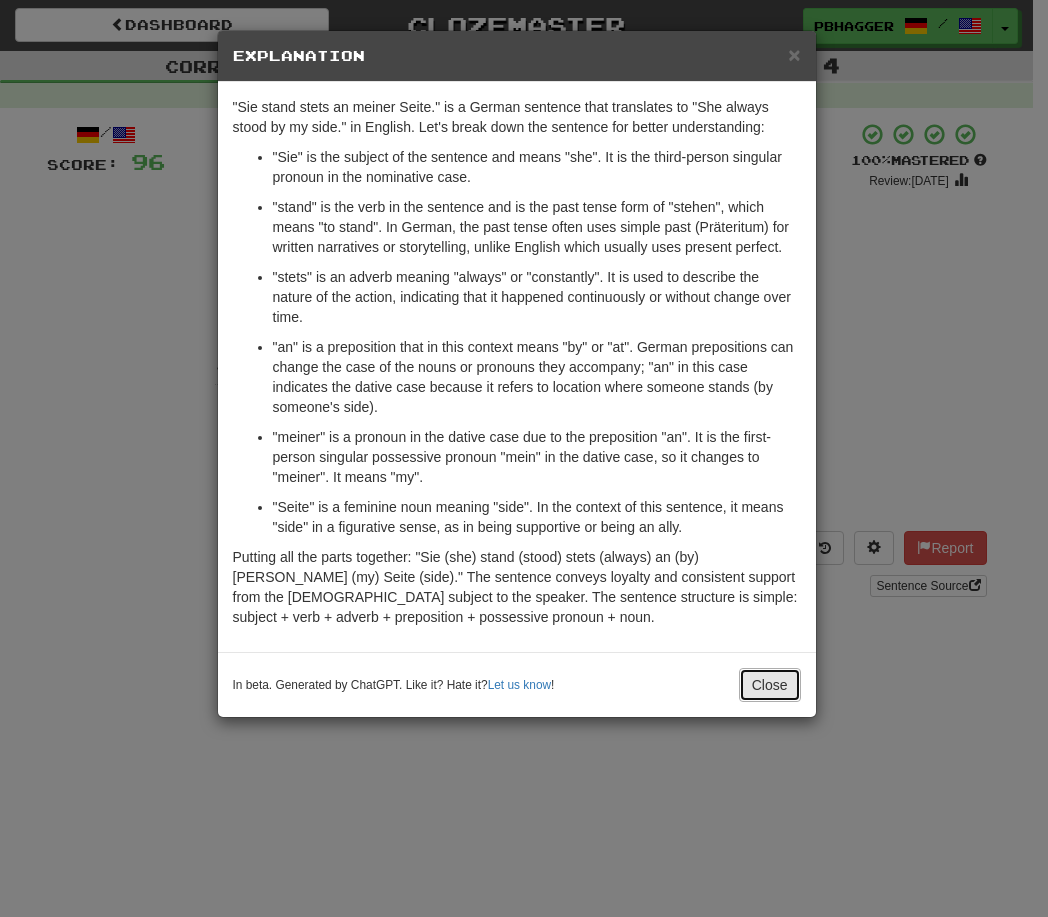 click on "Close" at bounding box center (770, 685) 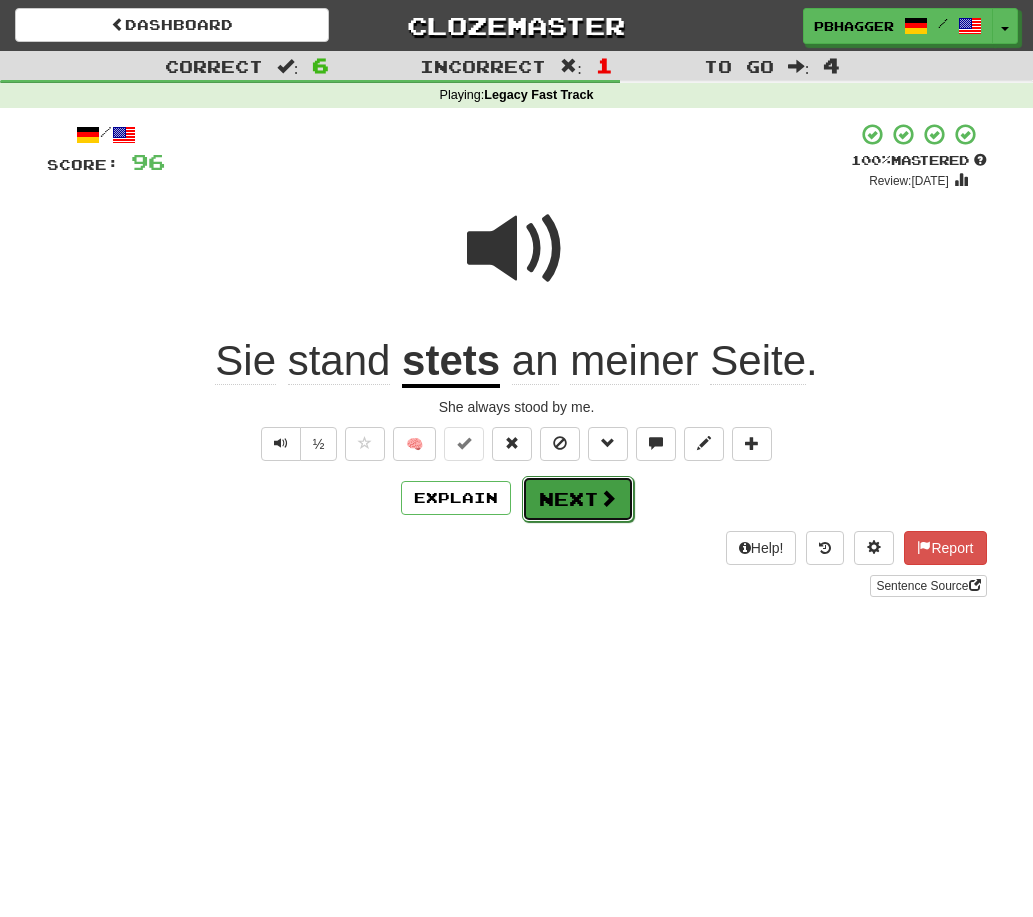 click on "Next" at bounding box center [578, 499] 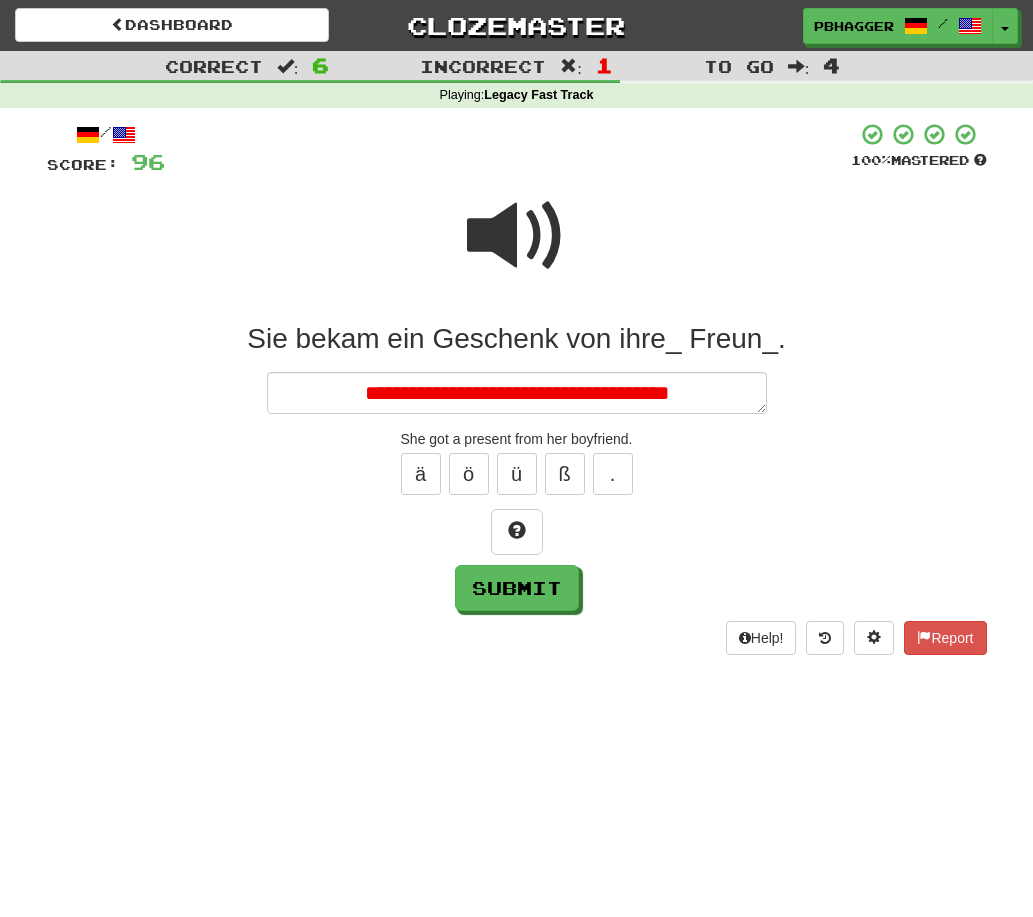 click on "**********" at bounding box center (517, 393) 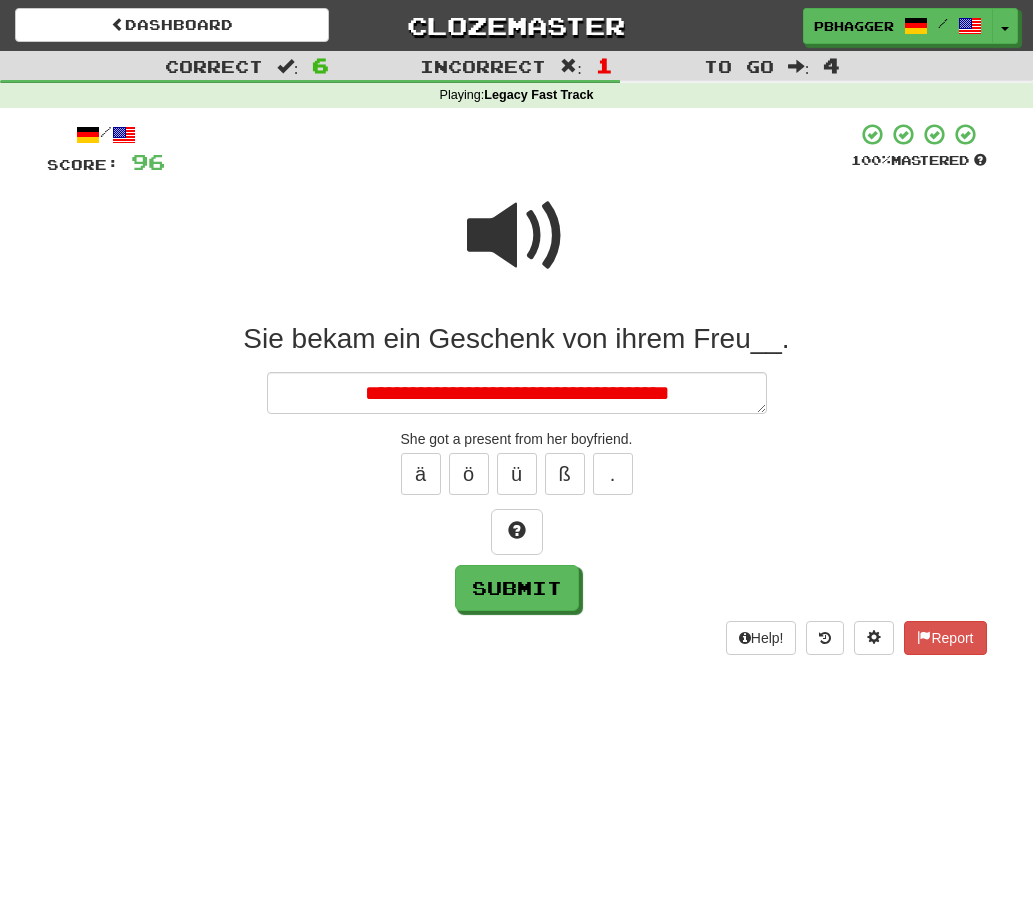 click on "**********" at bounding box center (517, 393) 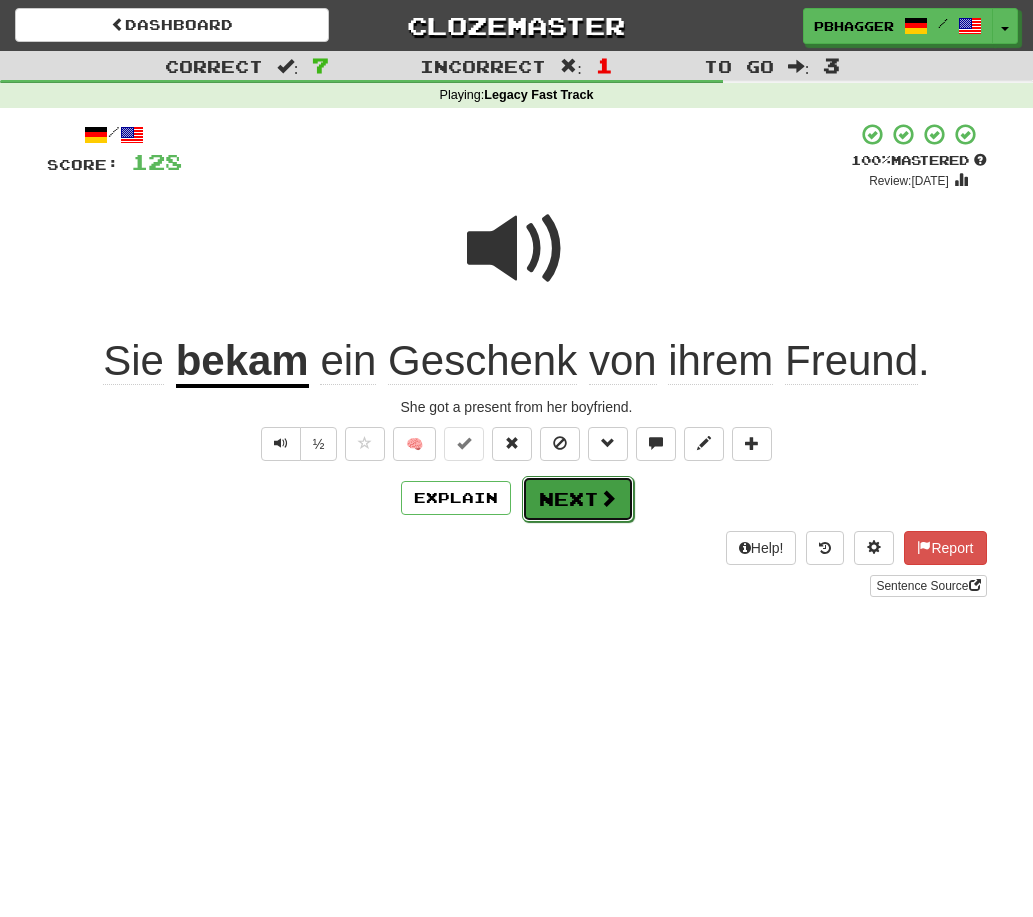 click on "Next" at bounding box center (578, 499) 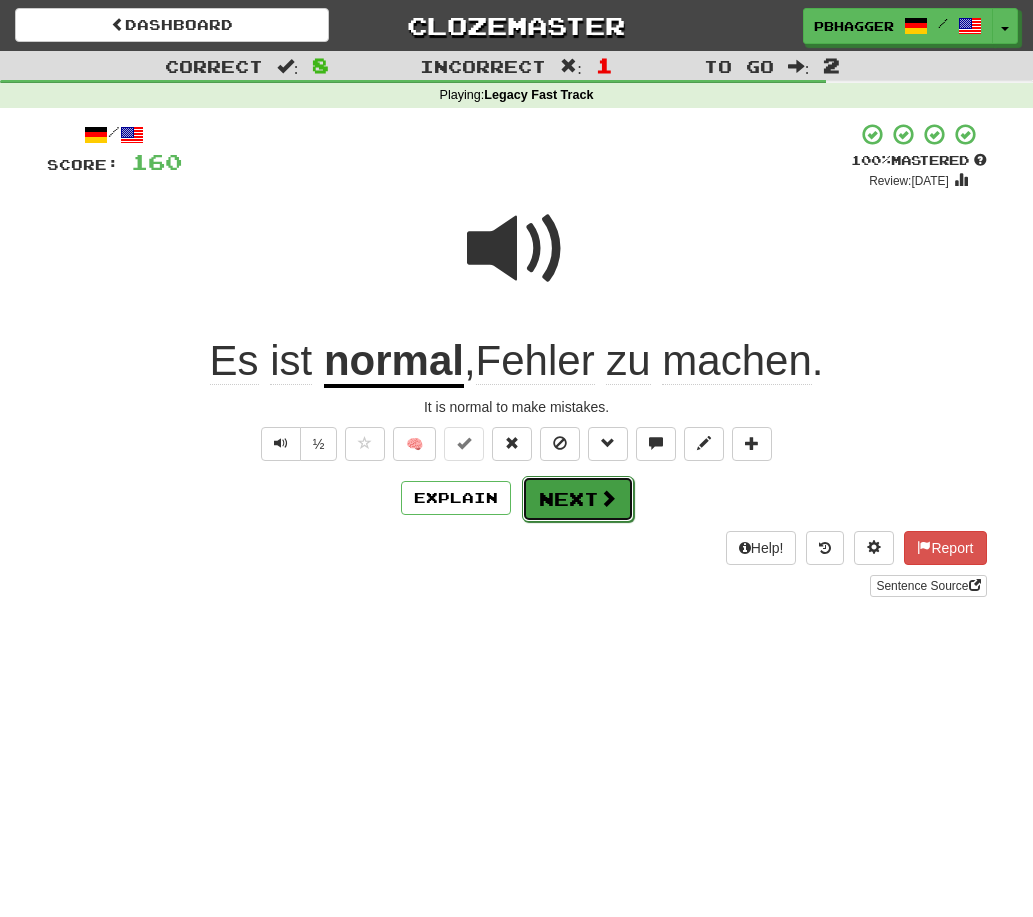 click on "Next" at bounding box center (578, 499) 